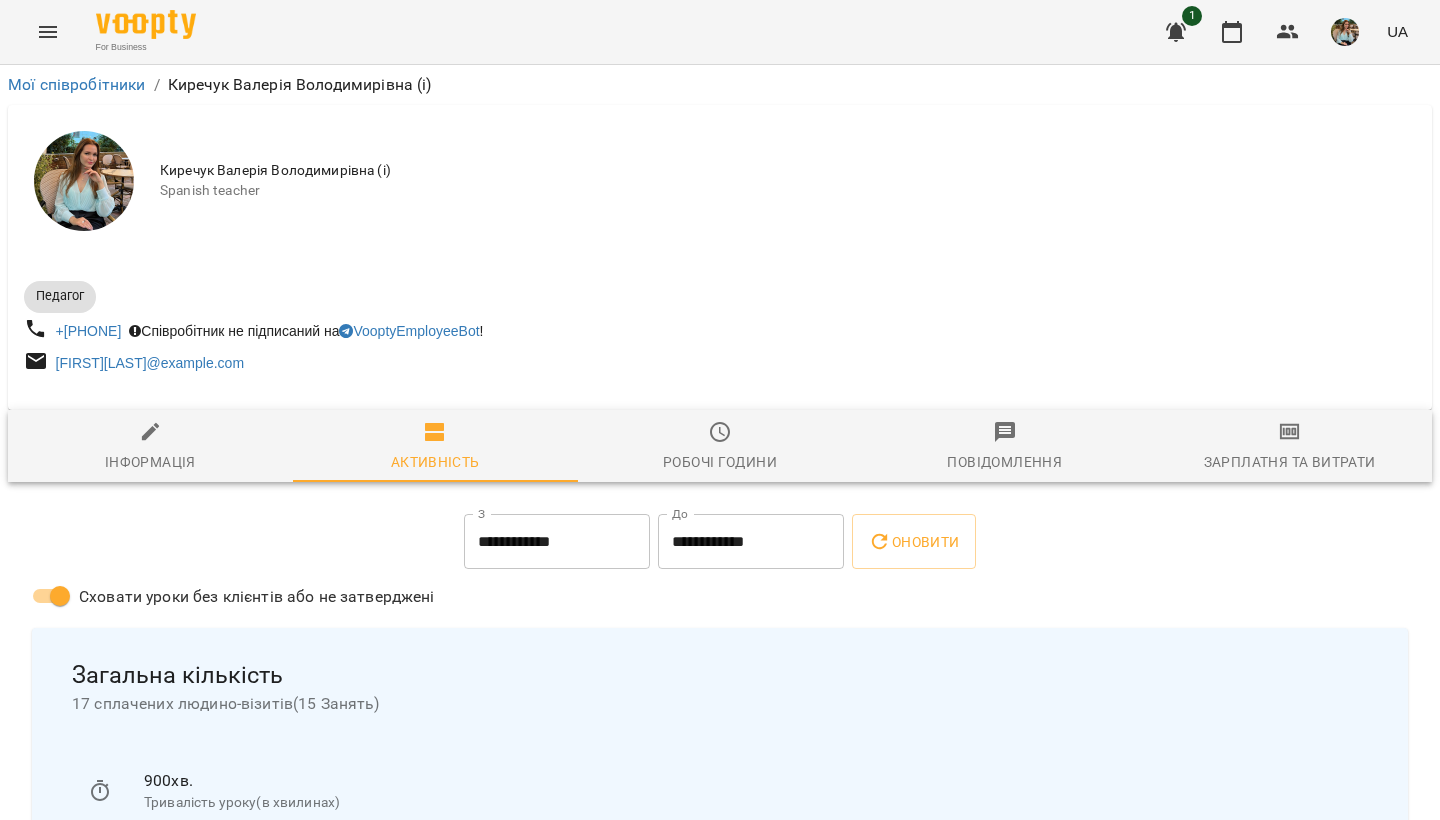 scroll, scrollTop: 0, scrollLeft: 0, axis: both 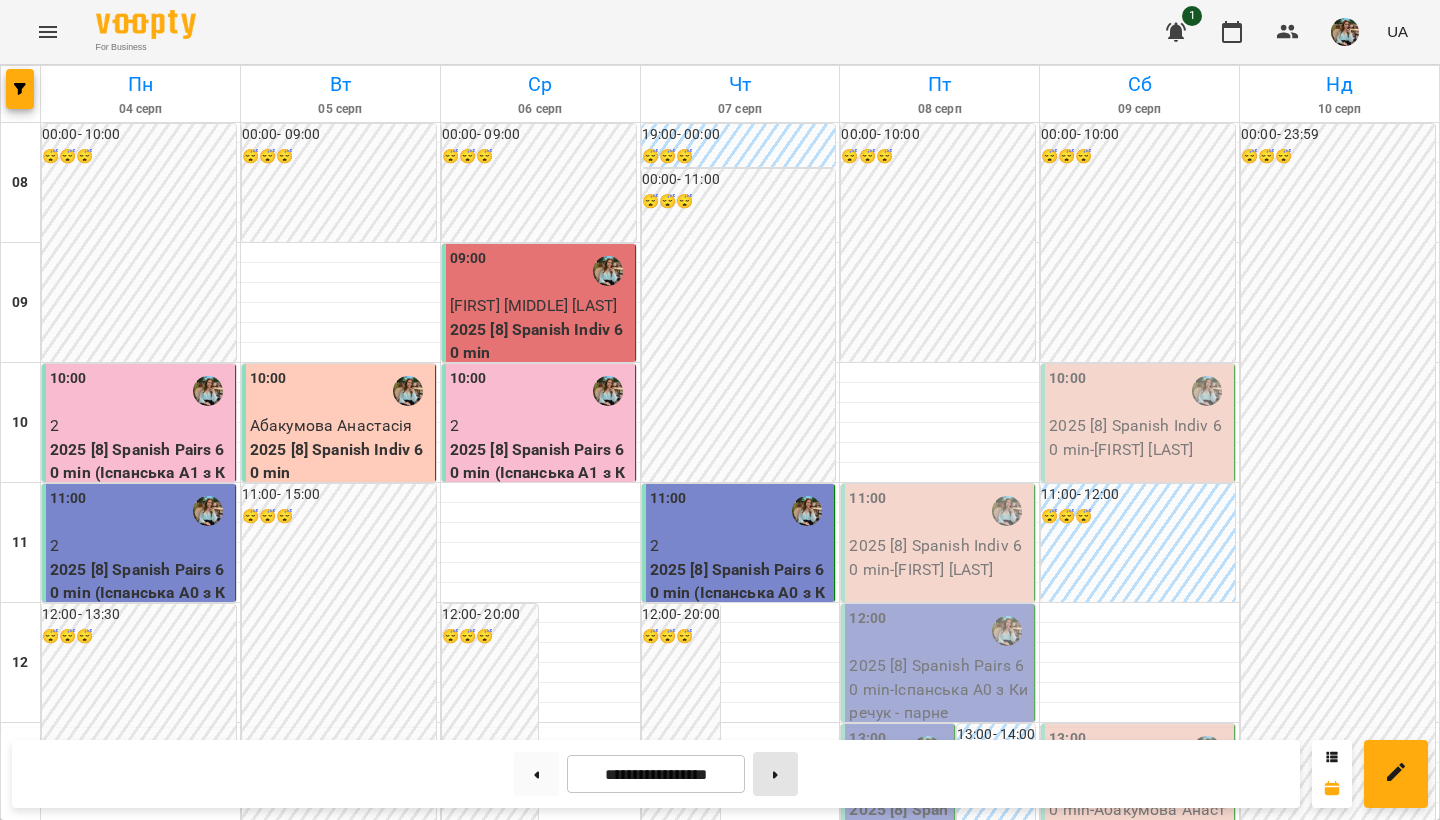 click at bounding box center [775, 774] 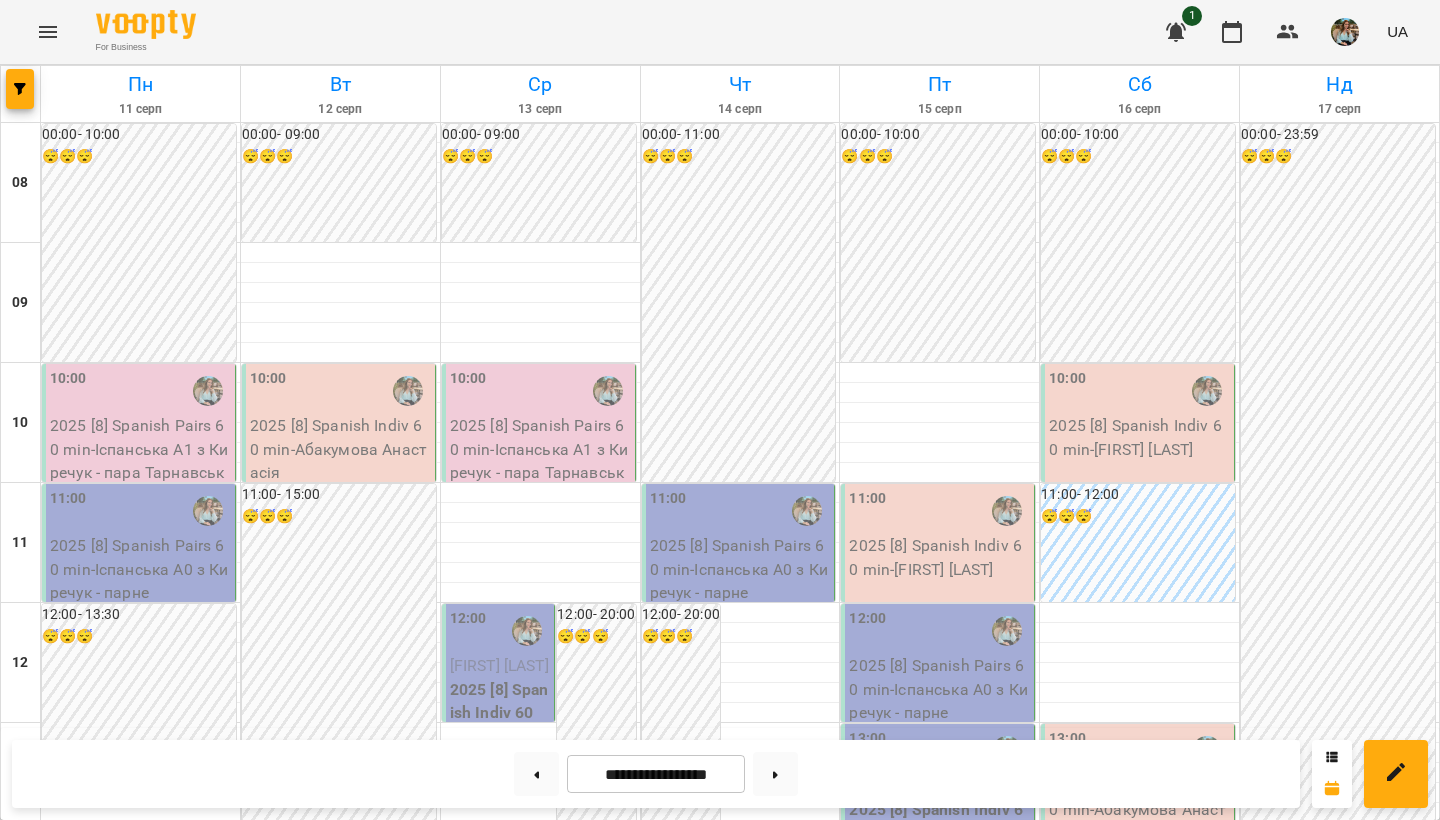 scroll, scrollTop: 0, scrollLeft: 0, axis: both 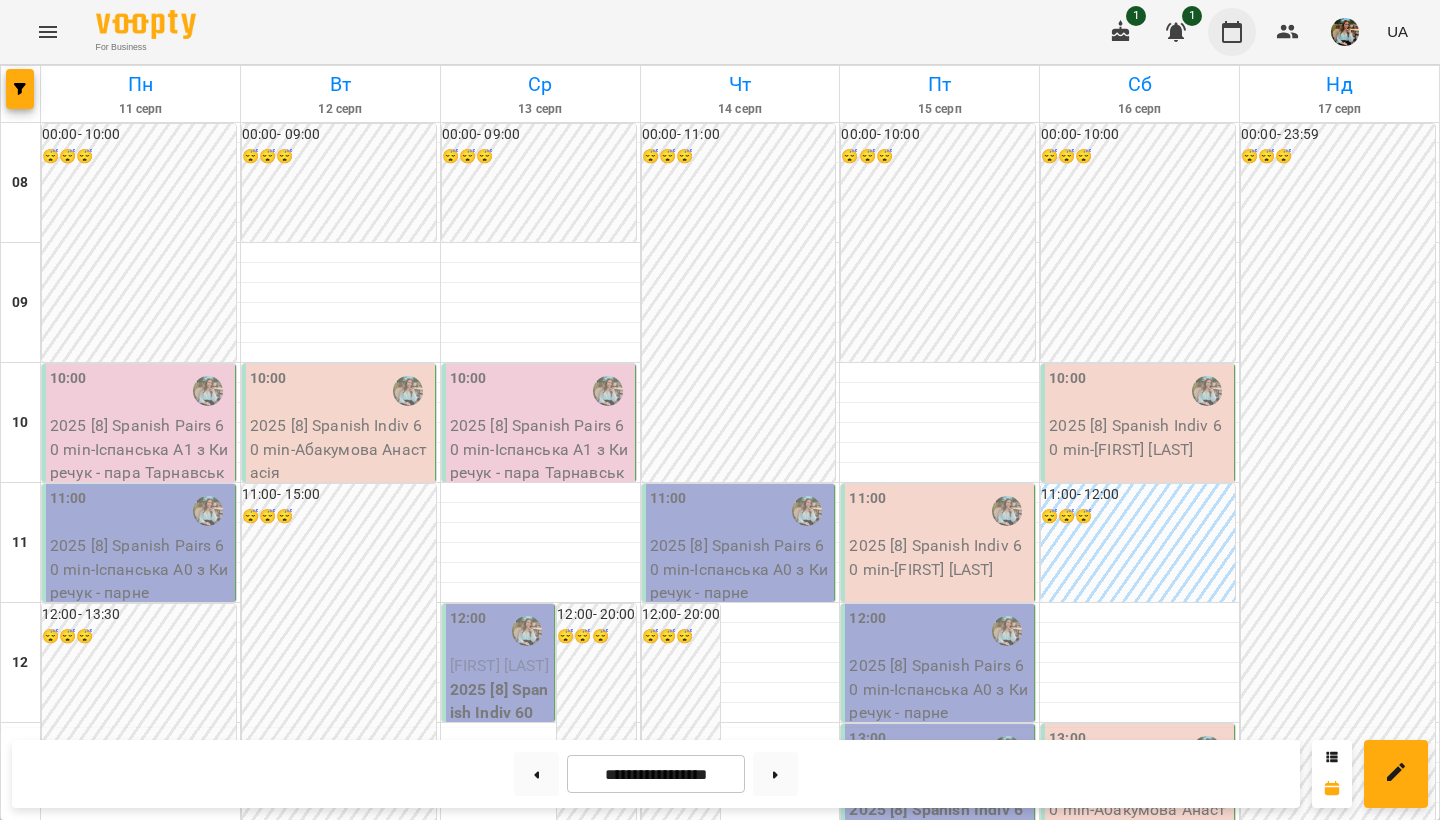 click 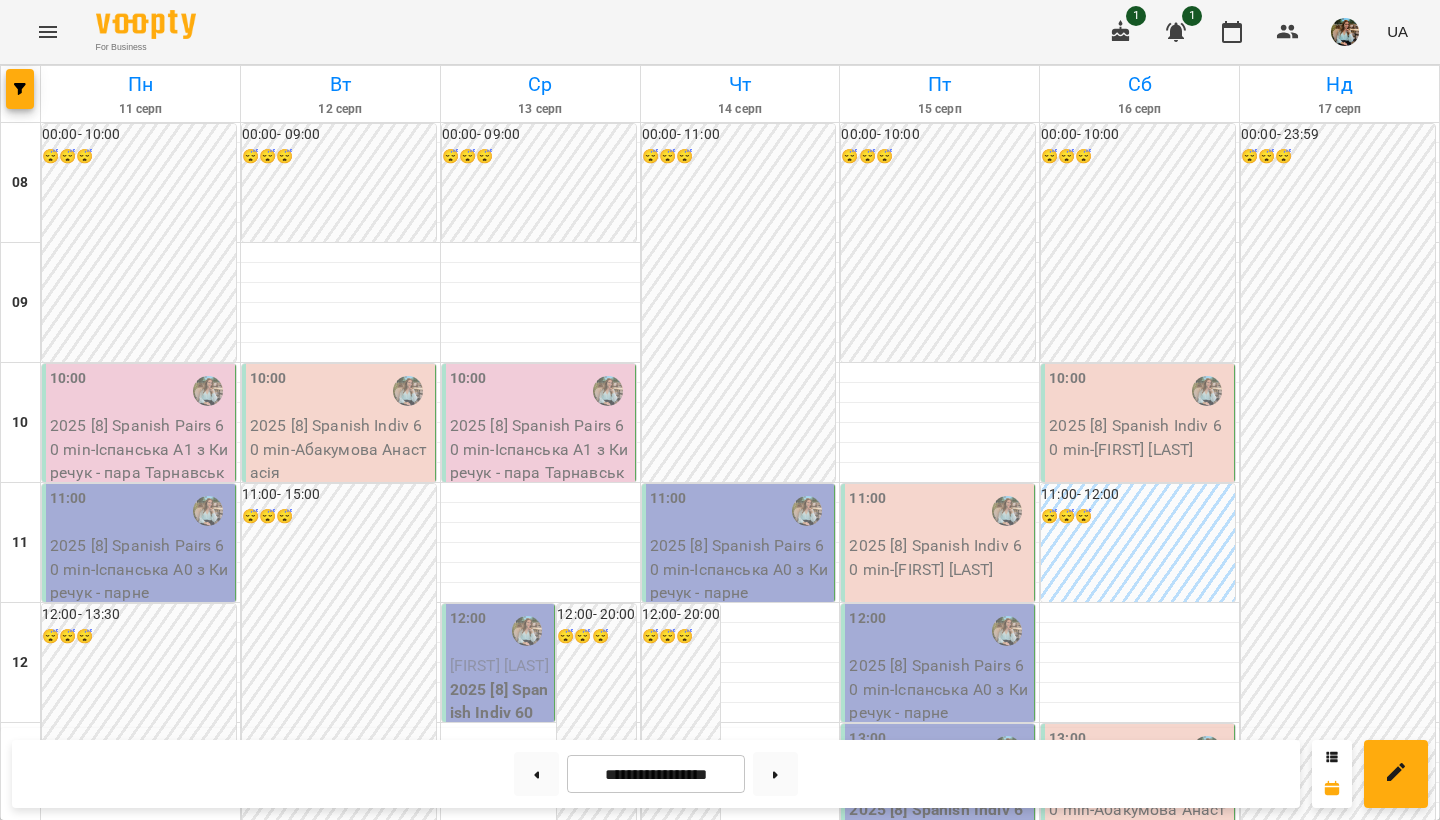 scroll, scrollTop: 0, scrollLeft: 0, axis: both 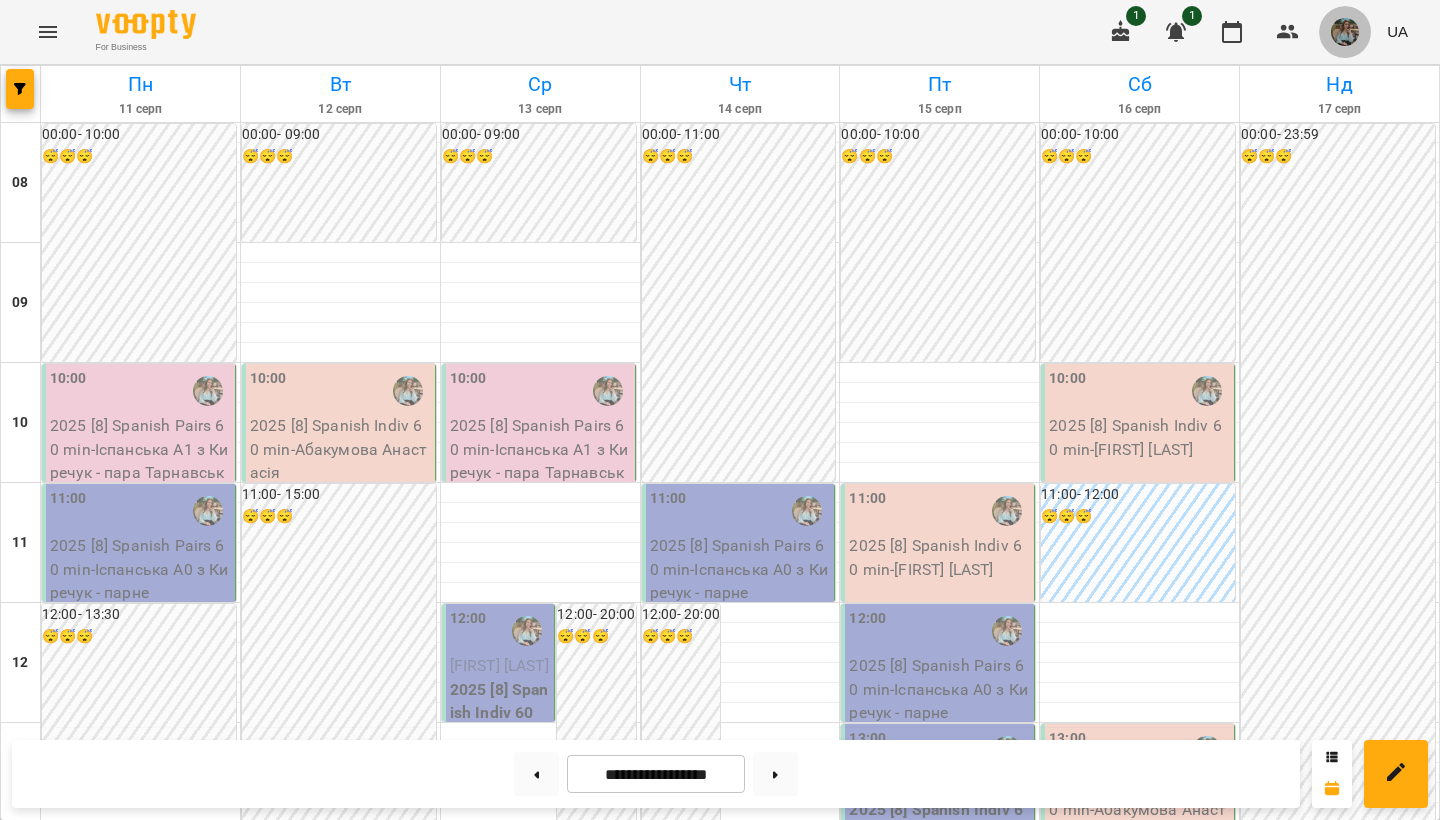 click at bounding box center [1345, 32] 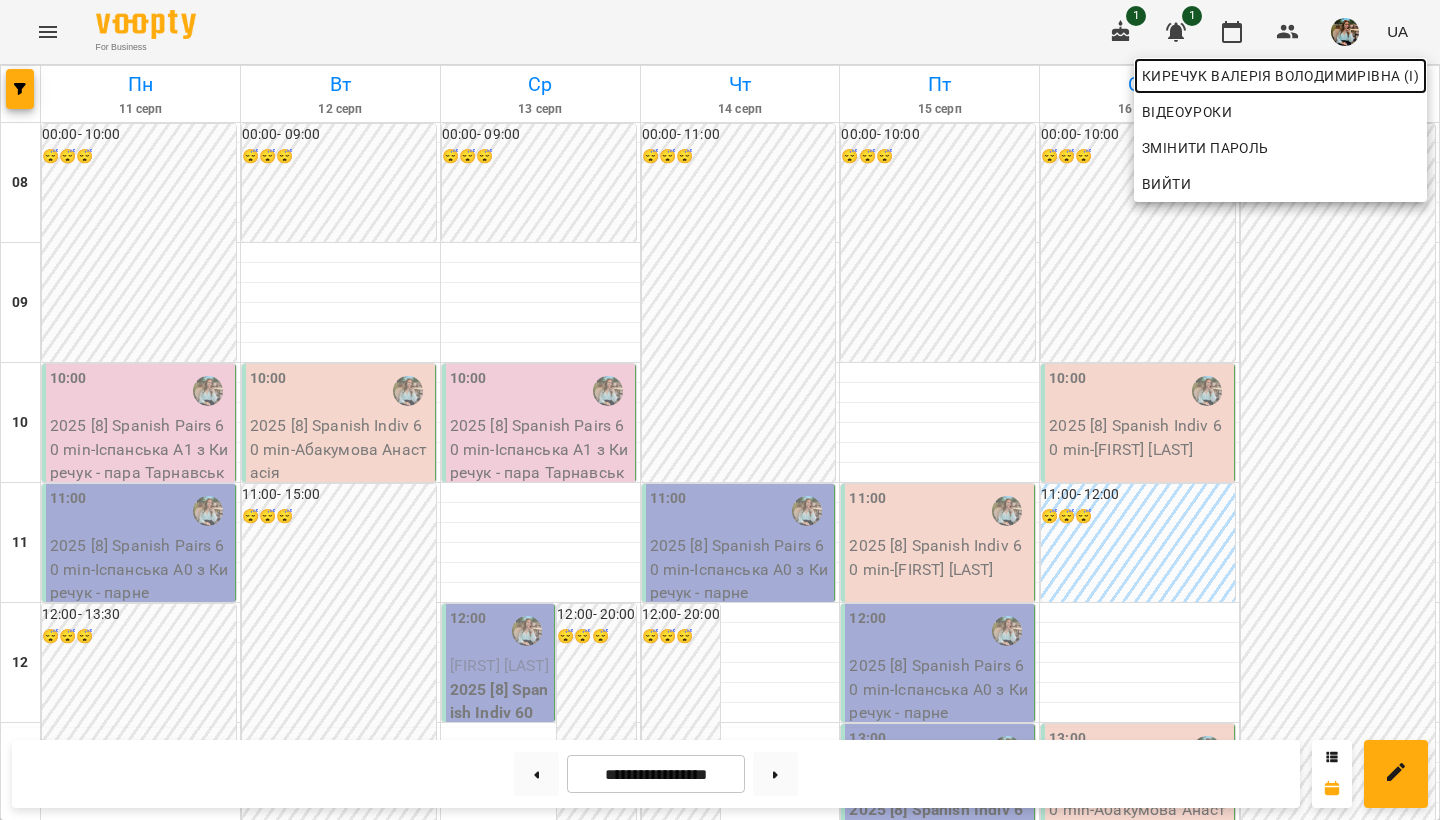 click on "Киречук Валерія Володимирівна (і)" at bounding box center [1280, 76] 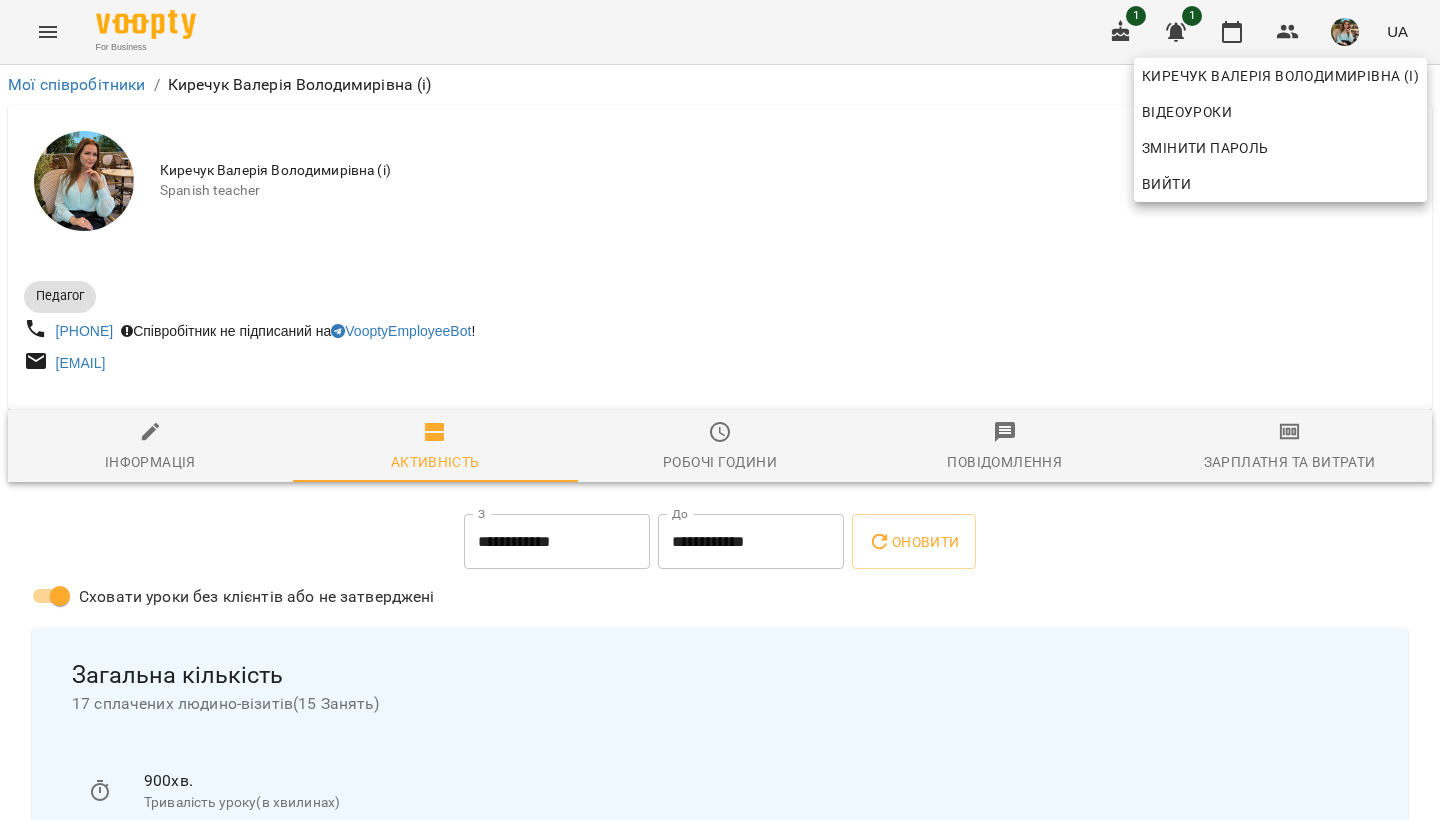 click at bounding box center [720, 410] 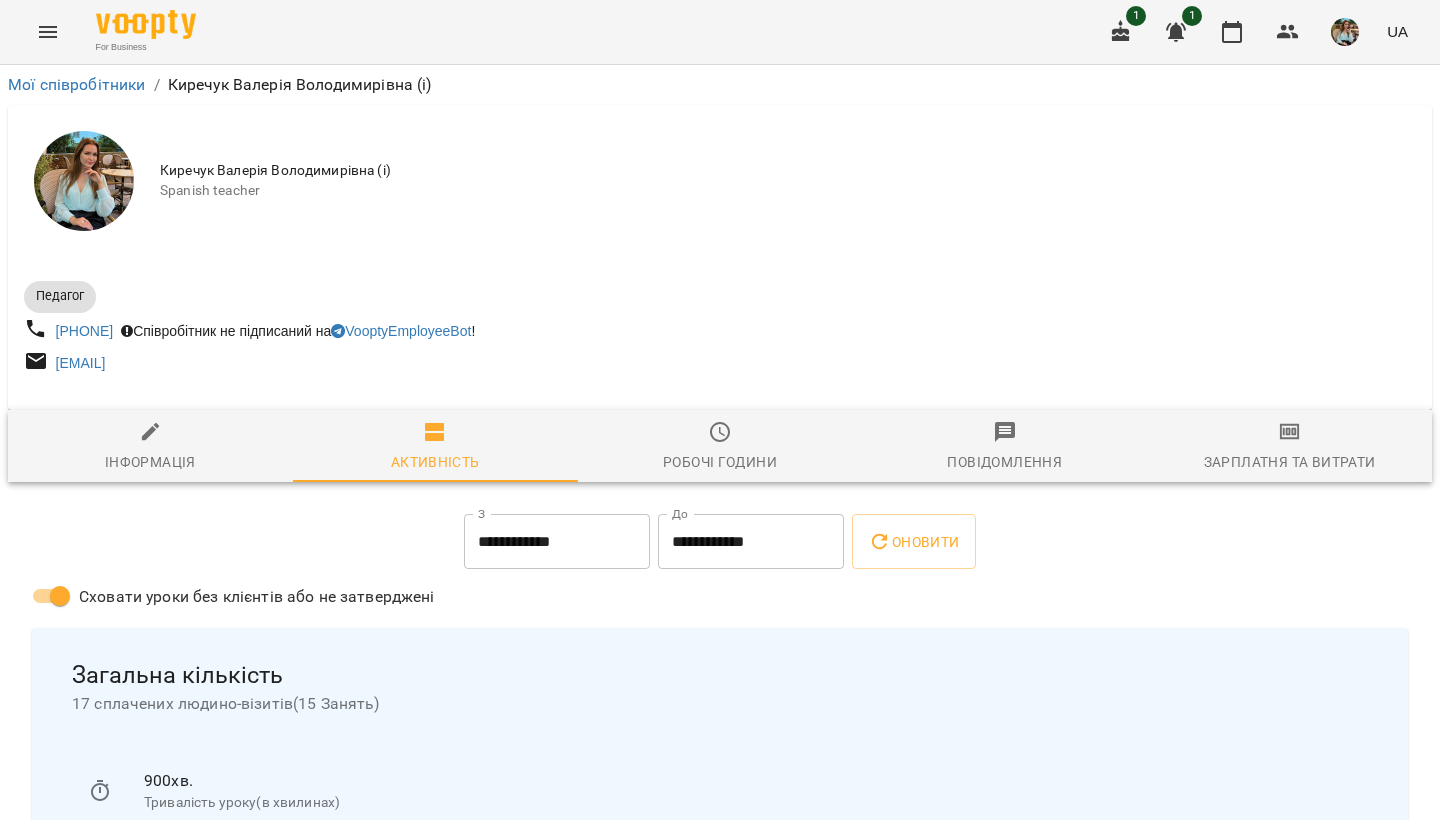 scroll, scrollTop: 0, scrollLeft: 0, axis: both 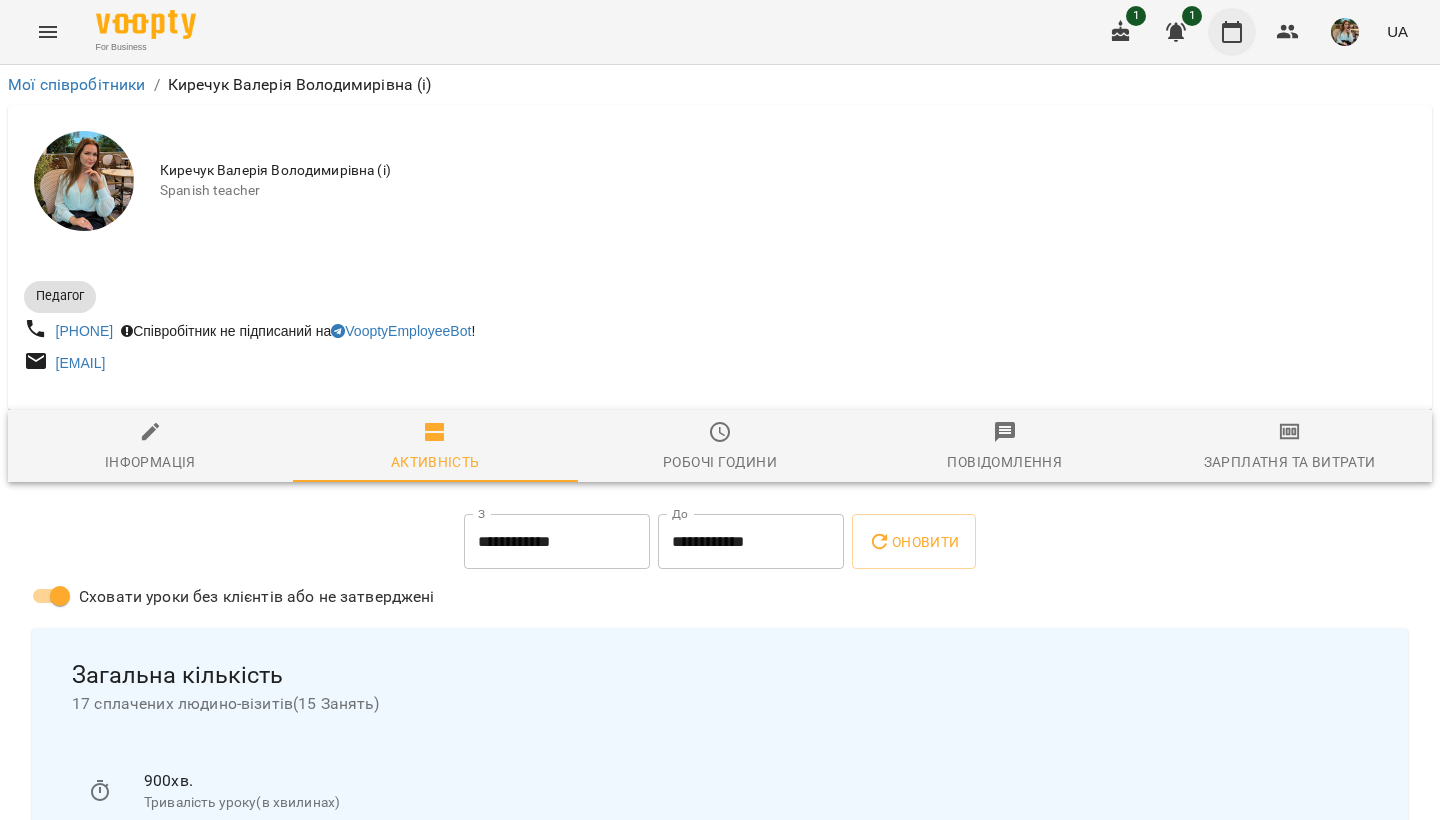 click 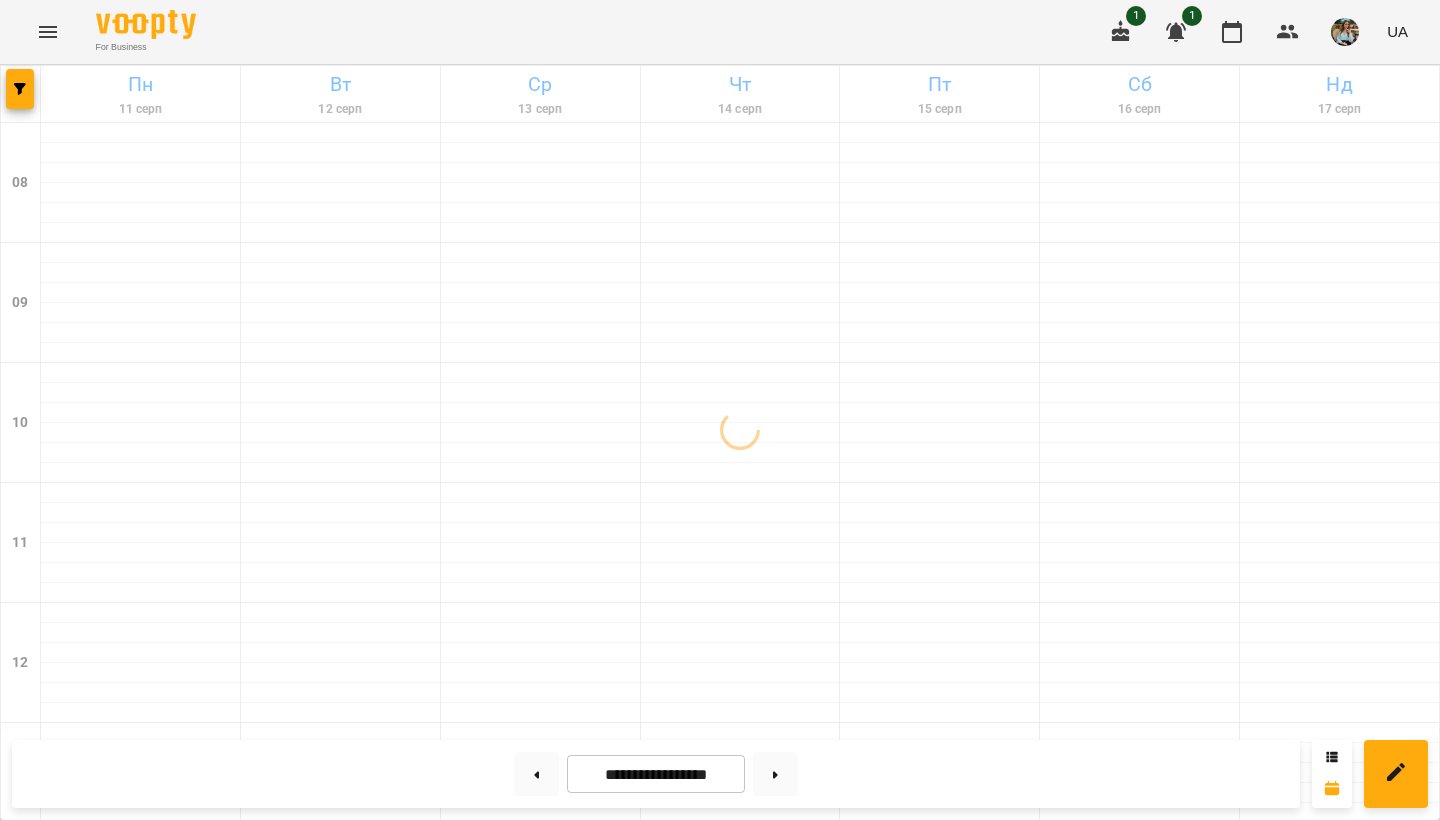 click at bounding box center (1345, 32) 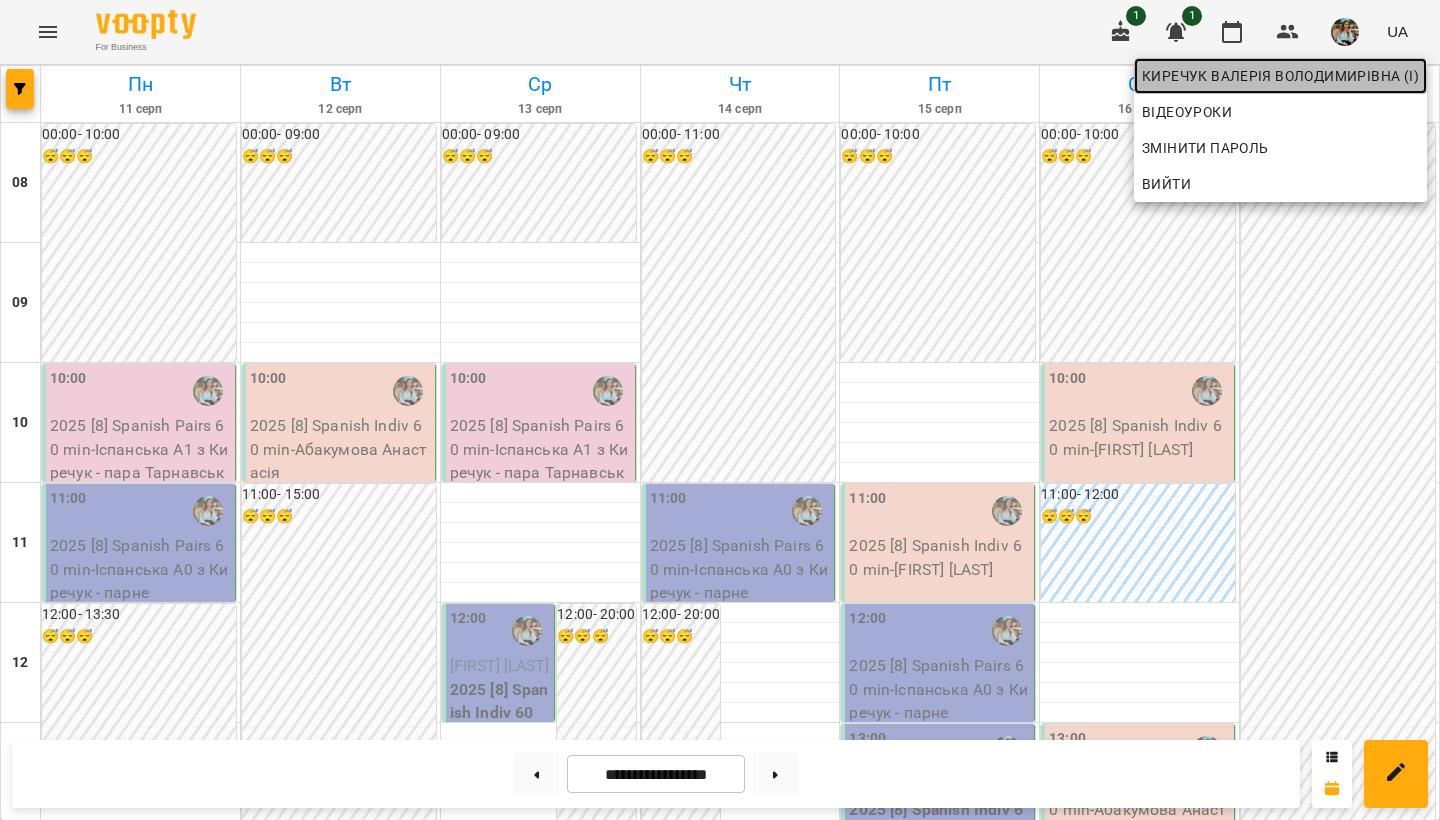 click on "Киречук Валерія Володимирівна (і)" at bounding box center [1280, 76] 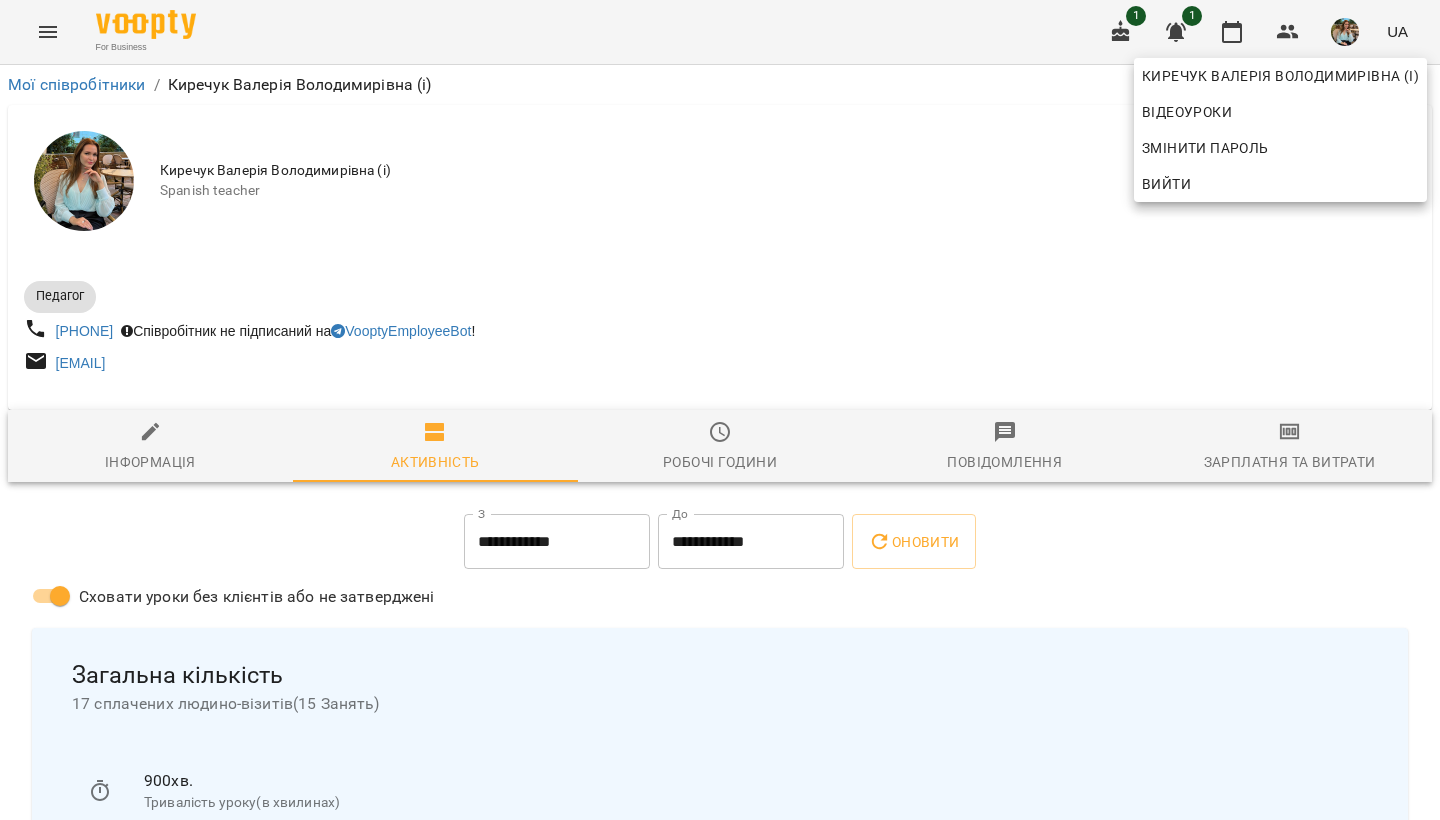 click at bounding box center (720, 410) 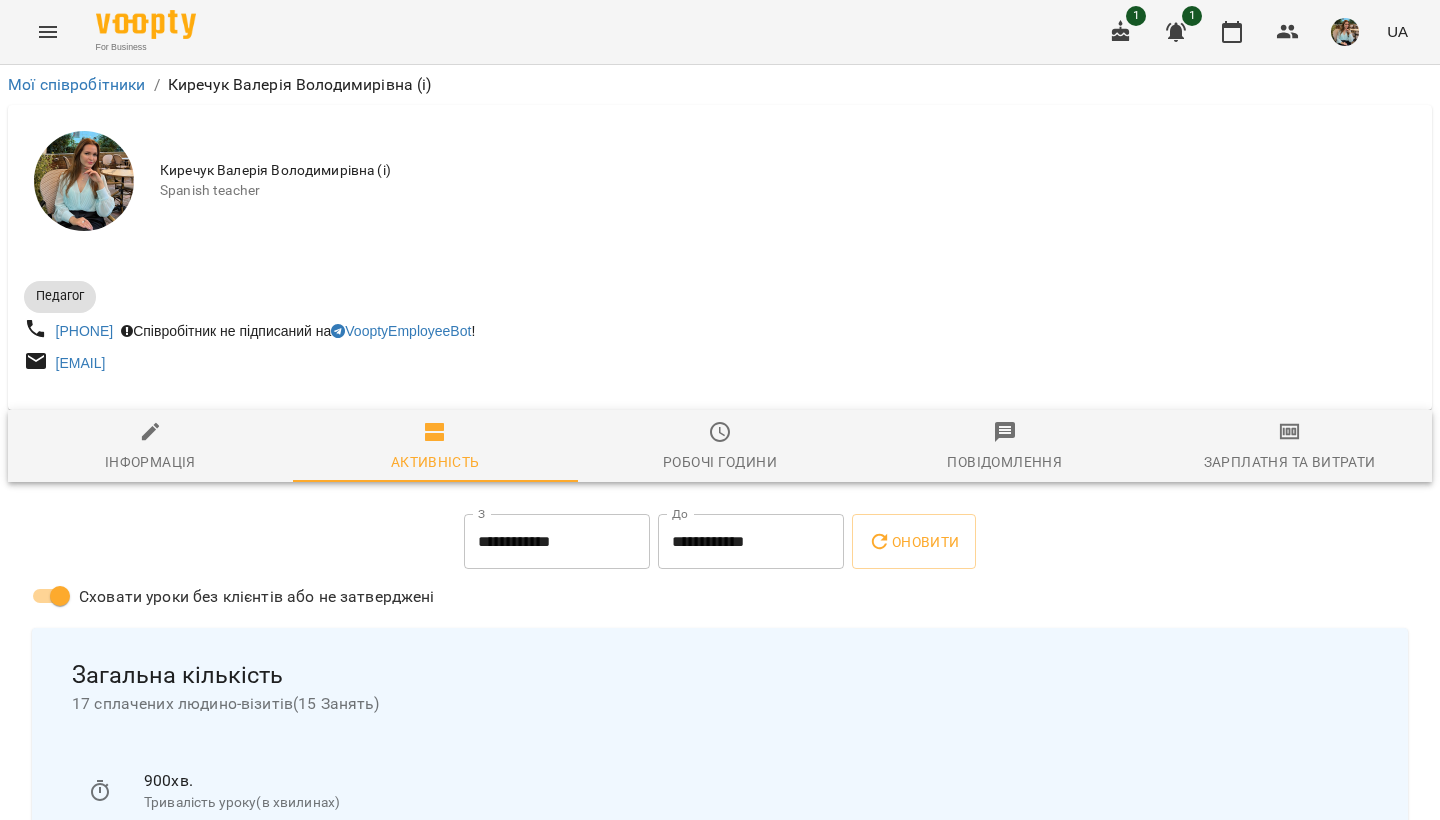 click 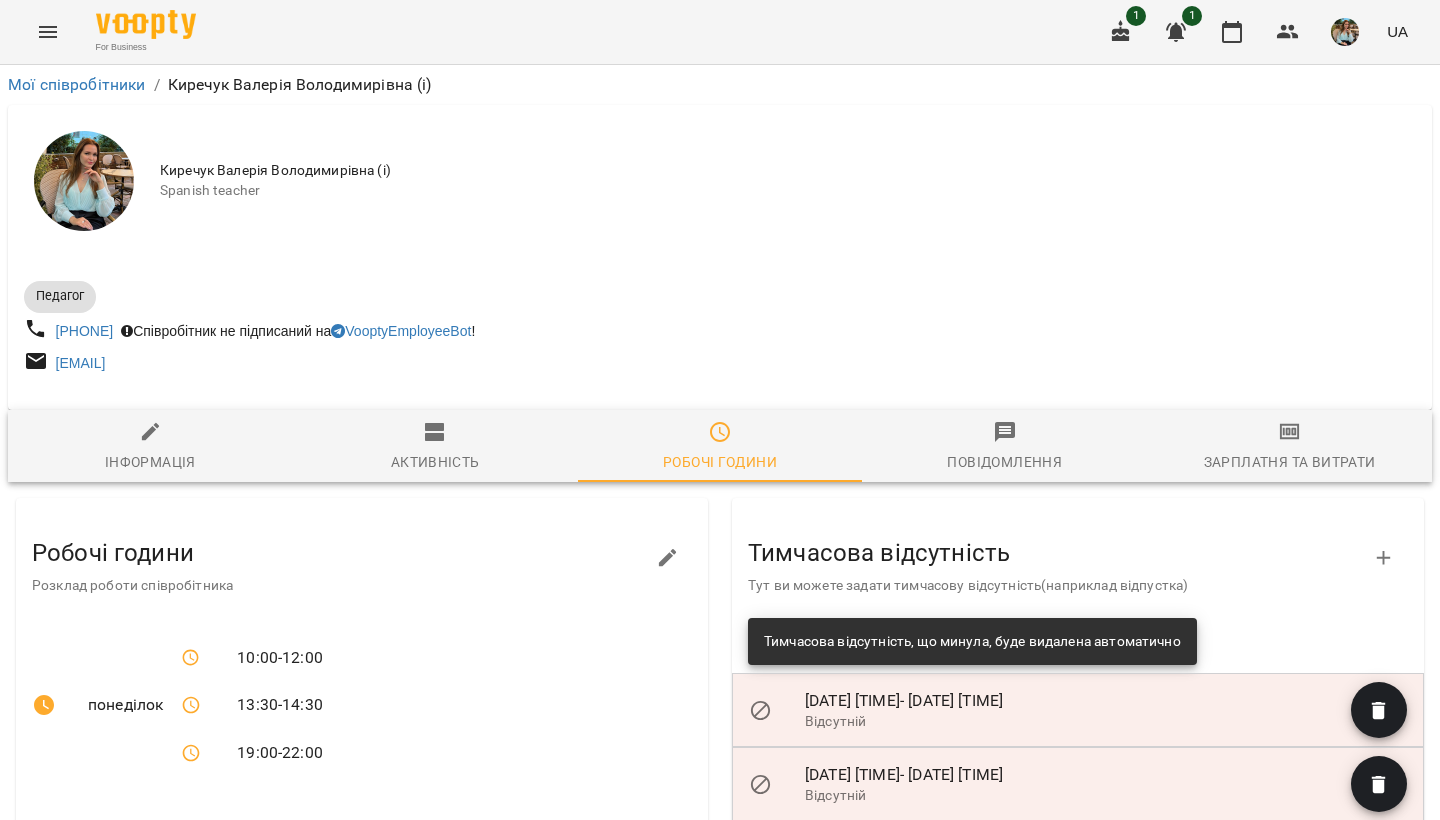 click 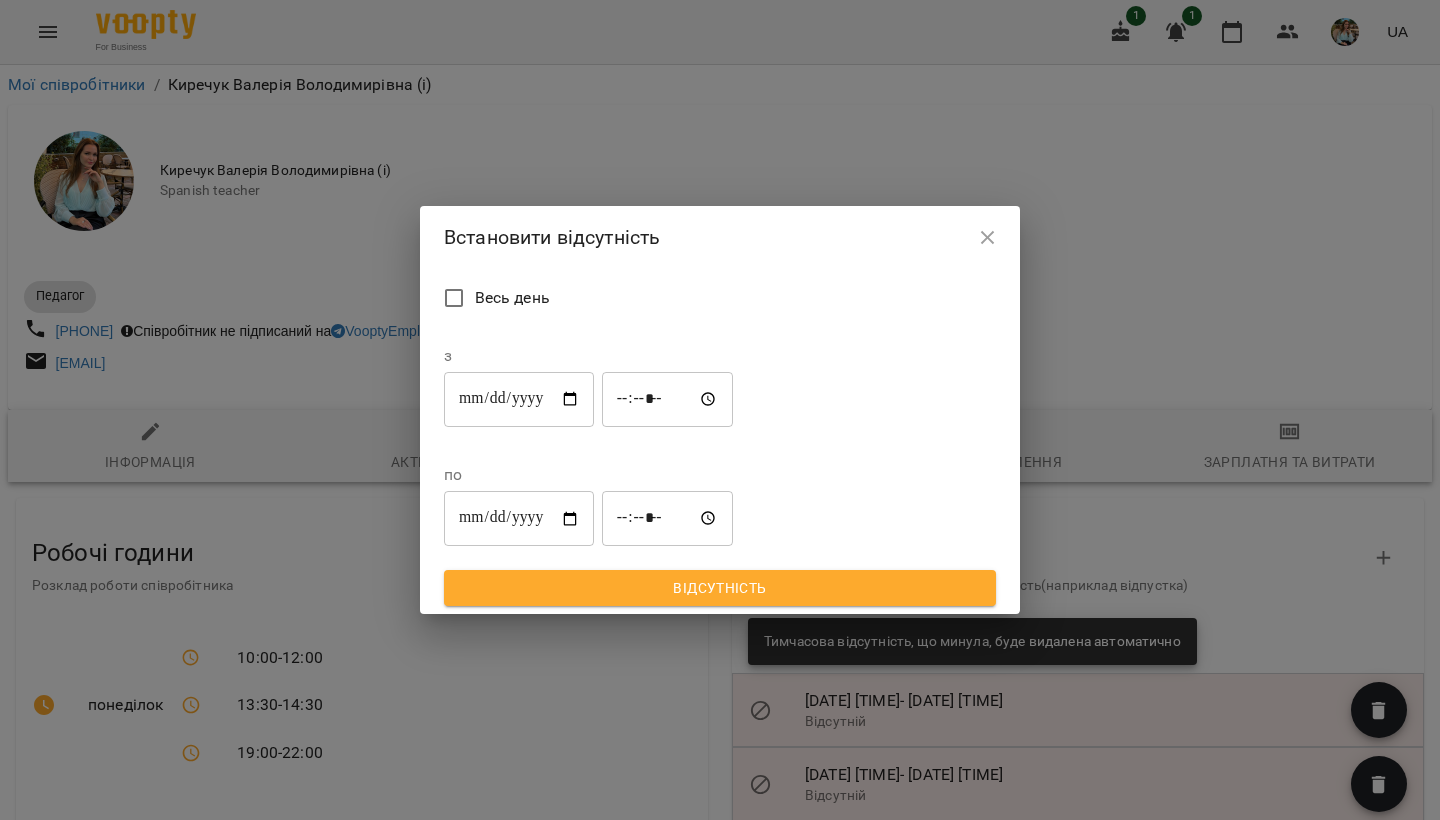 click on "**********" at bounding box center (519, 399) 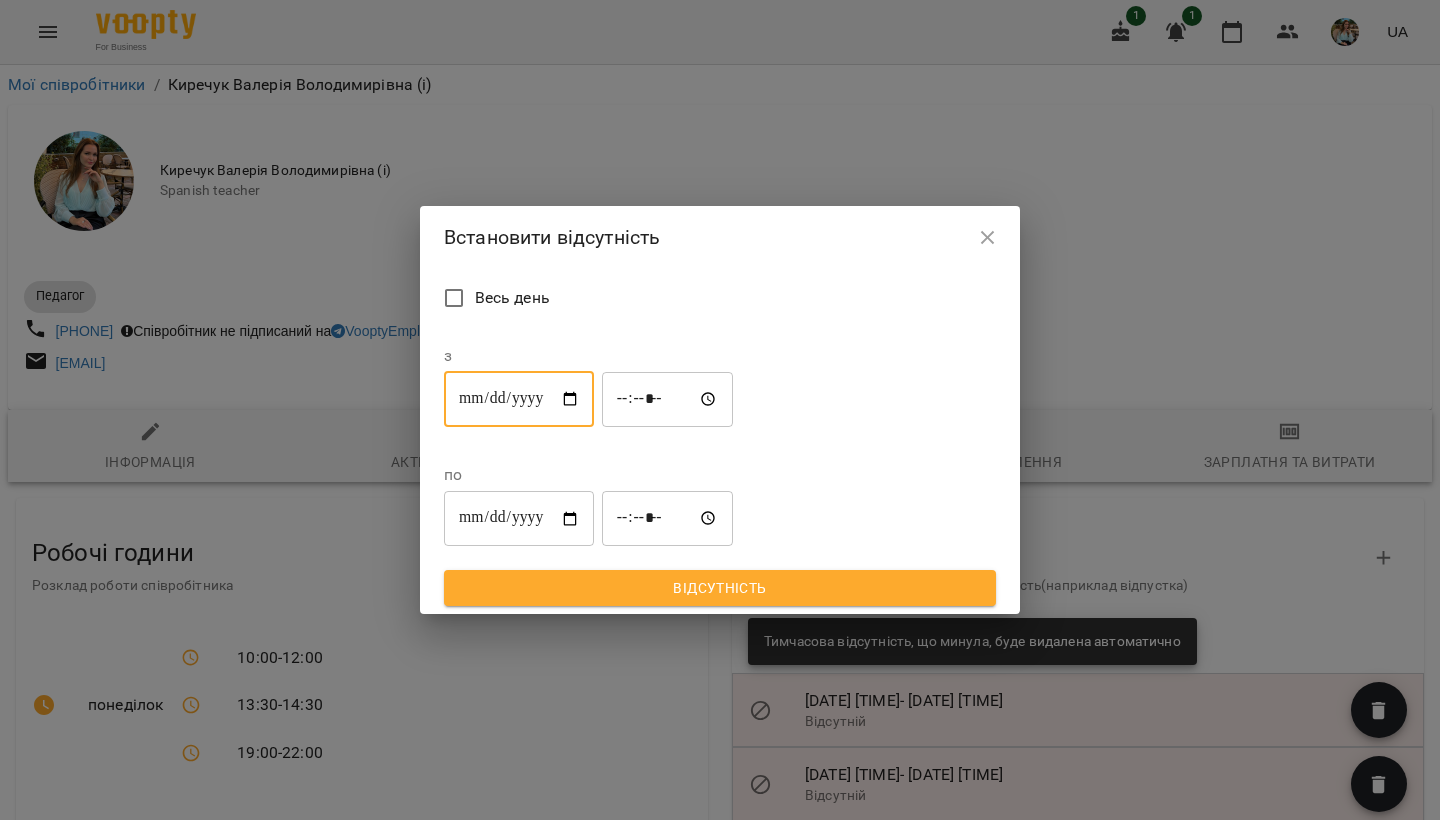 type on "**********" 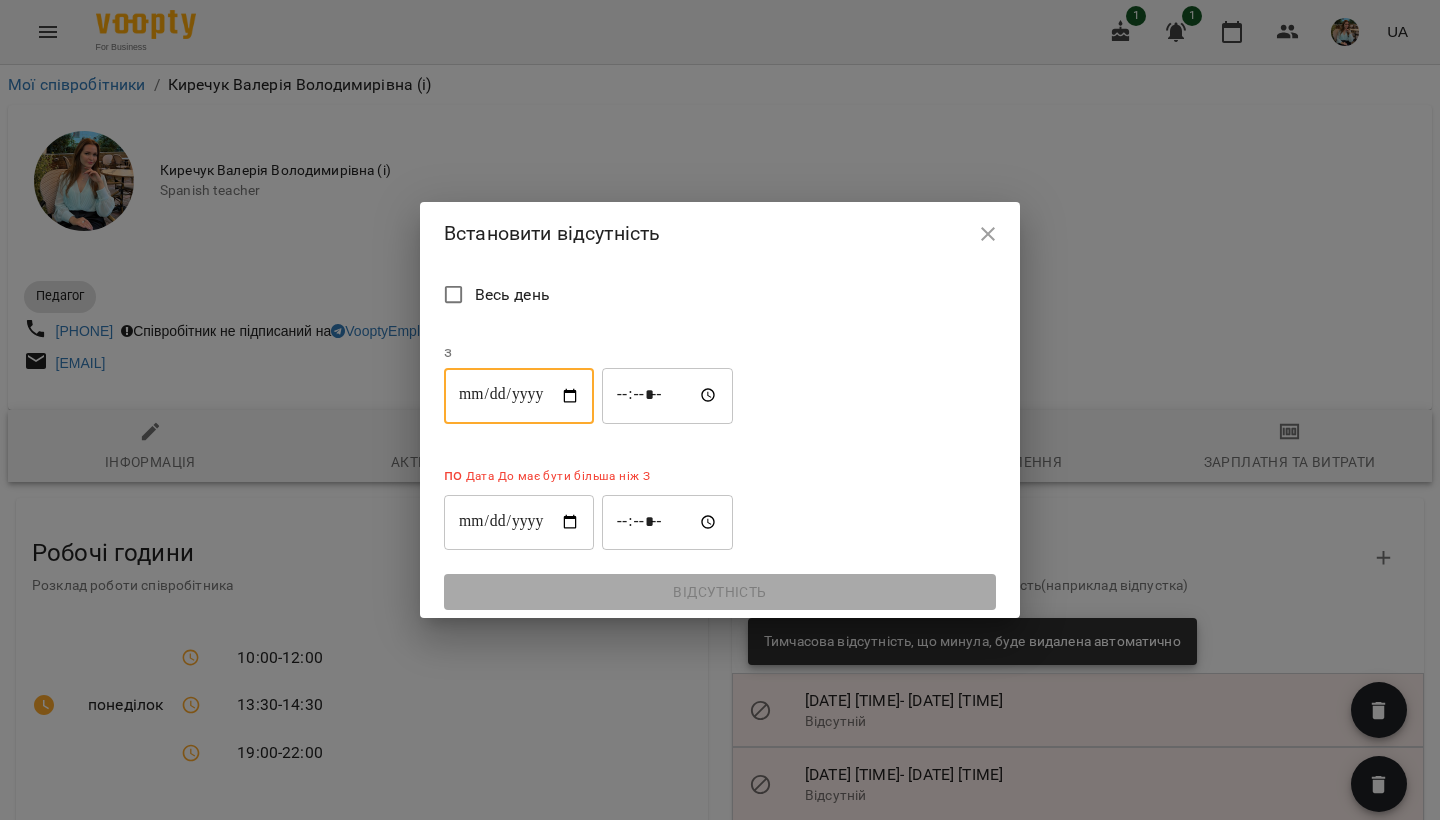 click on "**********" at bounding box center [519, 522] 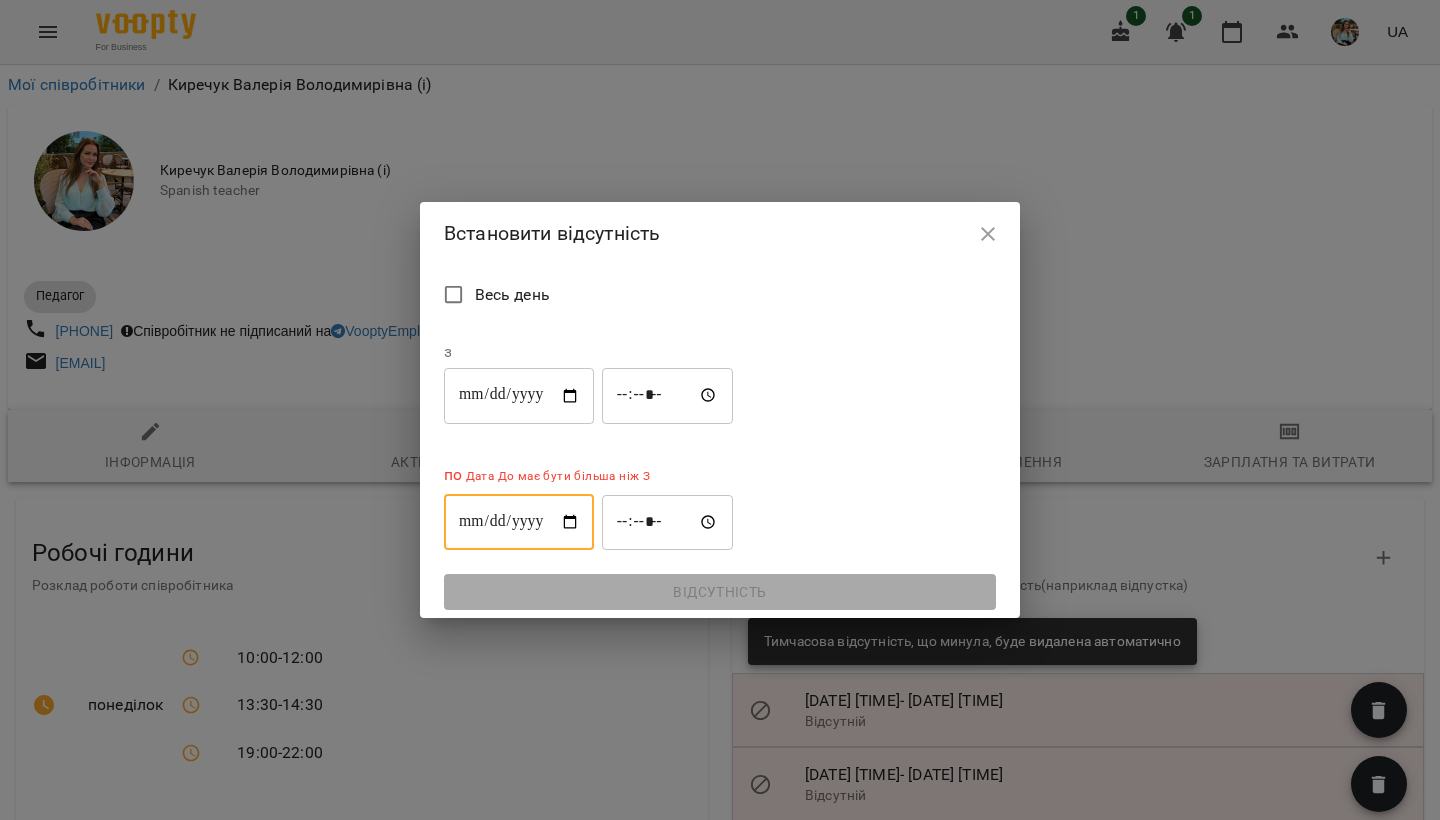 type on "**********" 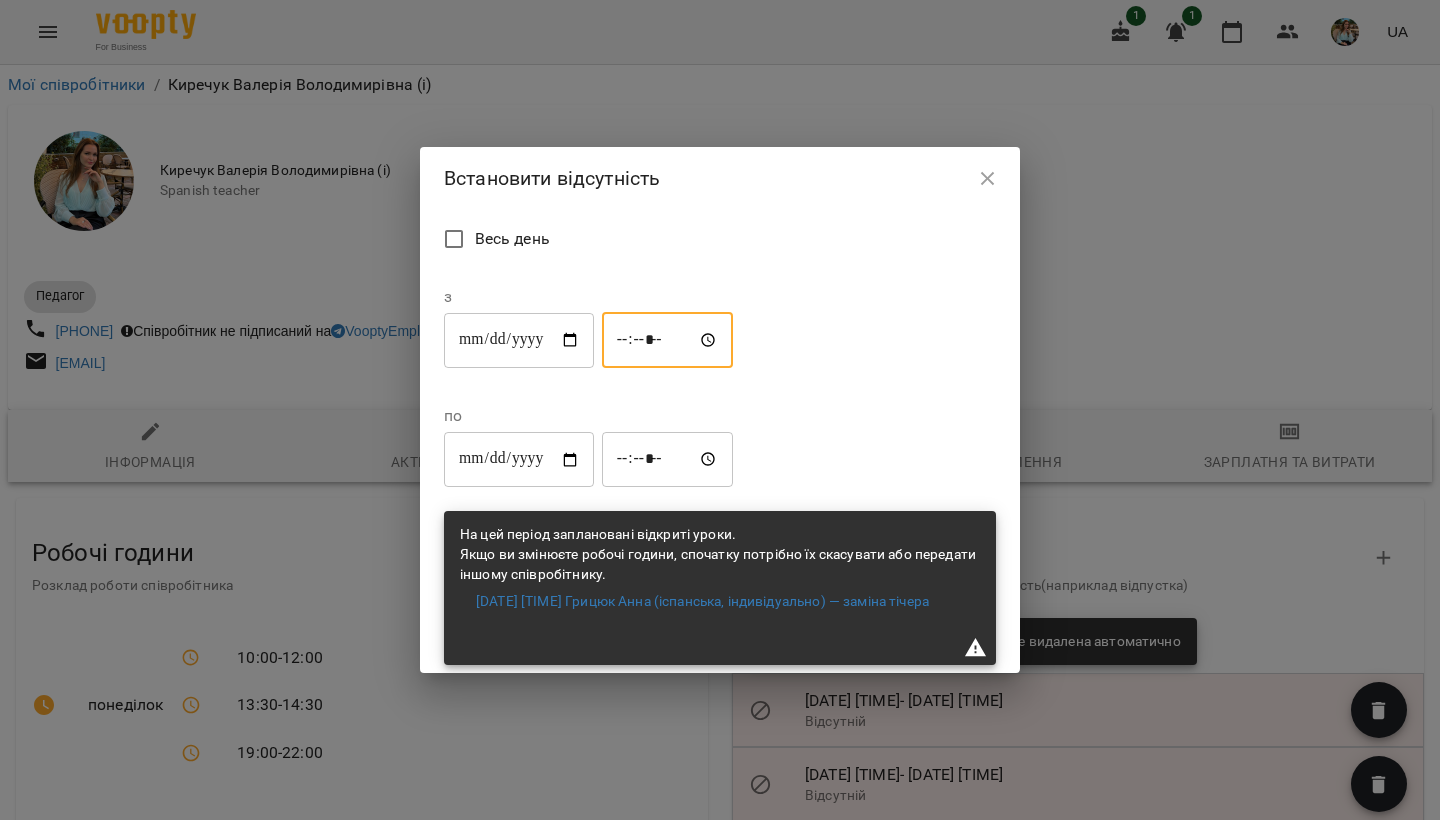 click on "*****" at bounding box center [668, 340] 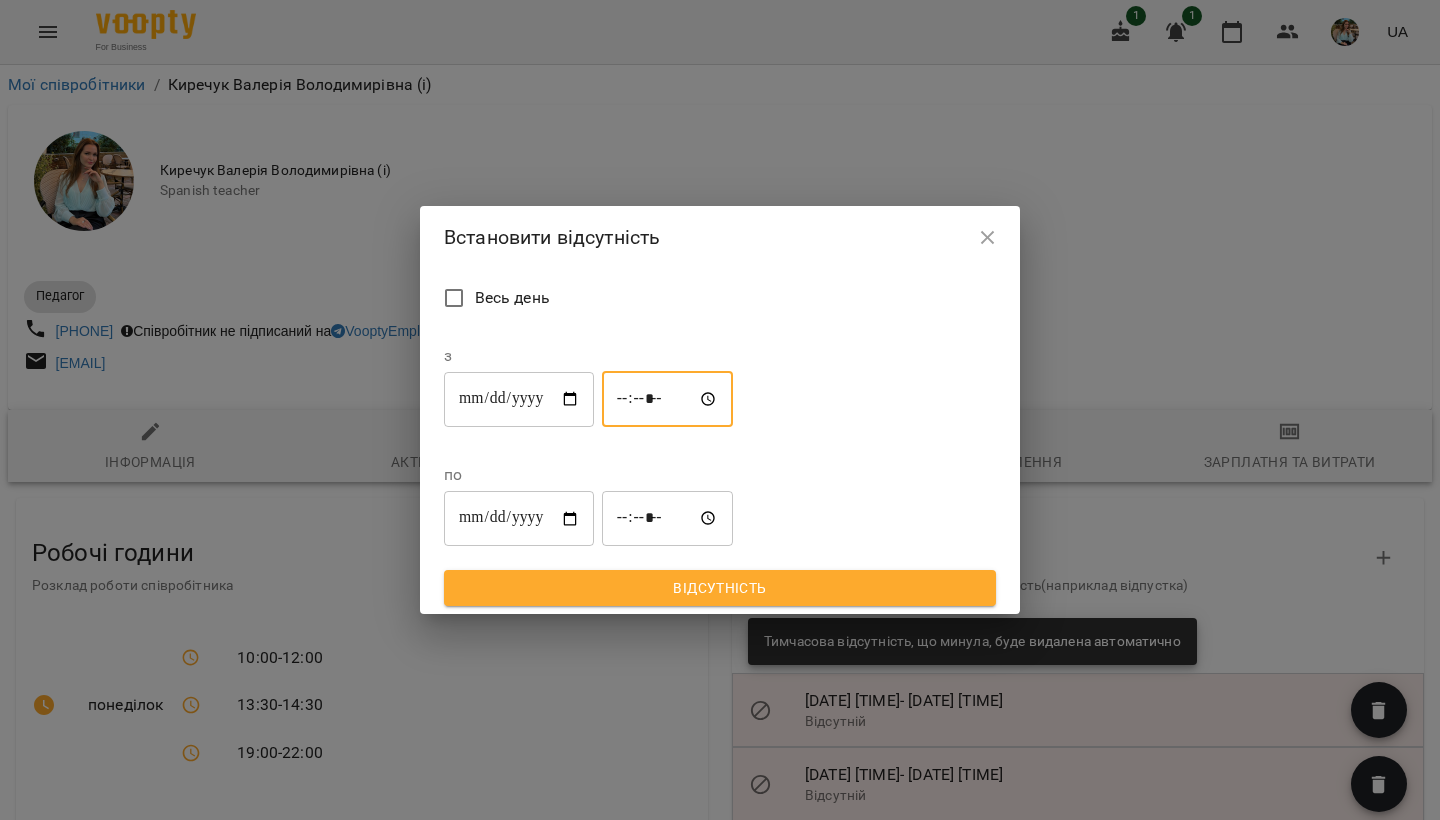 type on "*****" 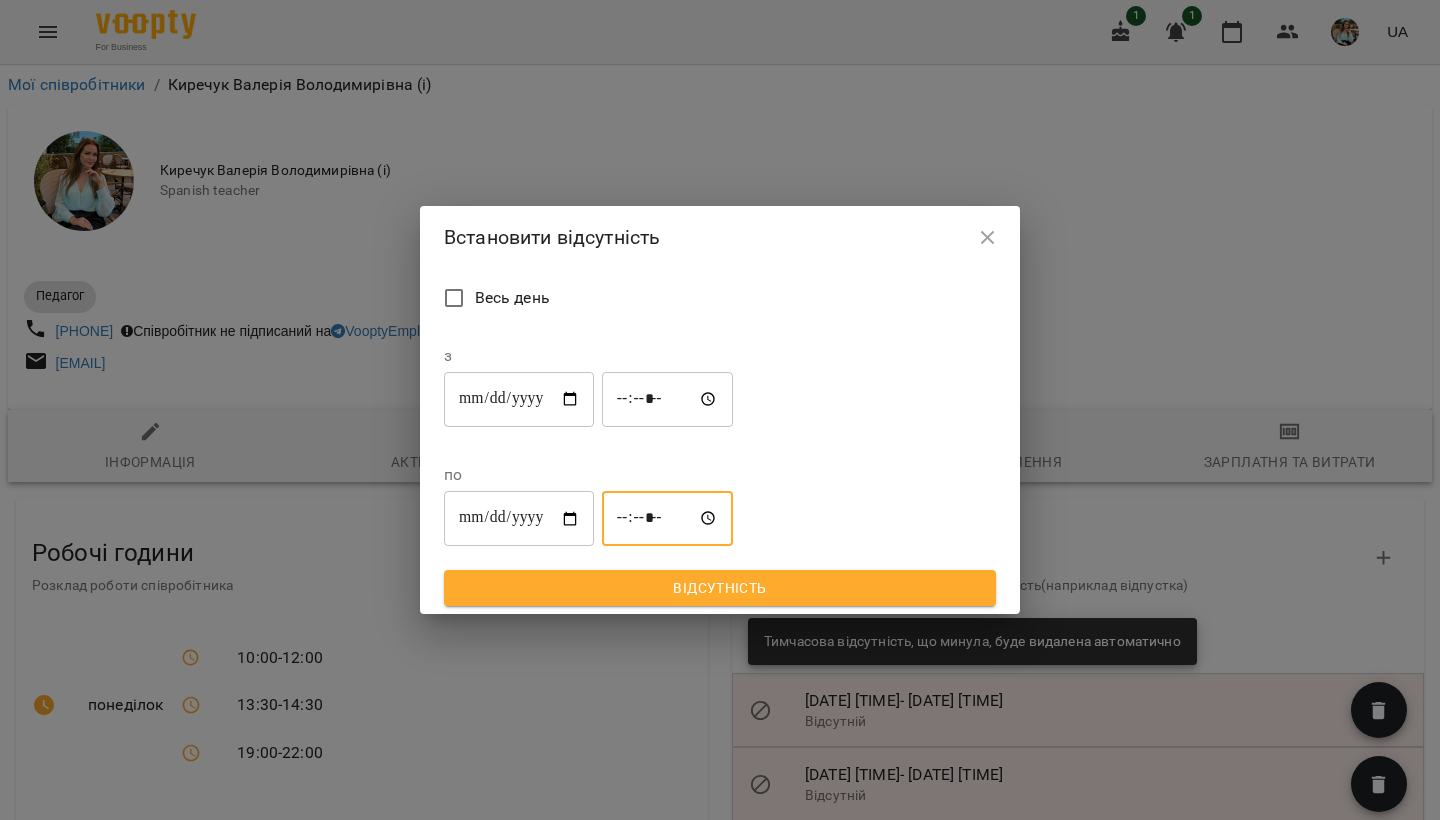 type on "*****" 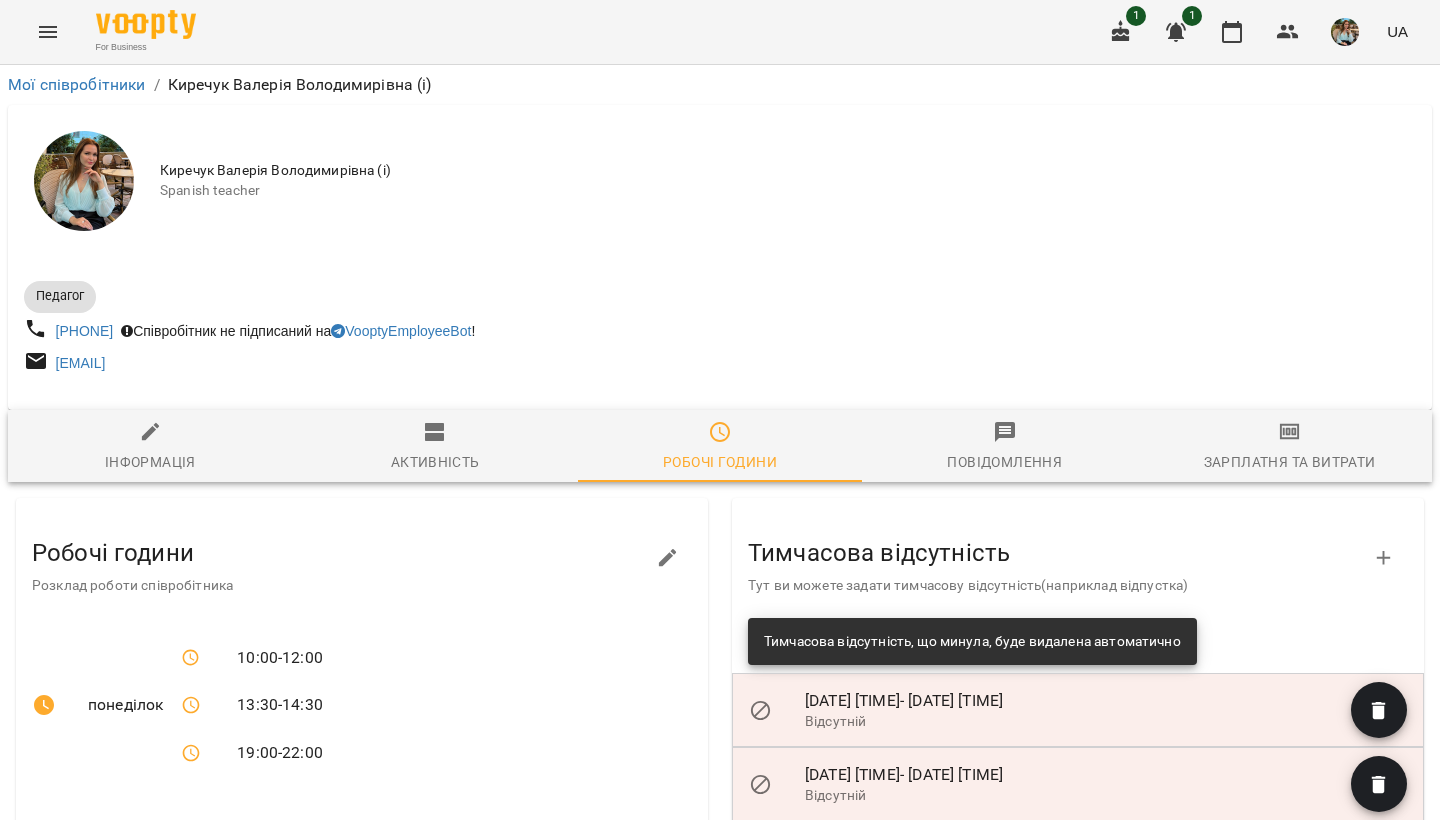 click 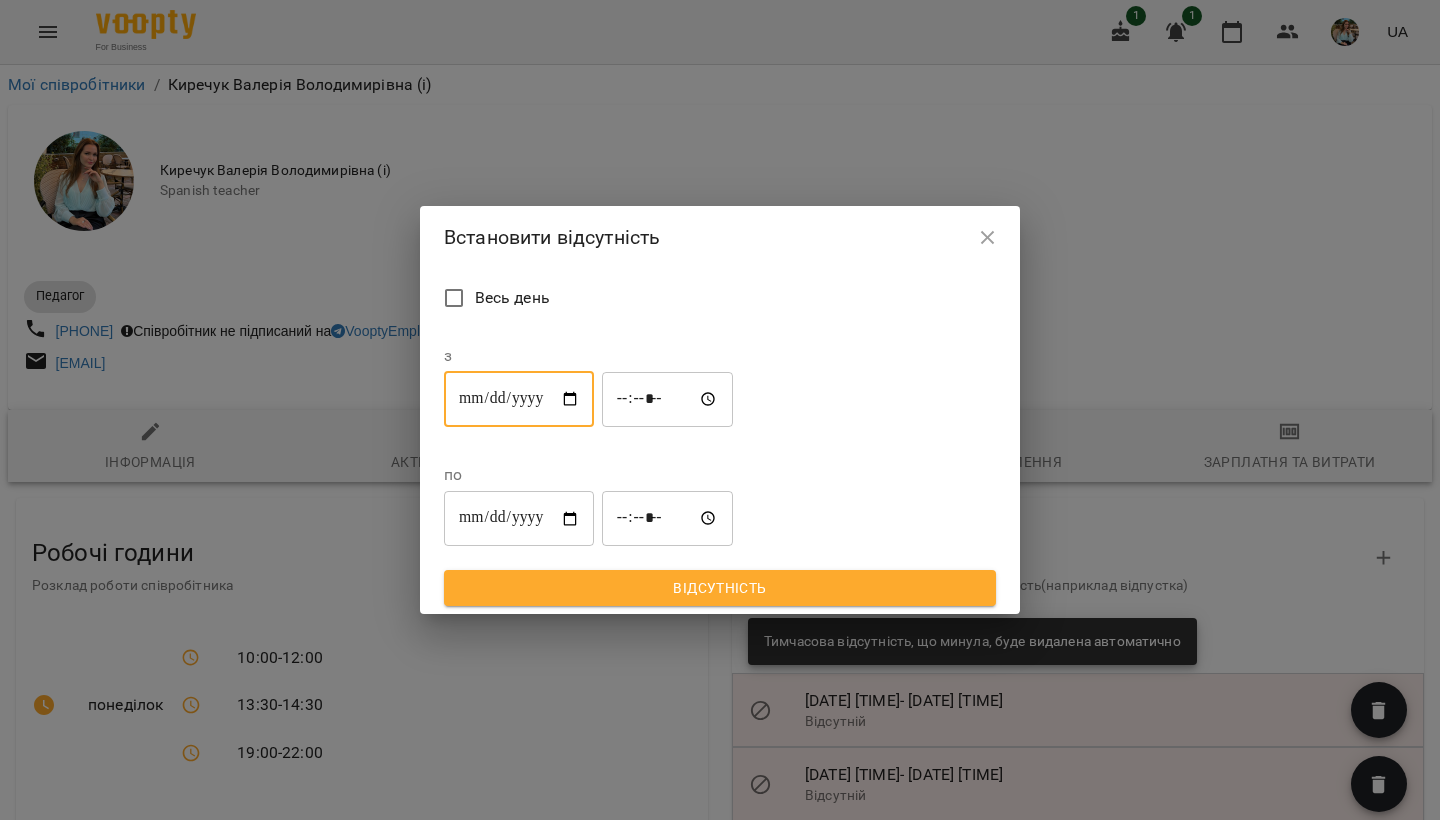 click on "**********" at bounding box center [519, 399] 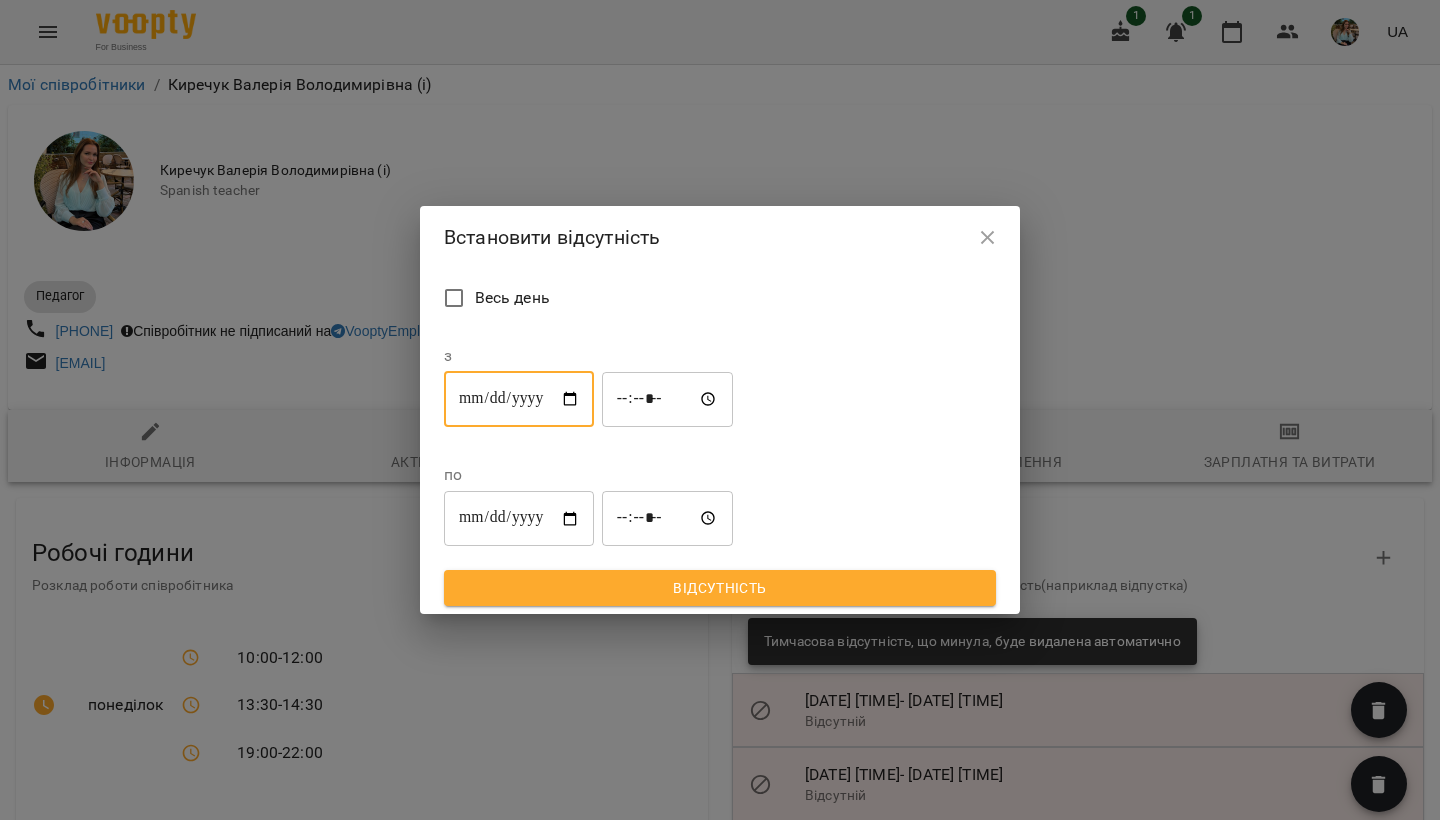 type on "**********" 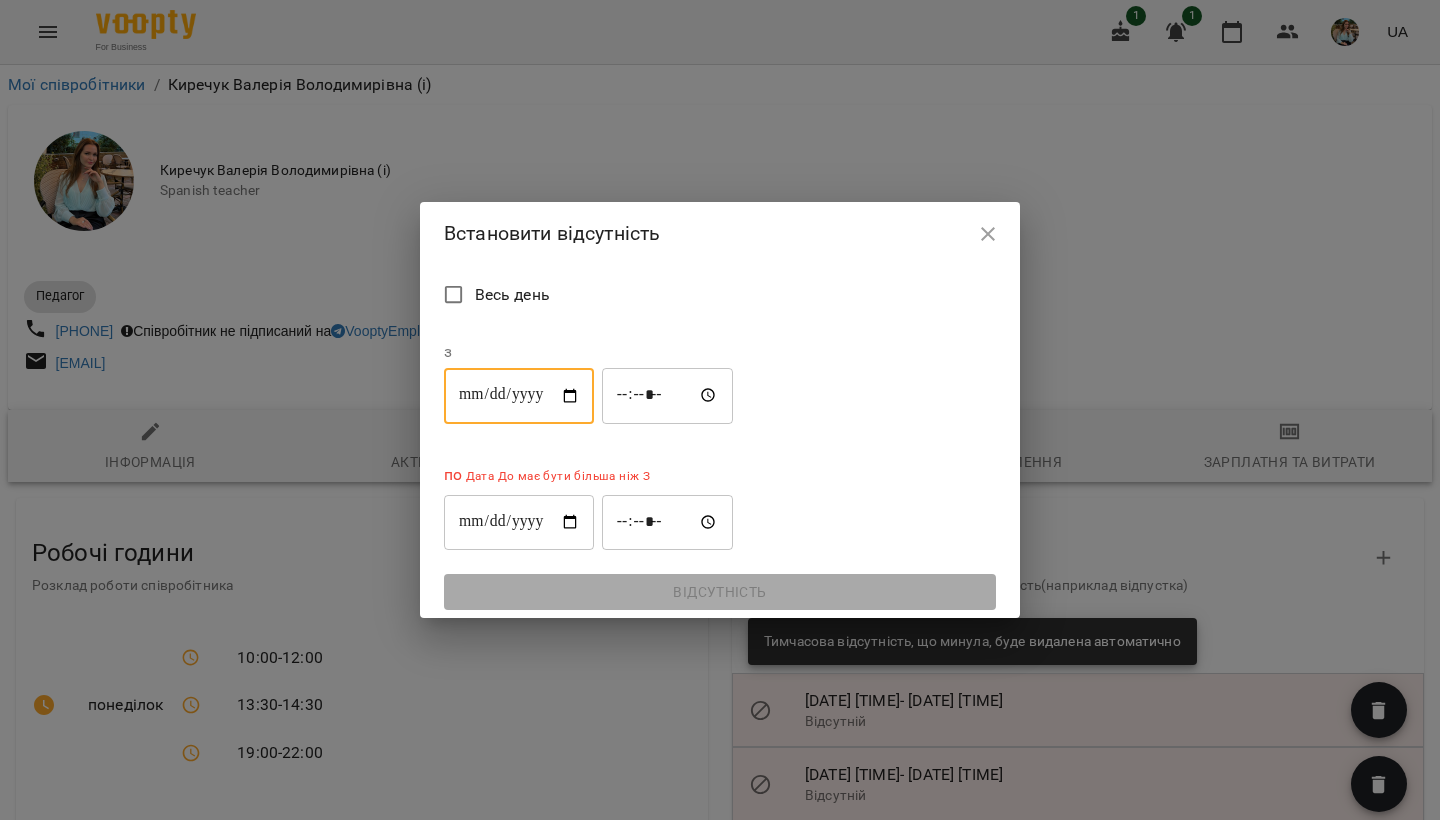 click on "**********" at bounding box center (519, 522) 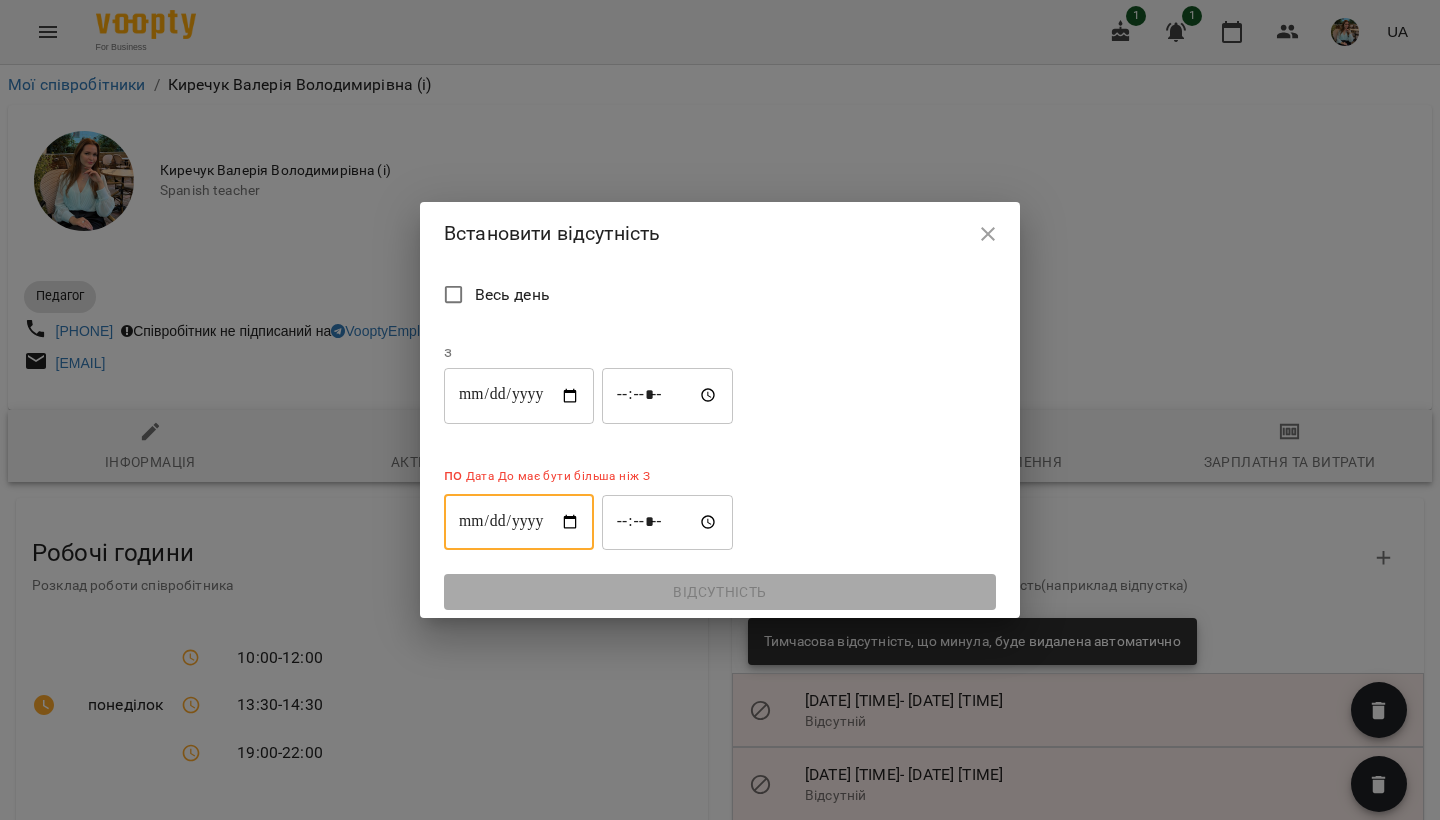 type on "**********" 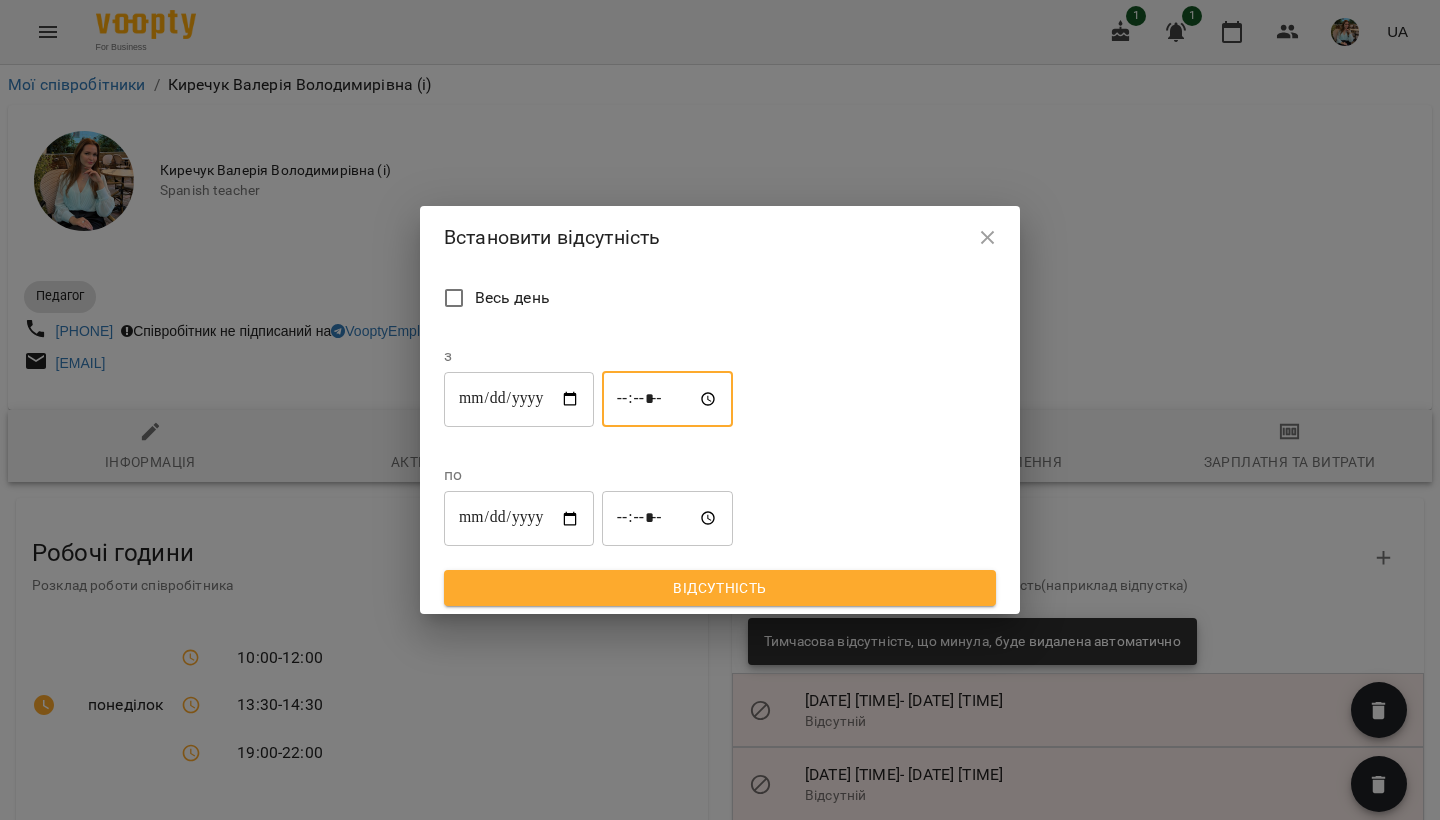 click on "*****" at bounding box center [668, 399] 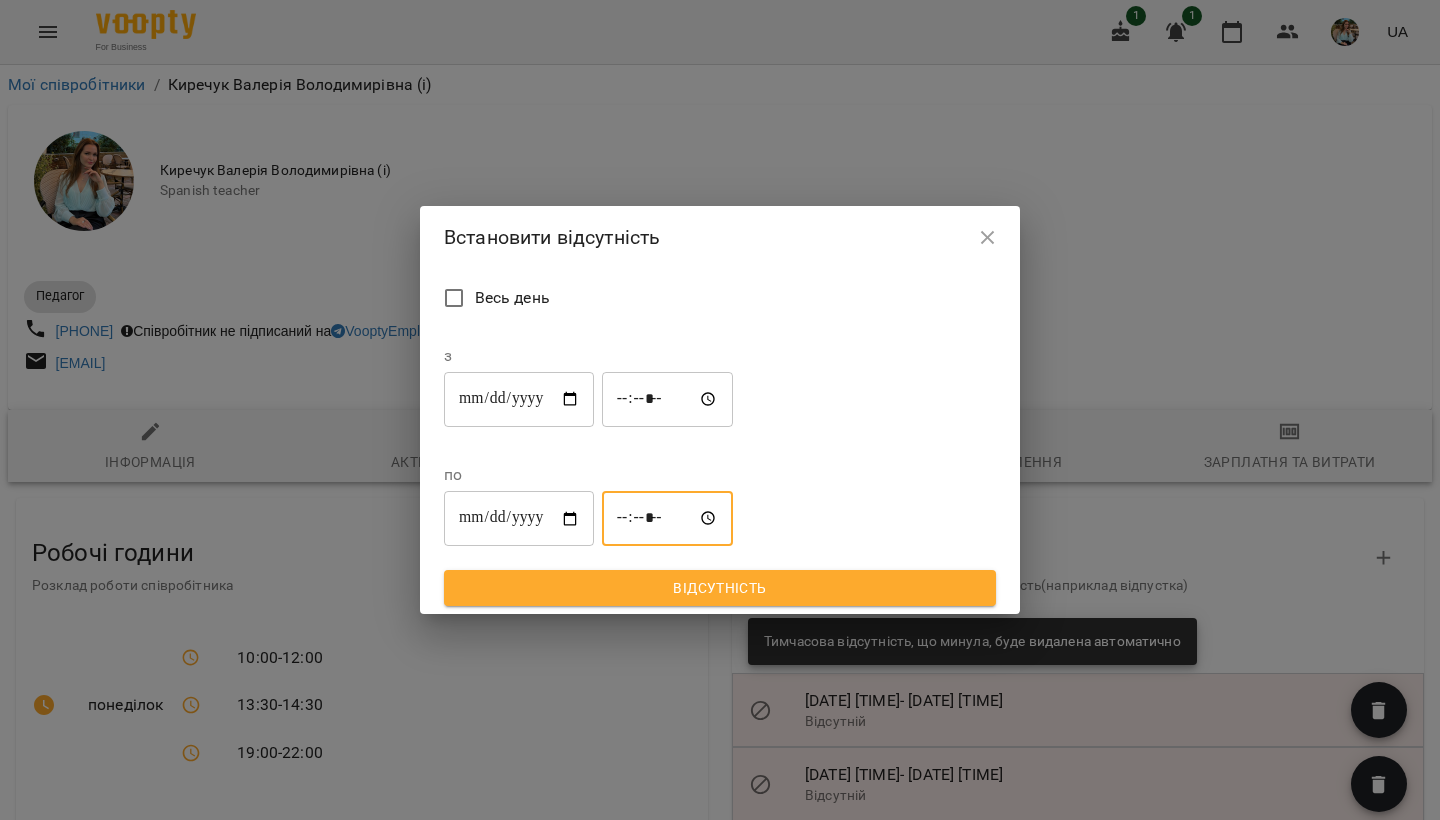 type on "*****" 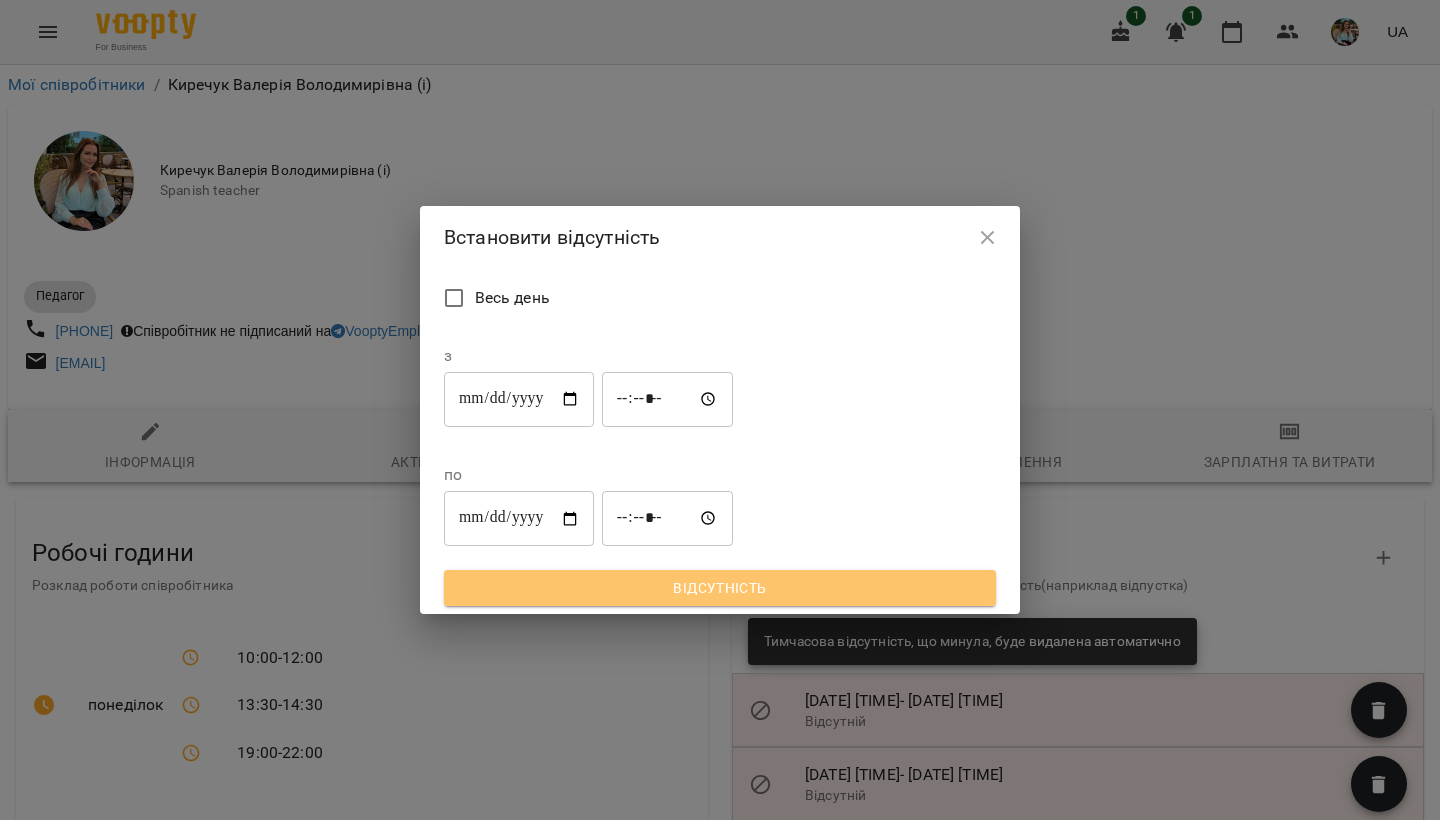 click on "Відсутність" at bounding box center (720, 588) 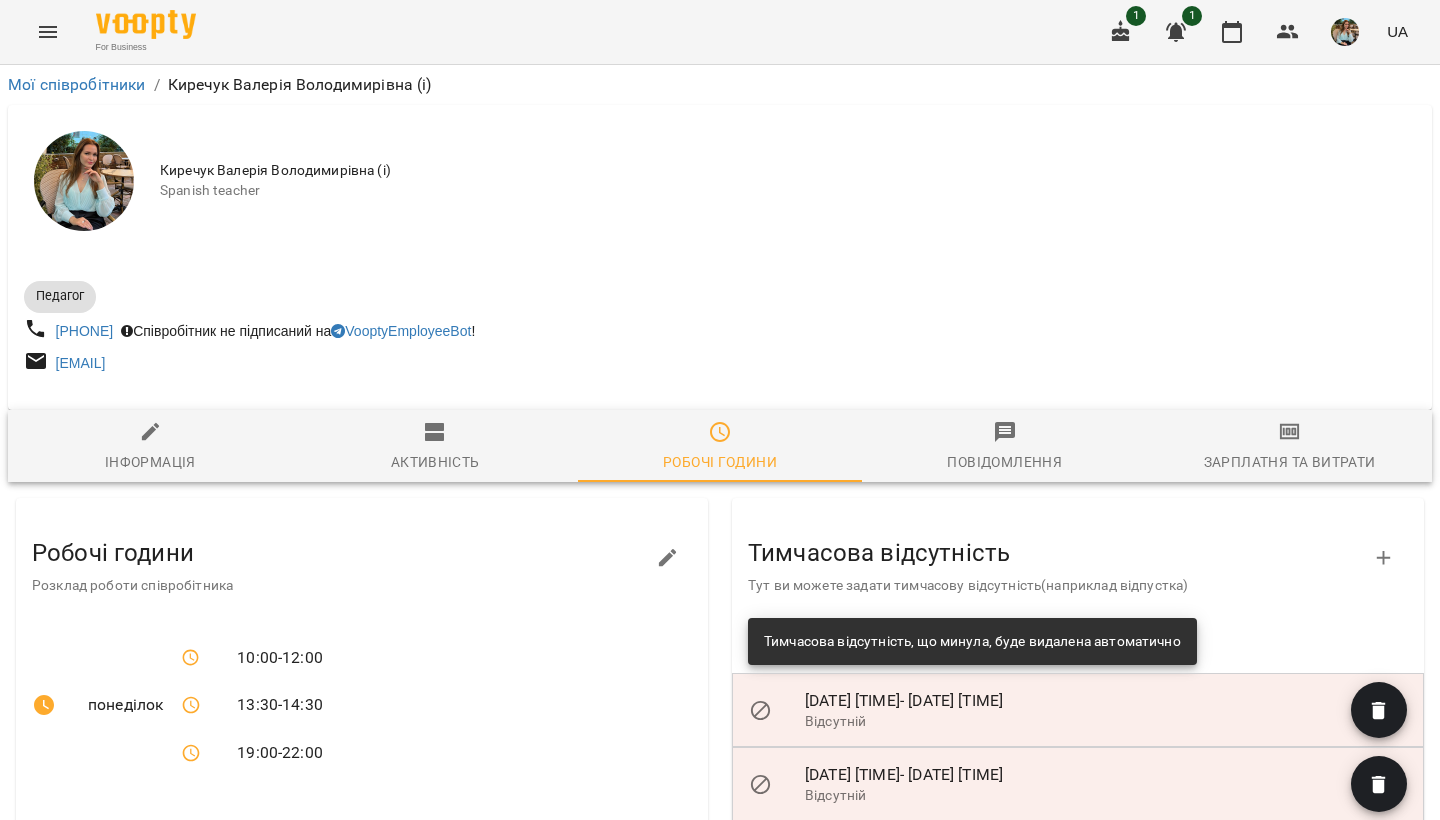 click at bounding box center [1345, 32] 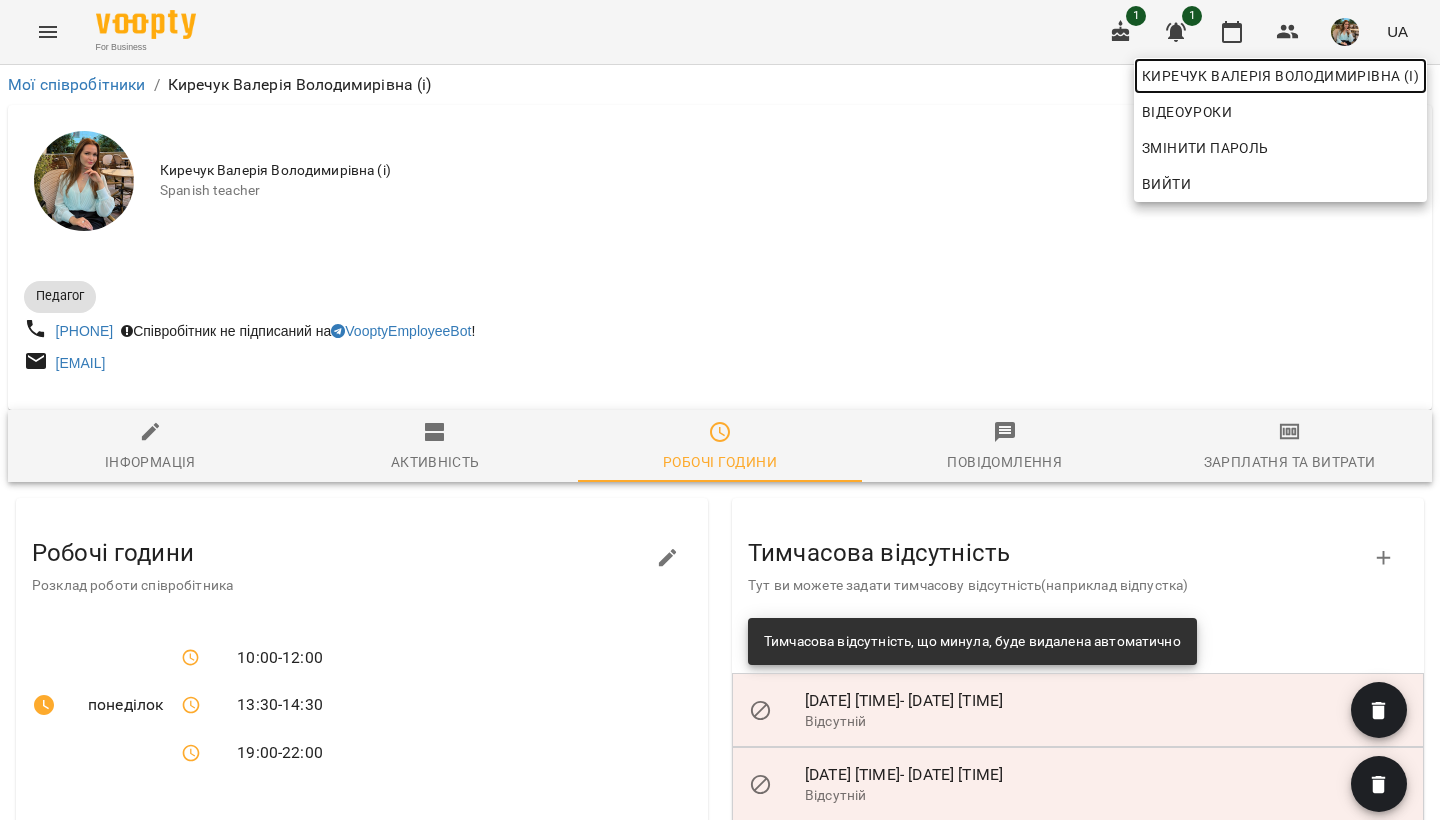 click on "Киречук Валерія Володимирівна (і)" at bounding box center (1280, 76) 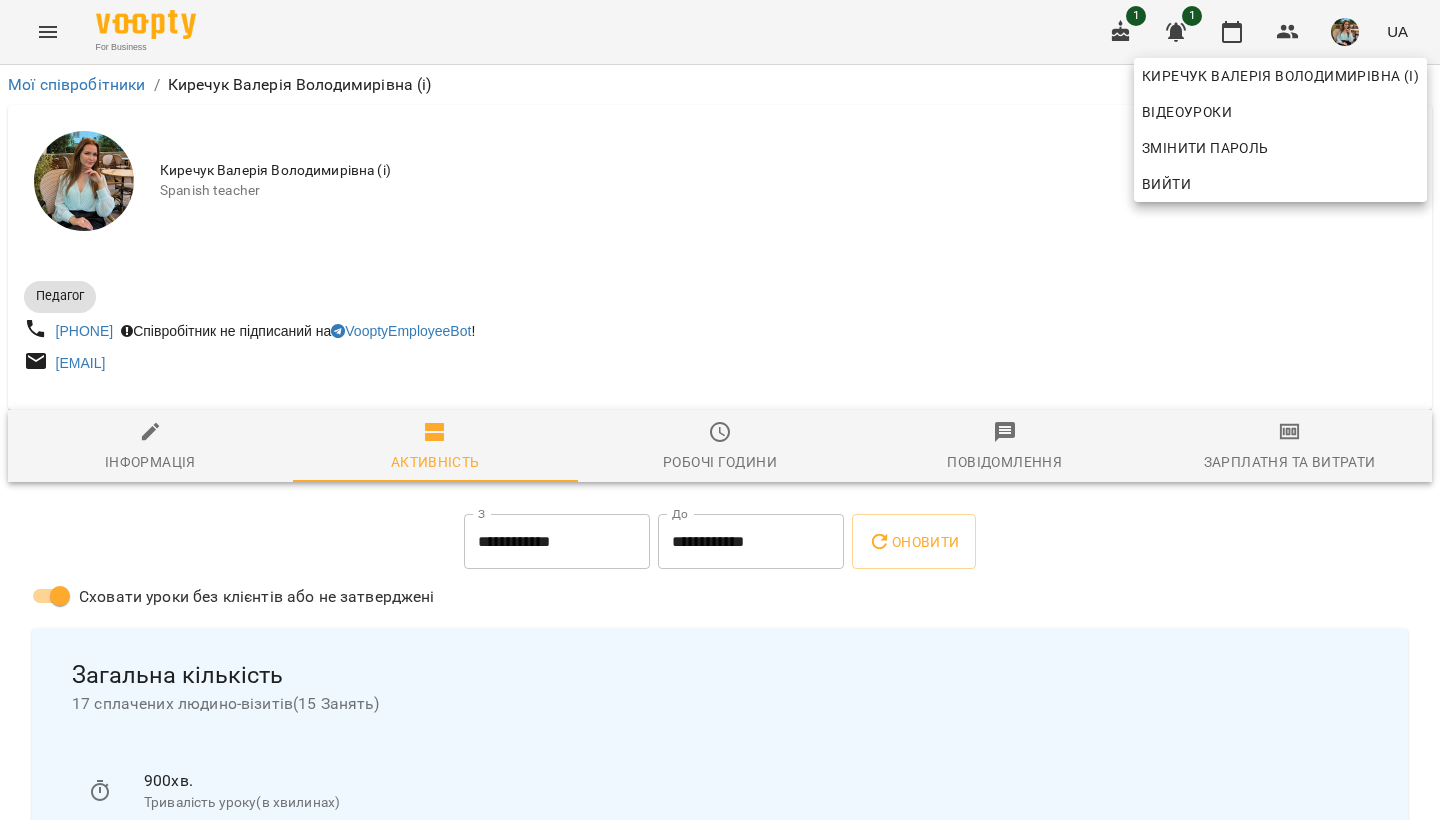 click at bounding box center (720, 410) 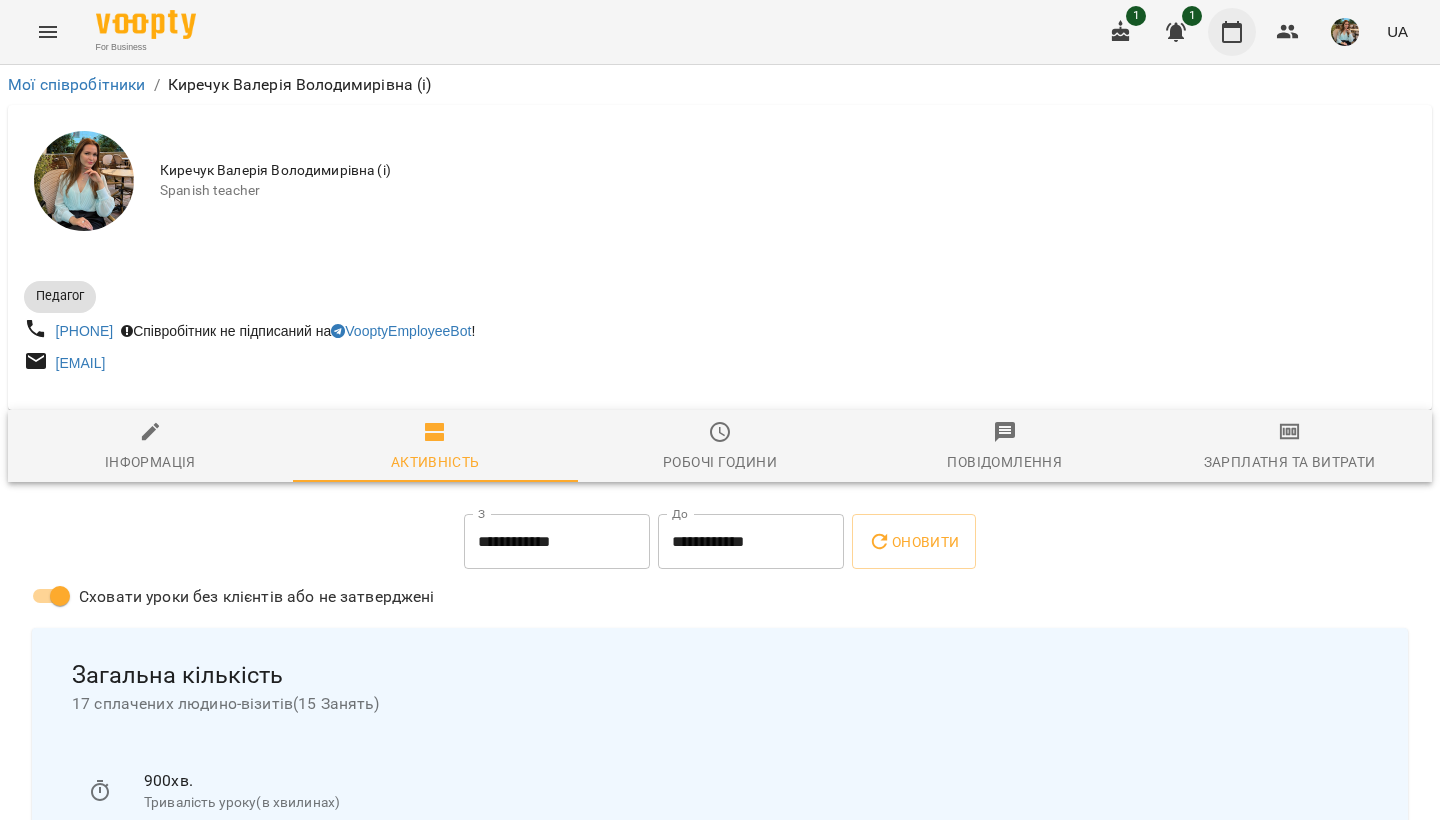 click 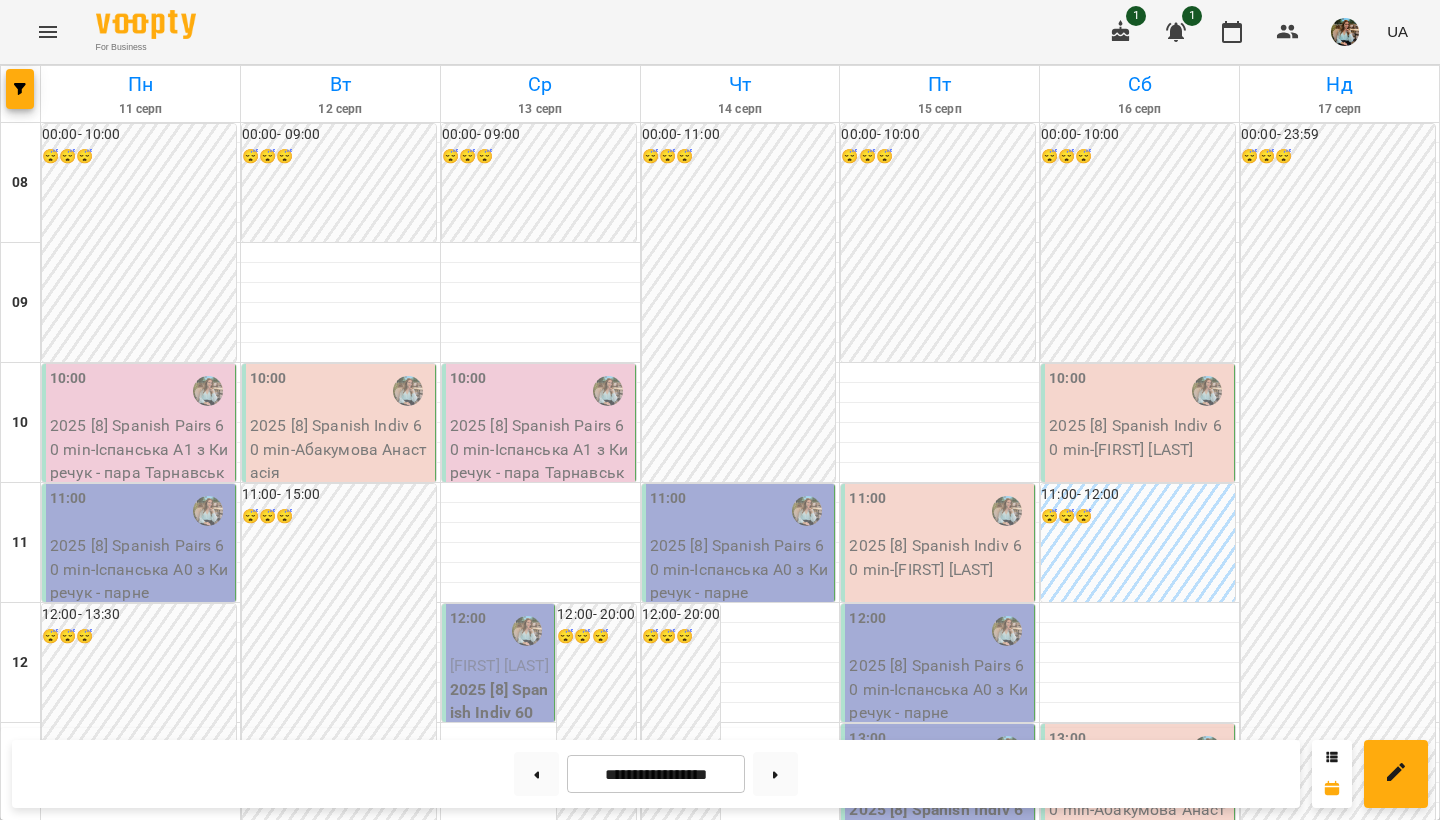 scroll, scrollTop: 0, scrollLeft: 0, axis: both 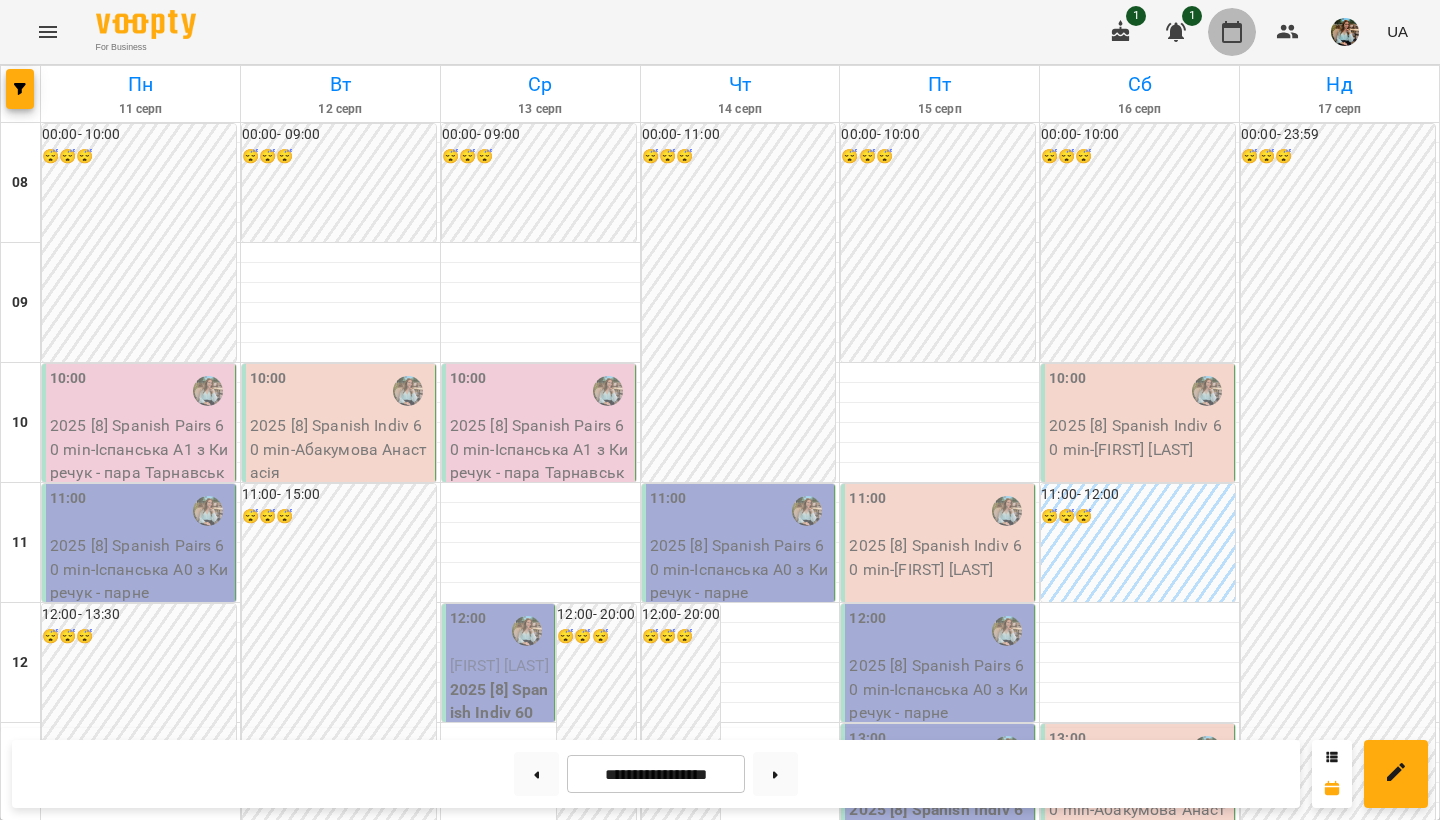 click 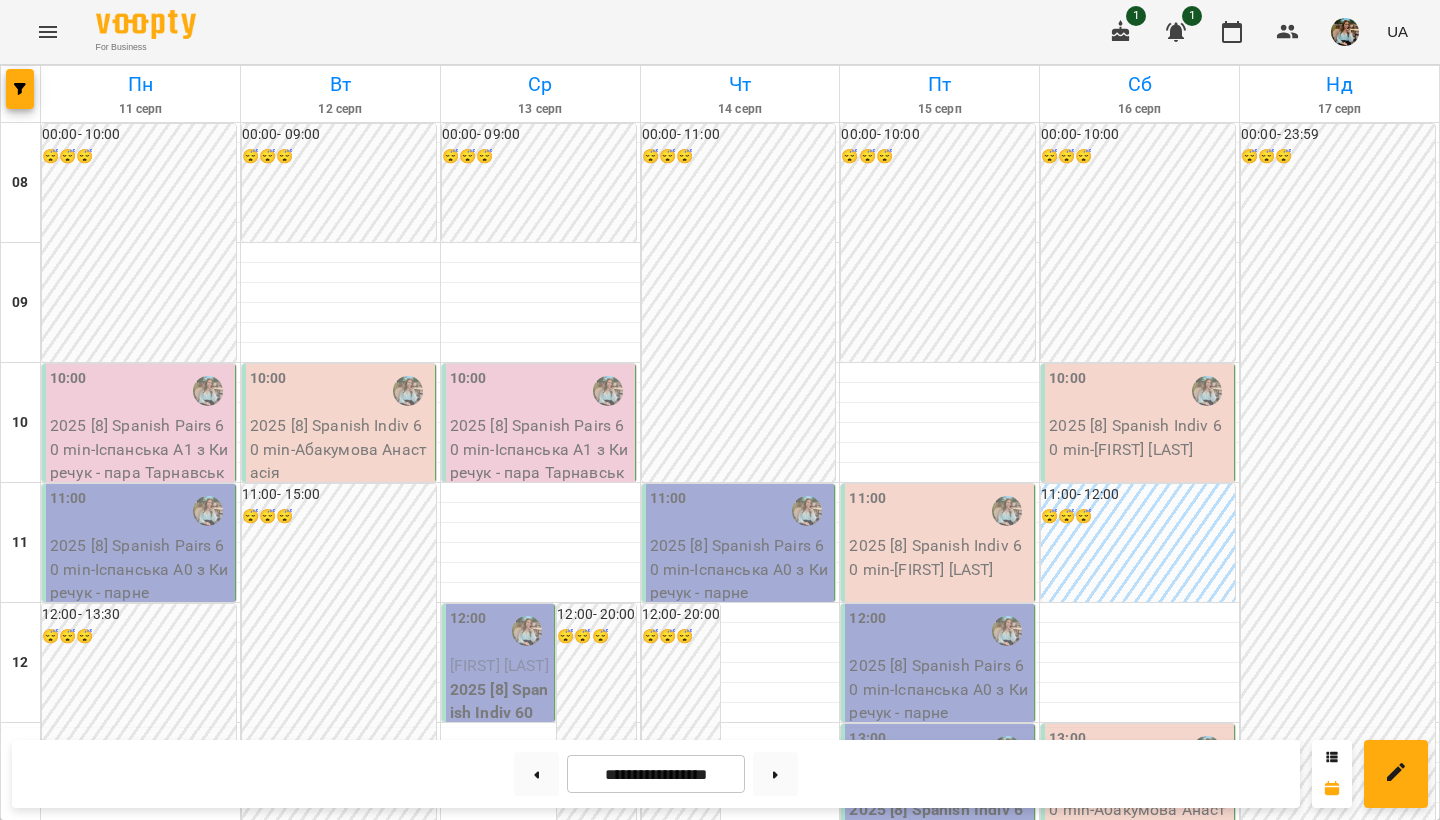 click at bounding box center [1345, 32] 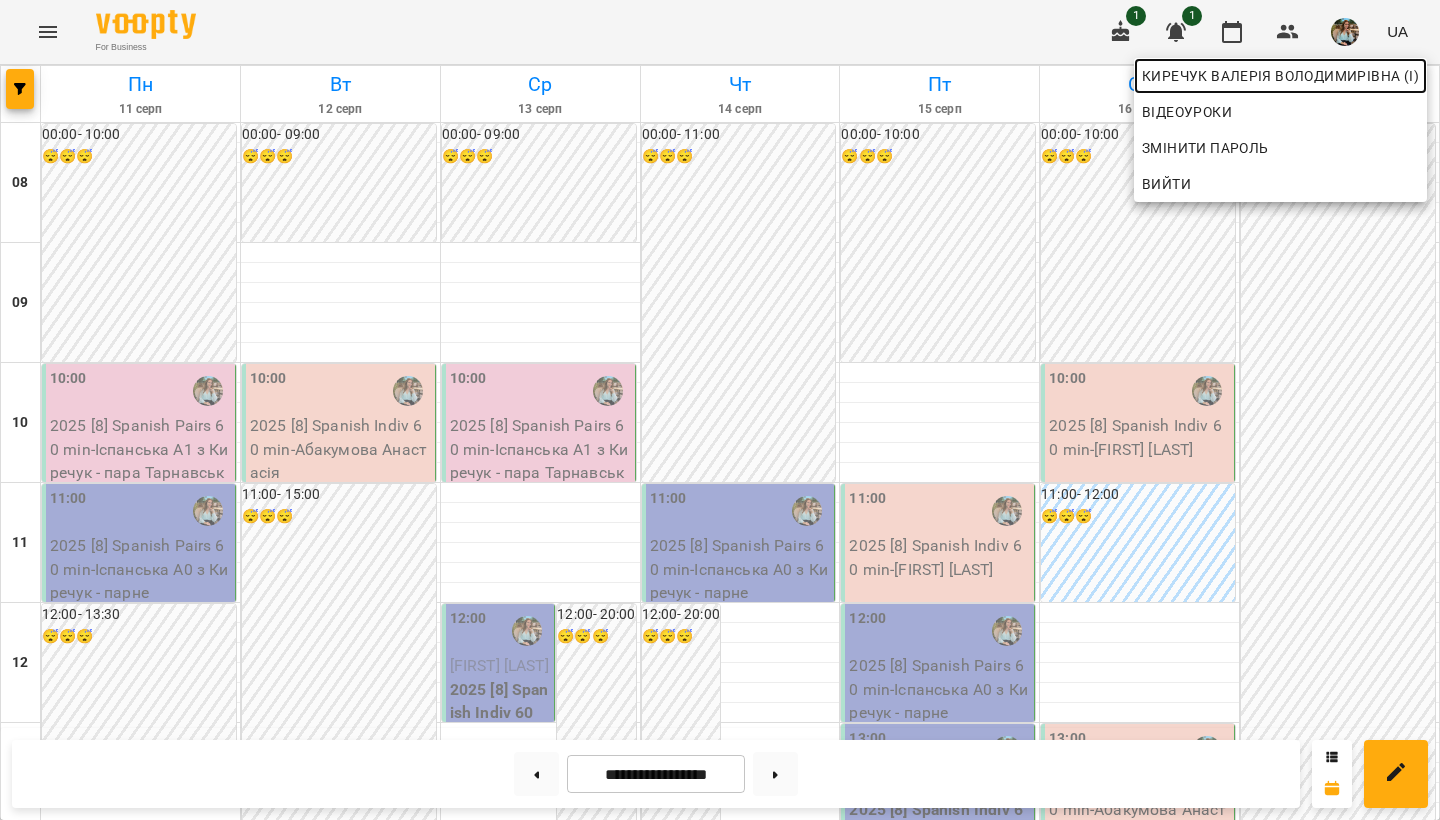 click on "Киречук Валерія Володимирівна (і)" at bounding box center (1280, 76) 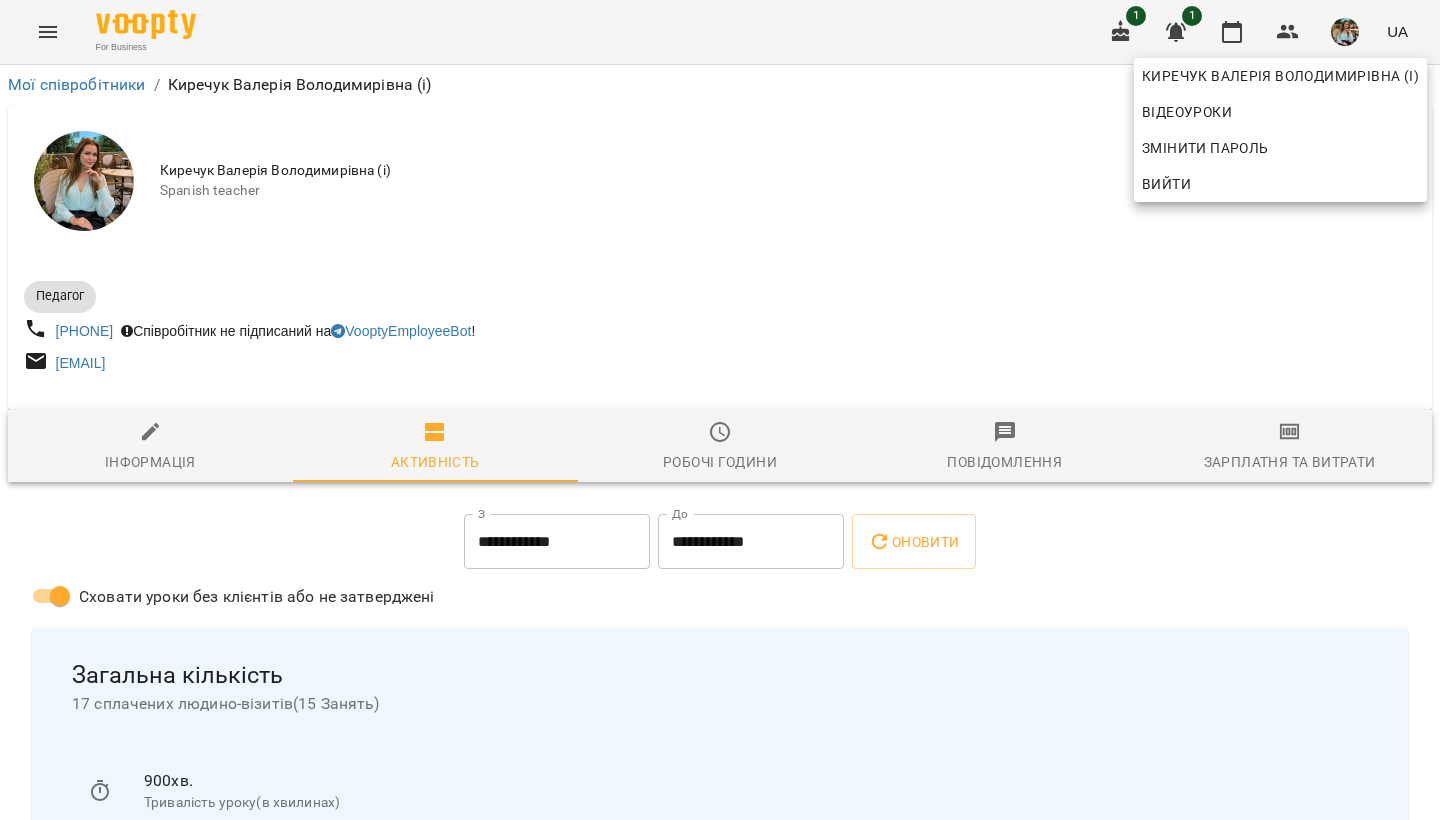 click at bounding box center [720, 410] 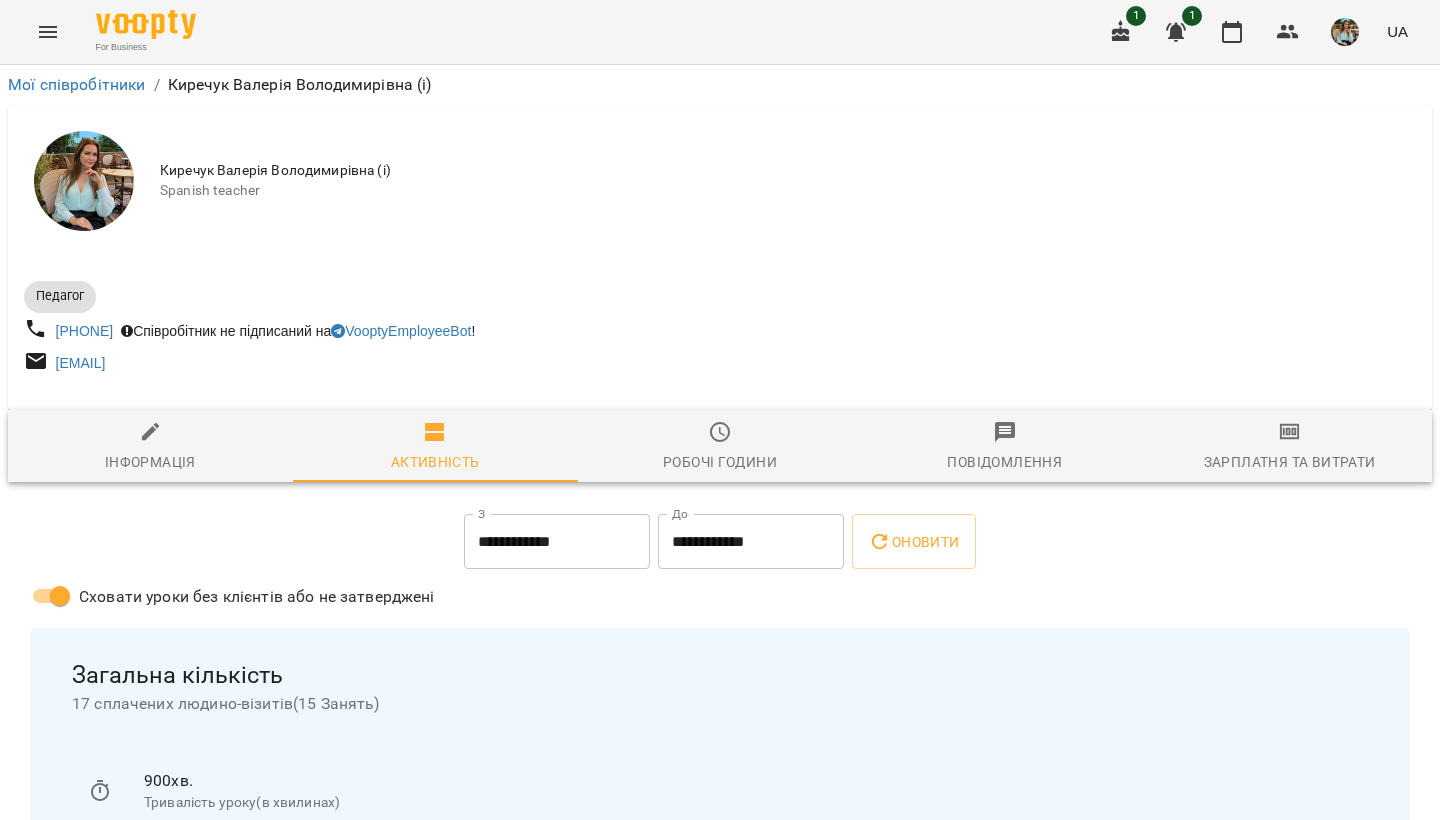 click on "Робочі години" at bounding box center [720, 447] 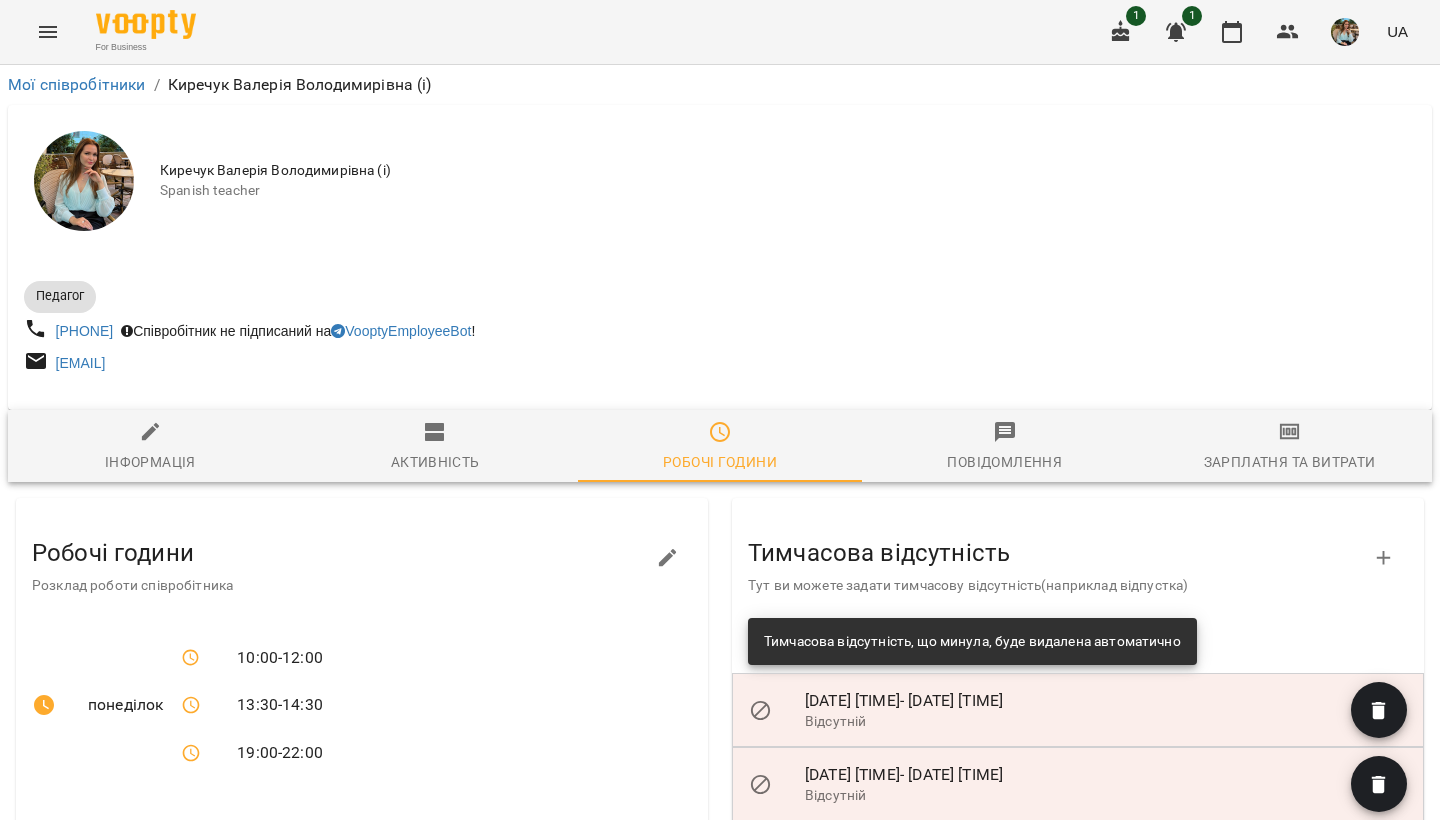 click on "Тимчасова відсутність" at bounding box center [1062, 553] 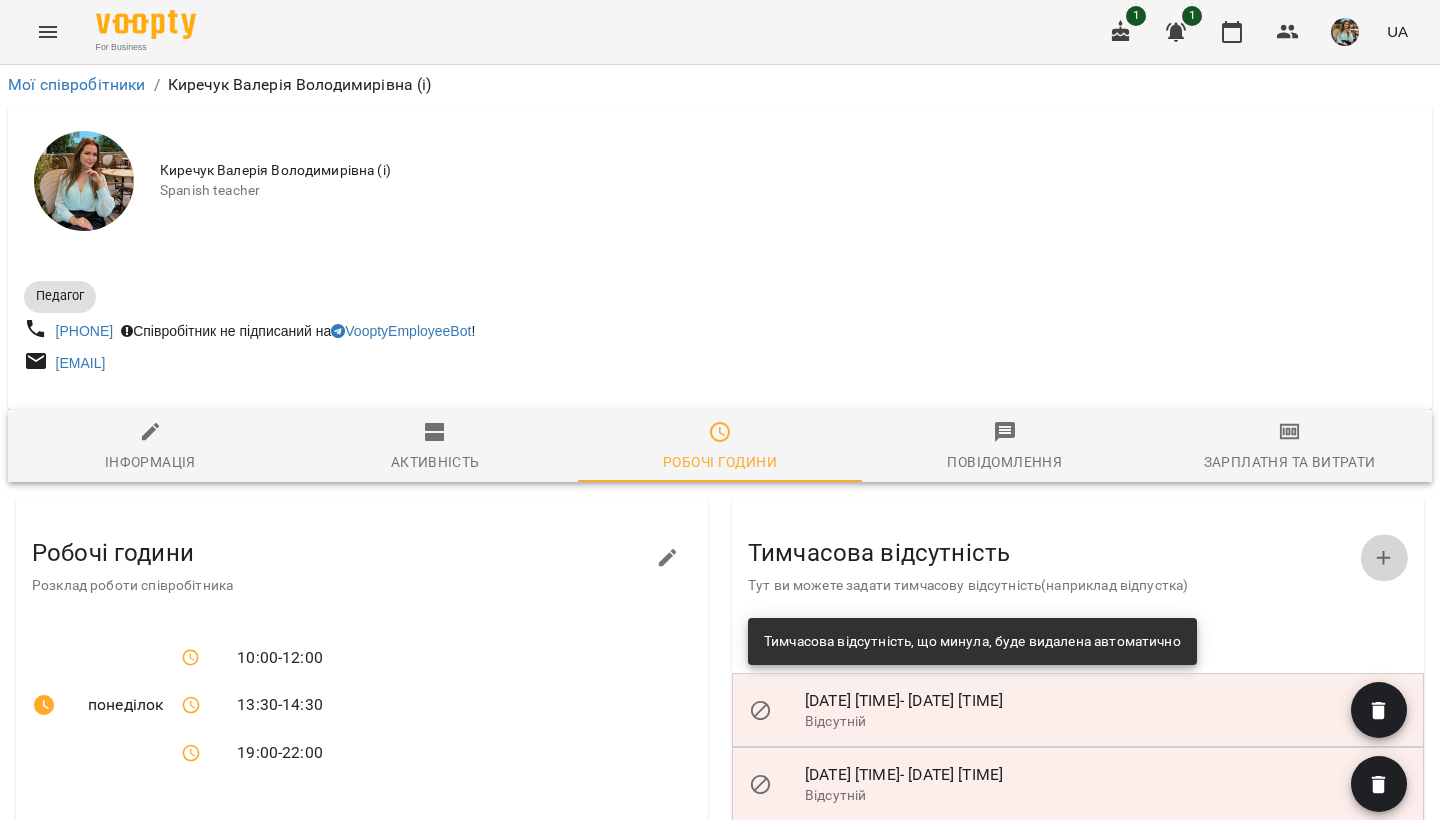 click at bounding box center (1384, 558) 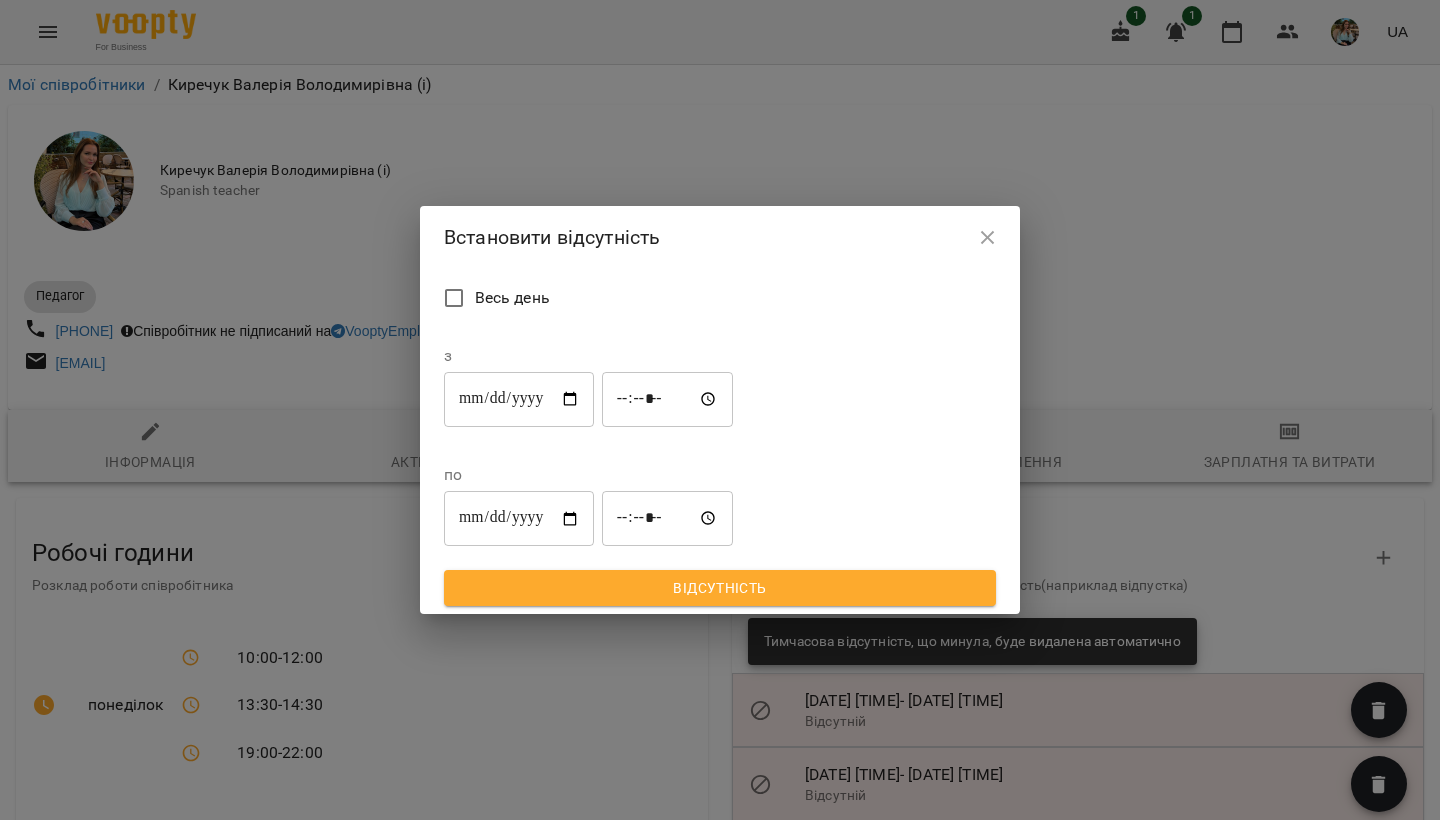 click on "**********" at bounding box center [519, 399] 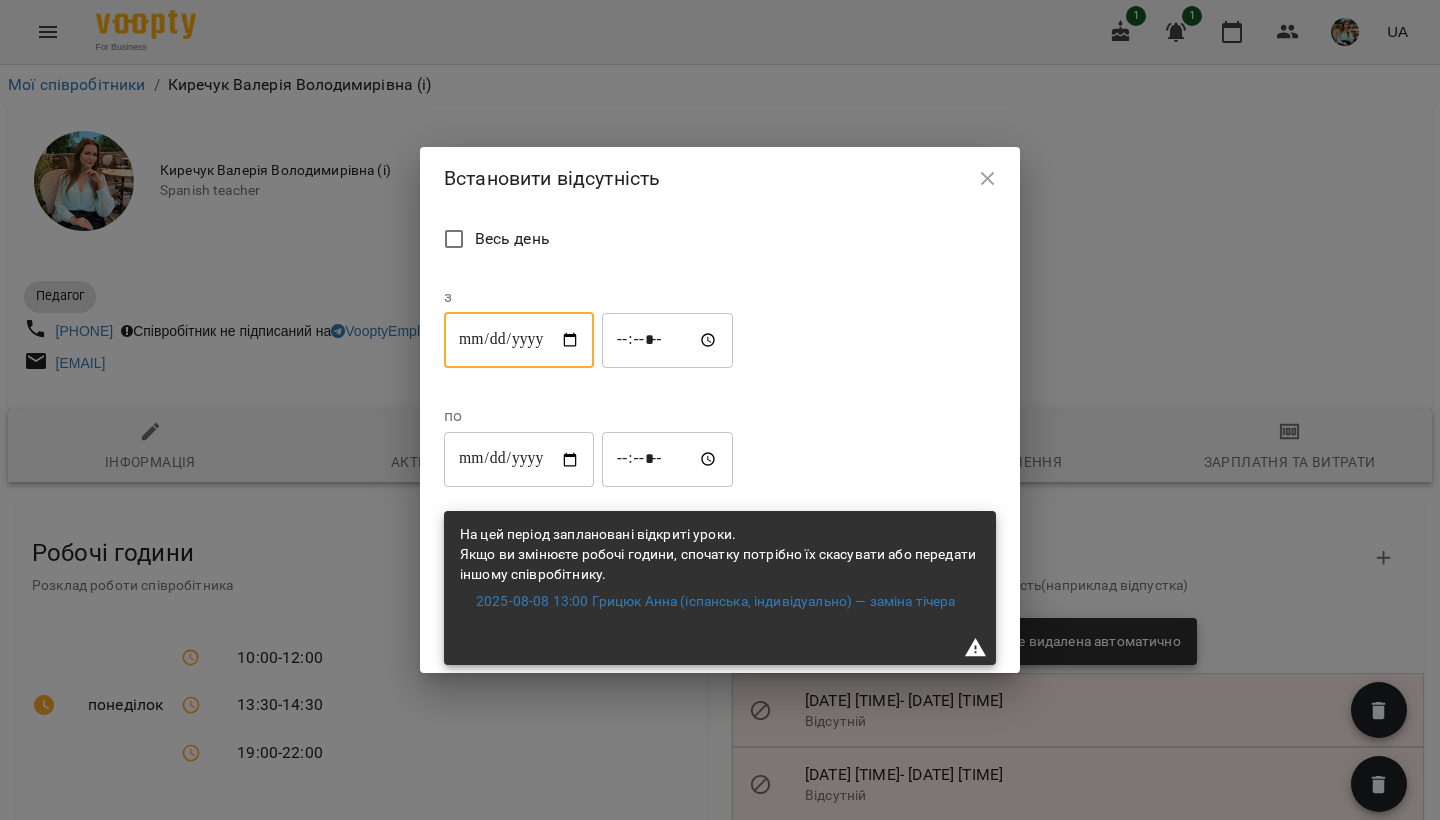 type on "**********" 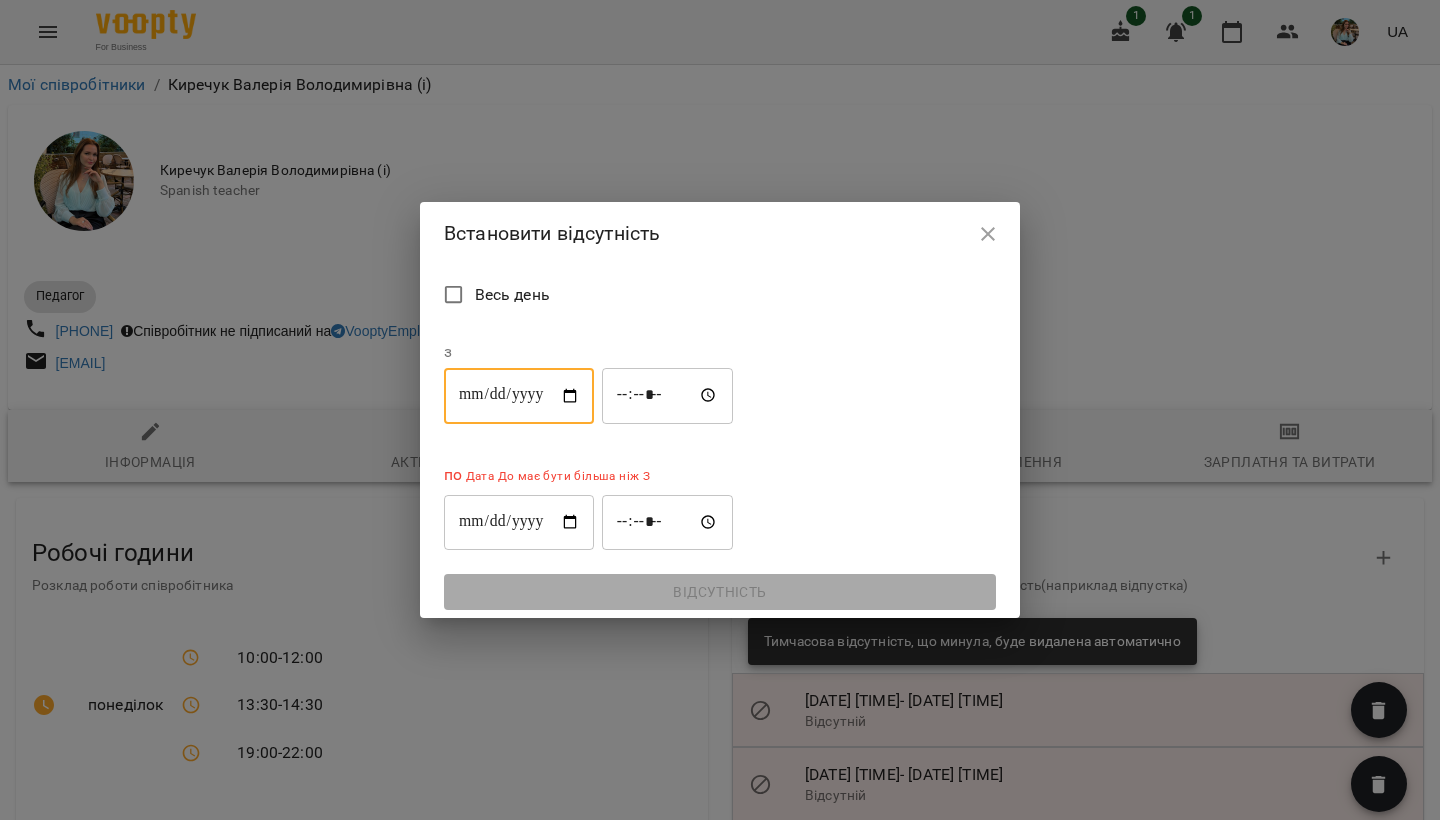 click on "**********" at bounding box center (519, 522) 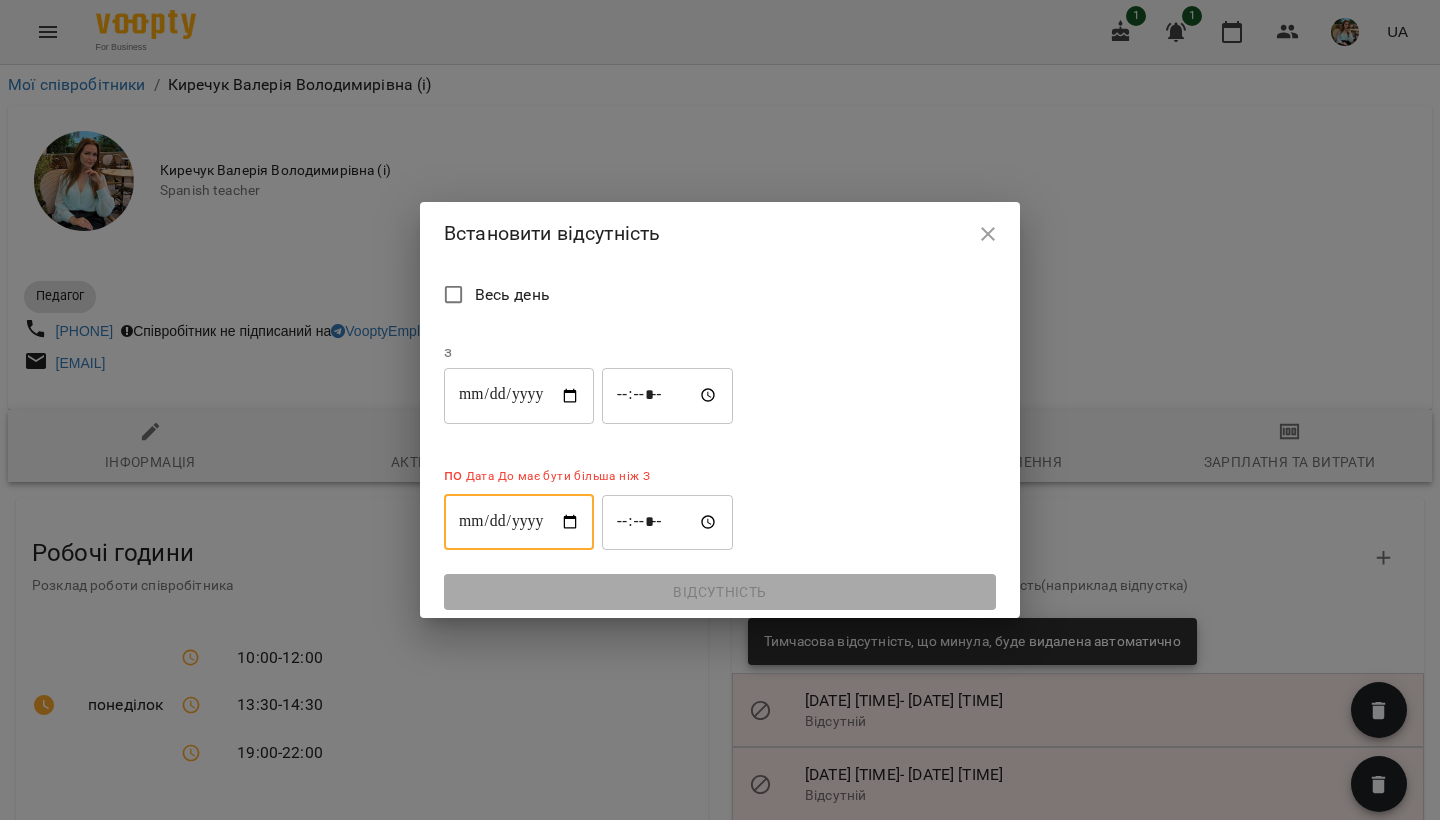 type on "**********" 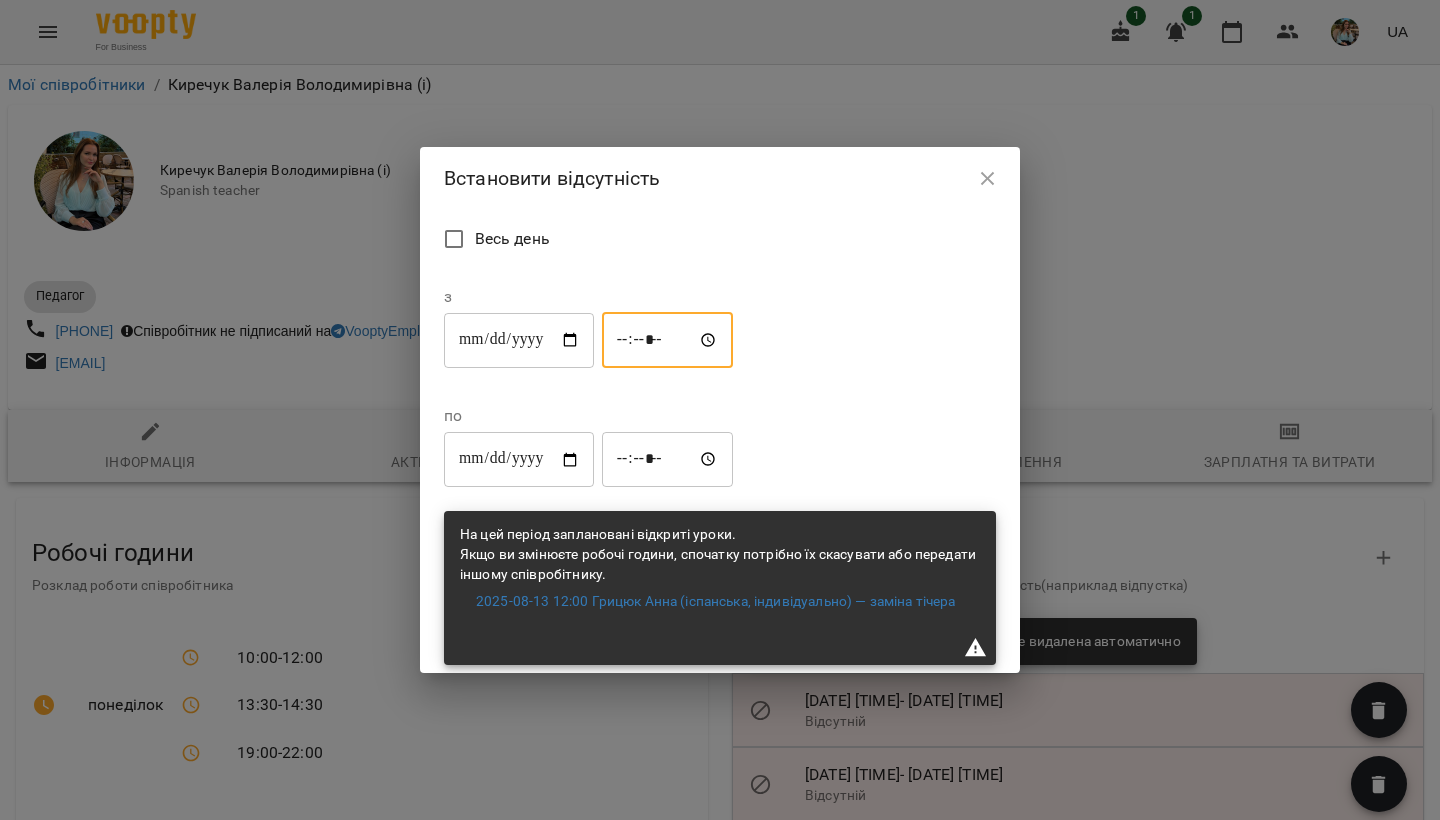 click on "*****" at bounding box center [668, 340] 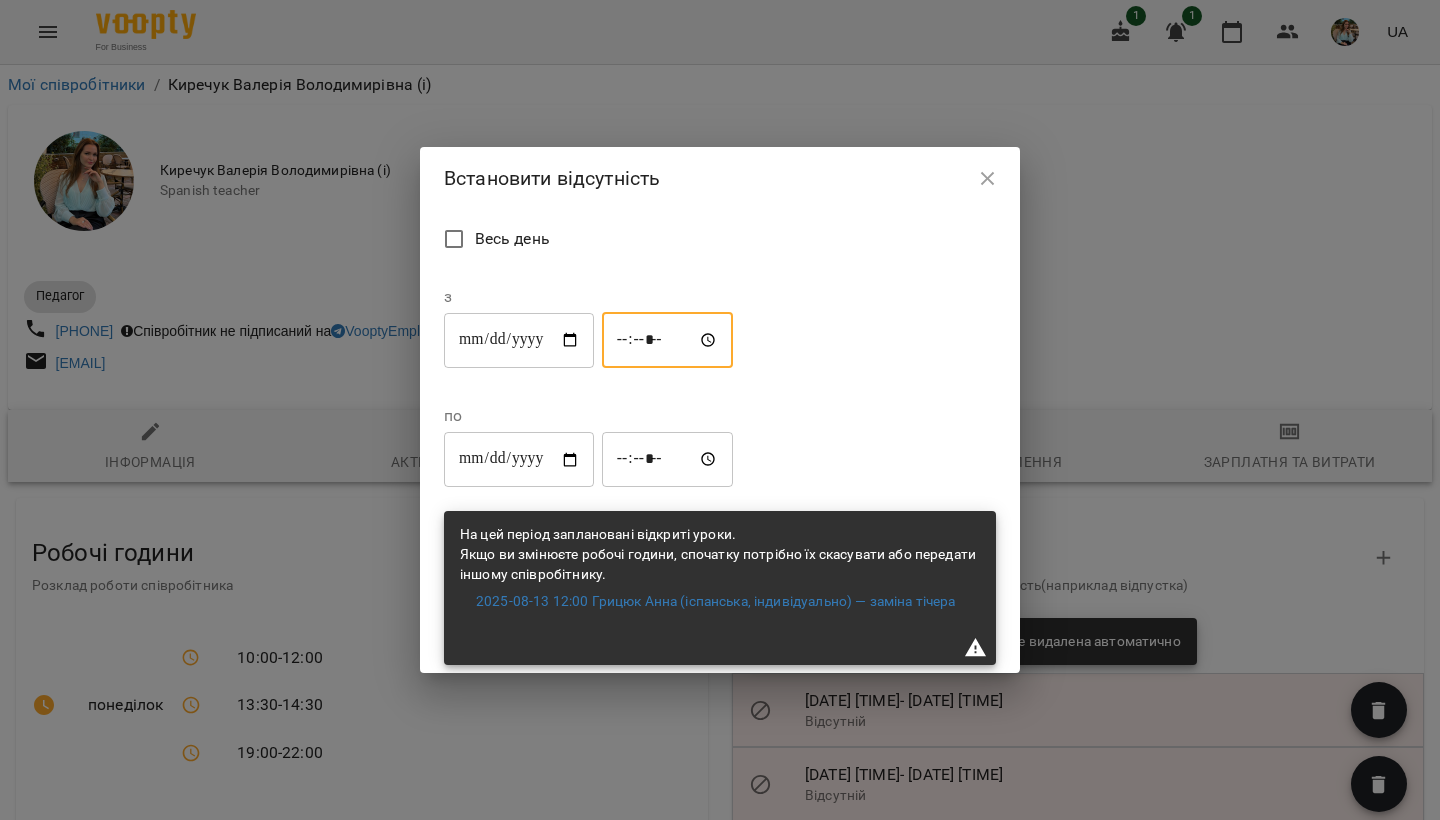 type on "*****" 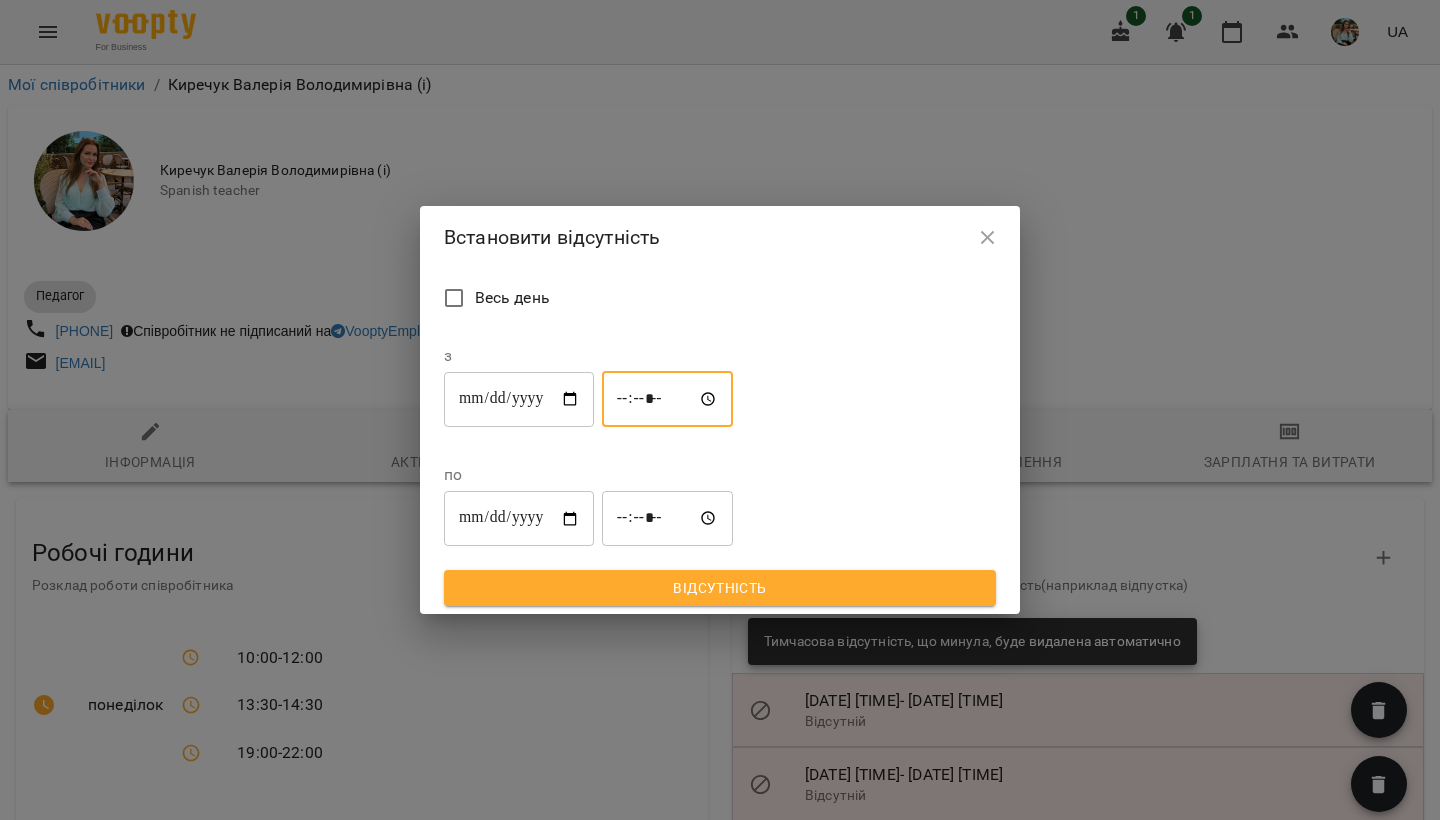 type on "*****" 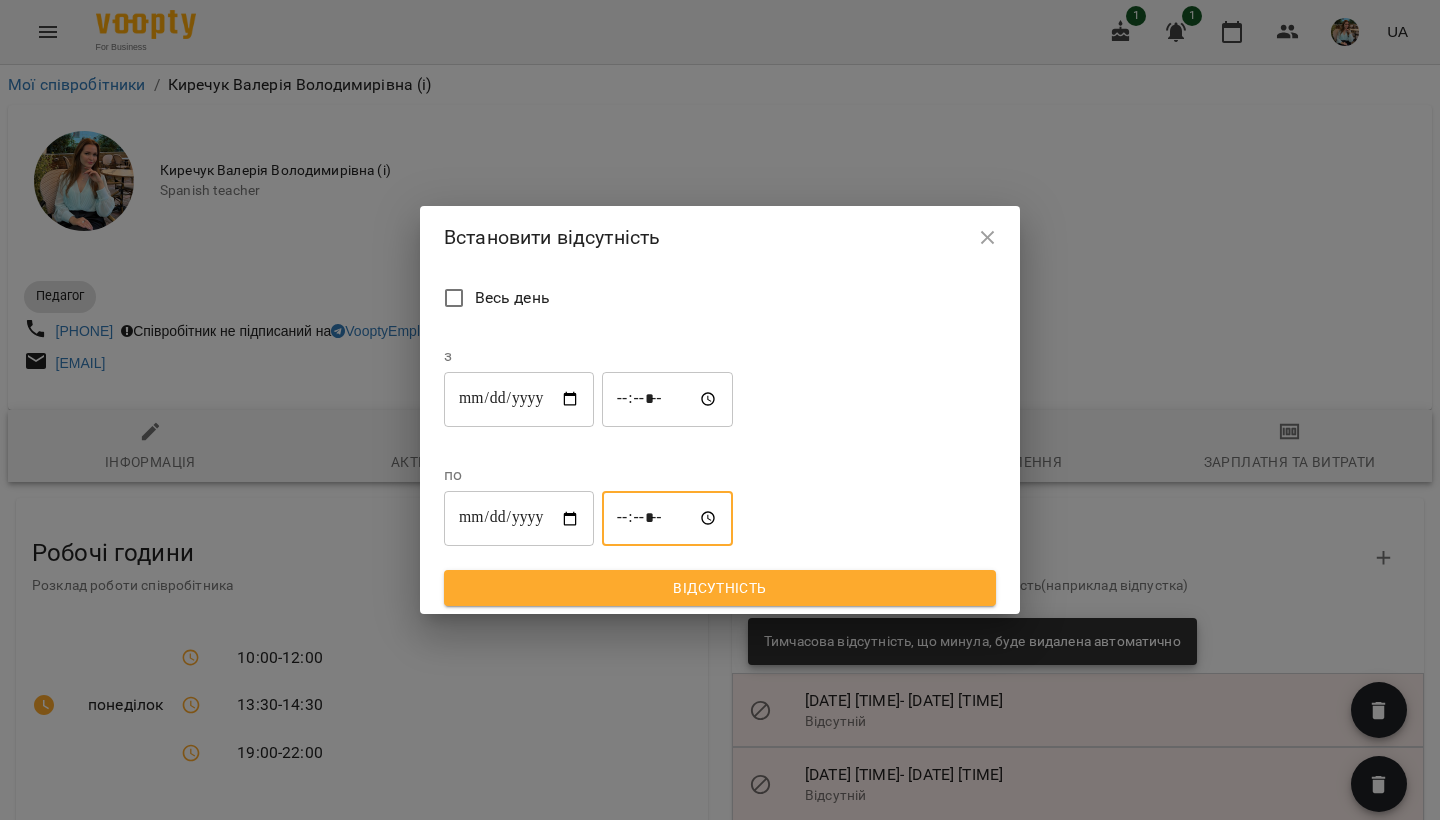 click on "*****" at bounding box center [668, 519] 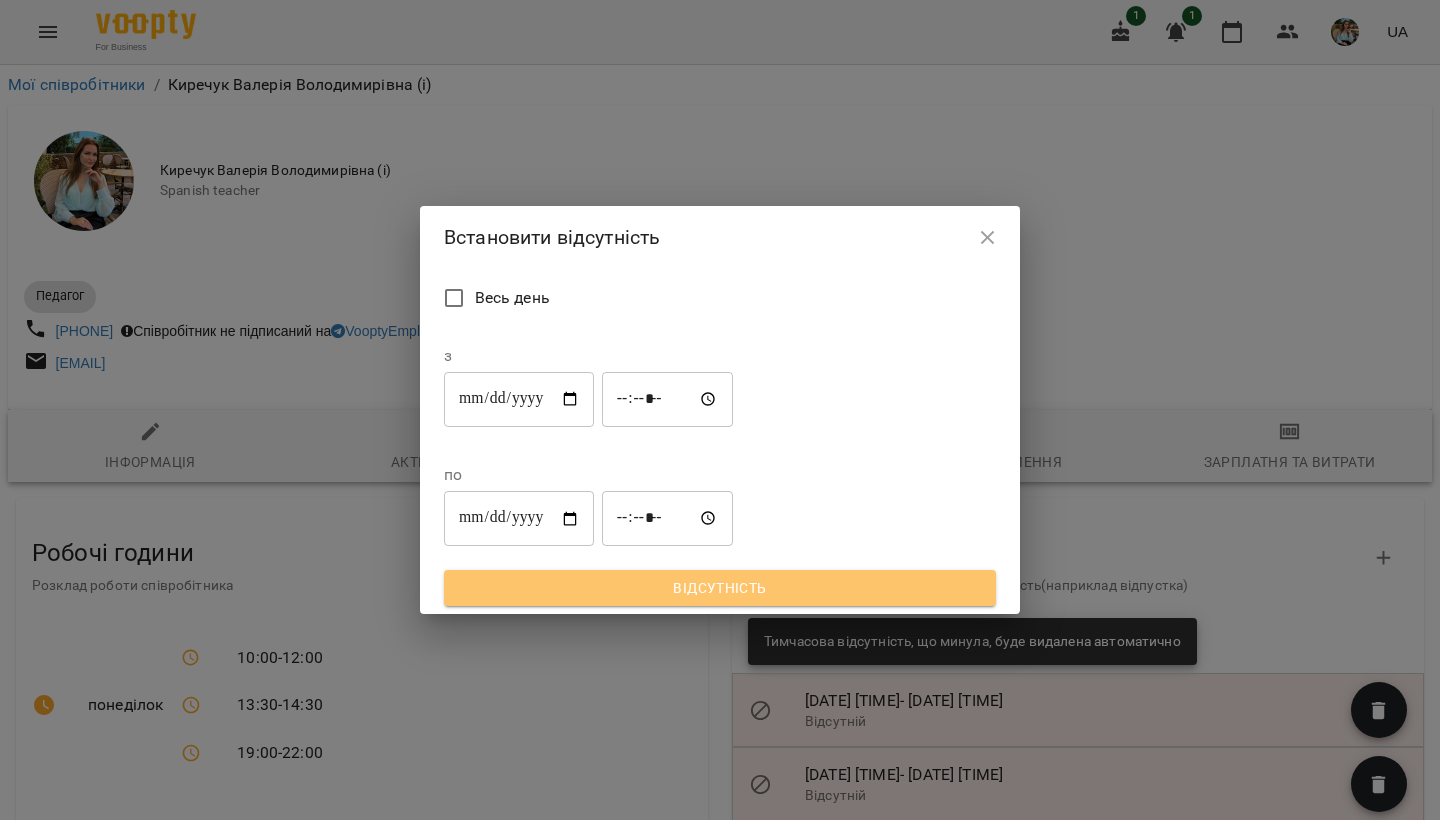 click on "Відсутність" at bounding box center (720, 588) 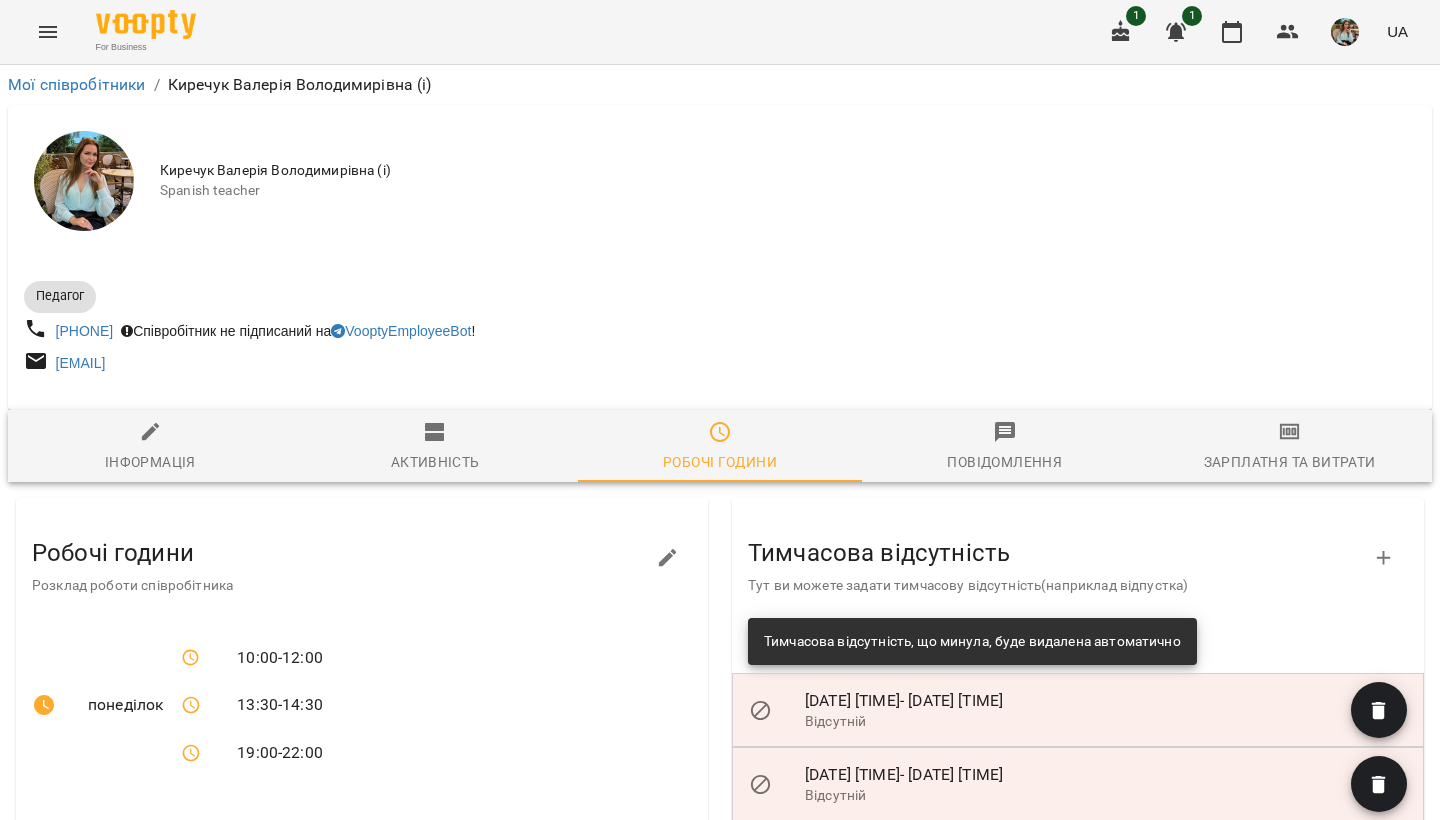 scroll, scrollTop: 0, scrollLeft: 0, axis: both 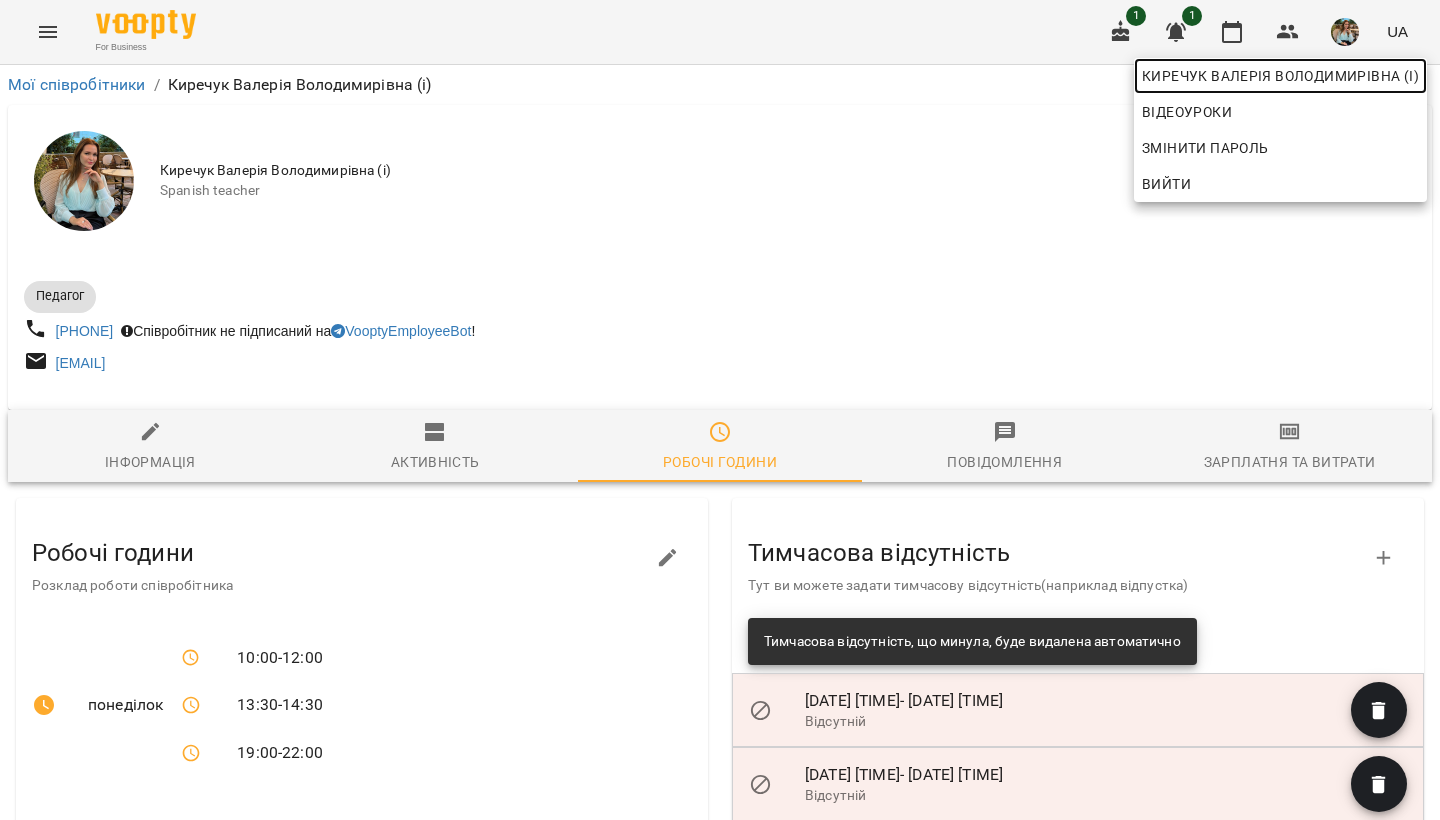 click on "Киречук Валерія Володимирівна (і)" at bounding box center [1280, 76] 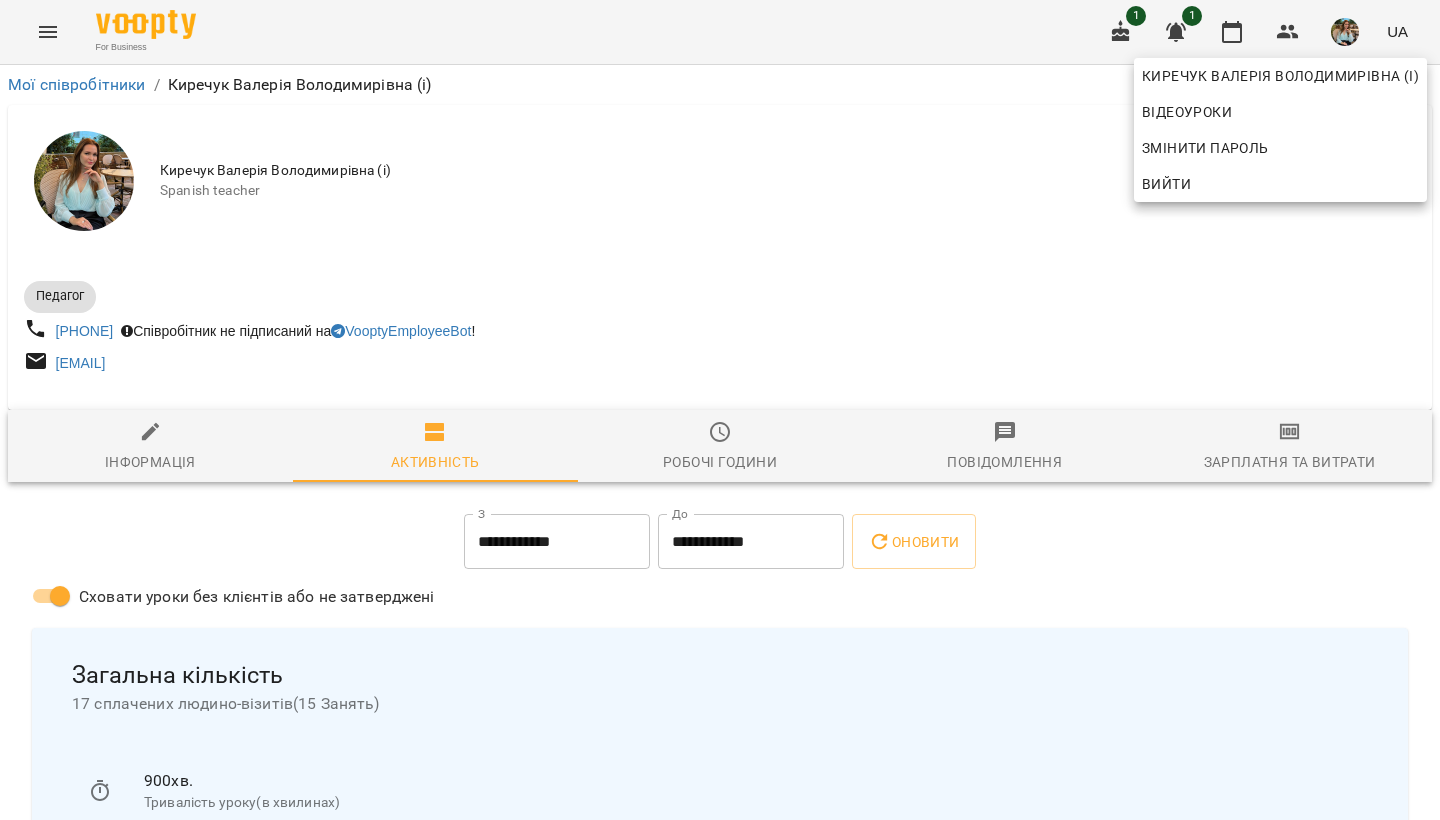 click at bounding box center [720, 410] 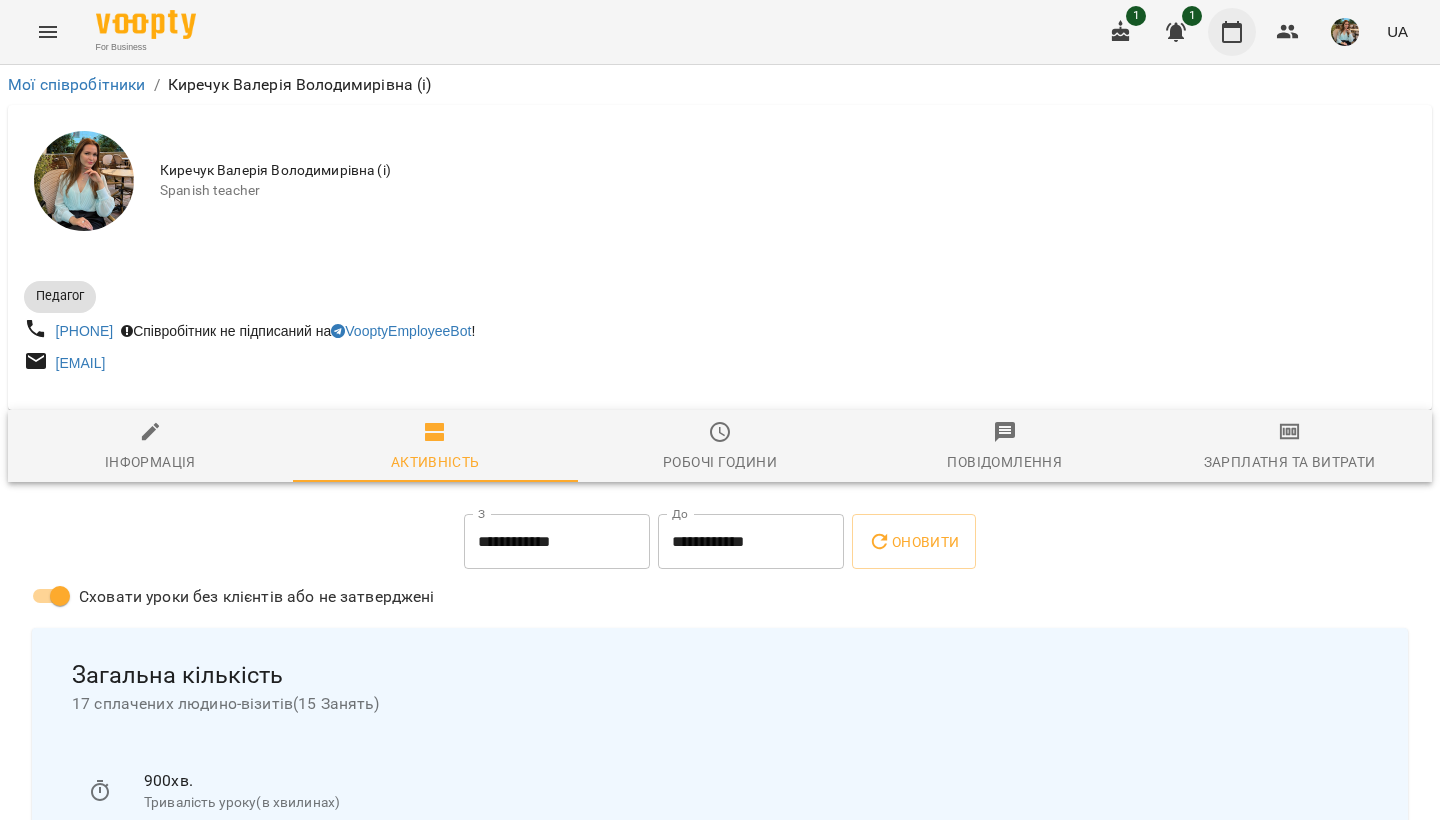 click 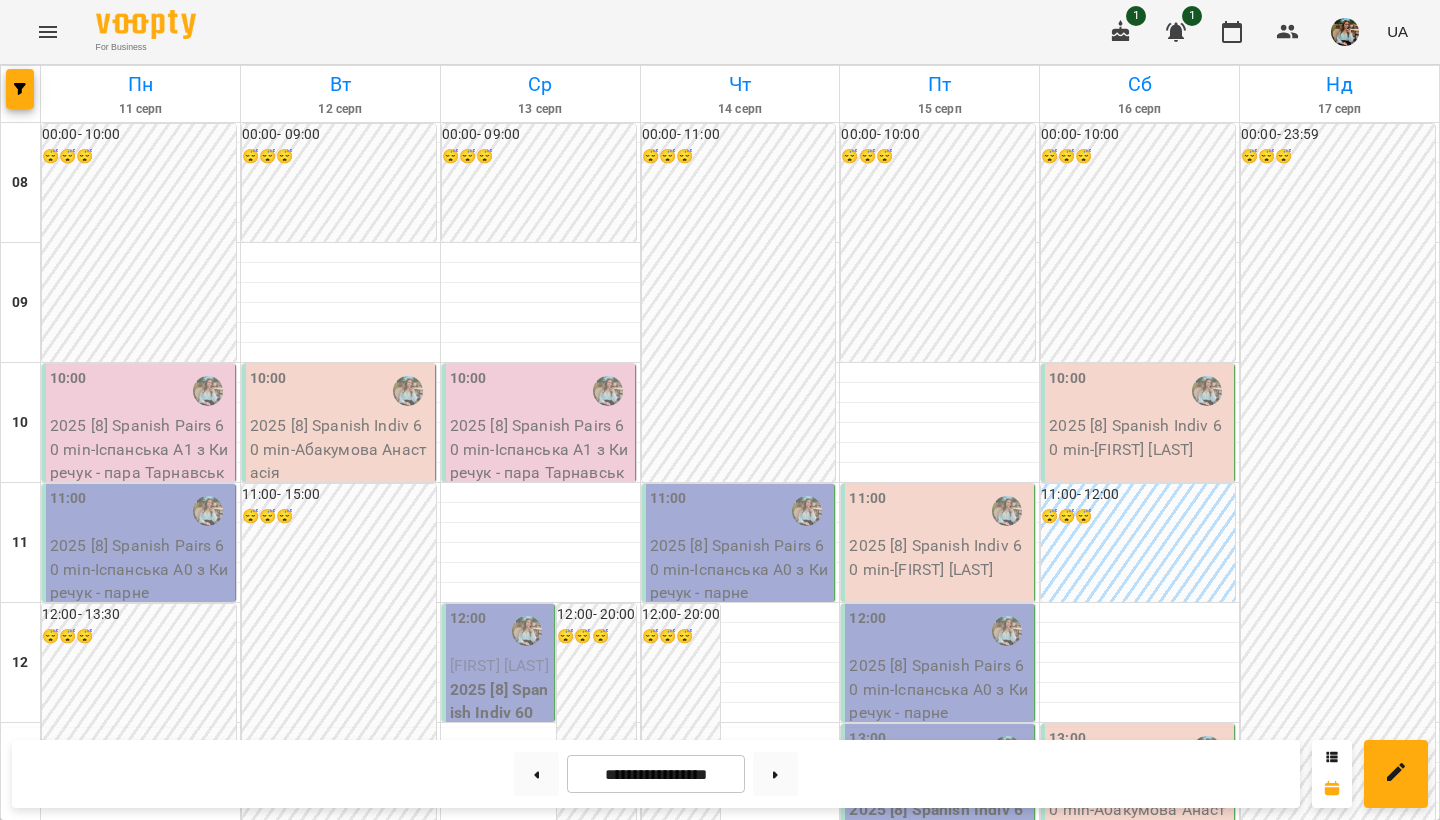 scroll, scrollTop: 1158, scrollLeft: 0, axis: vertical 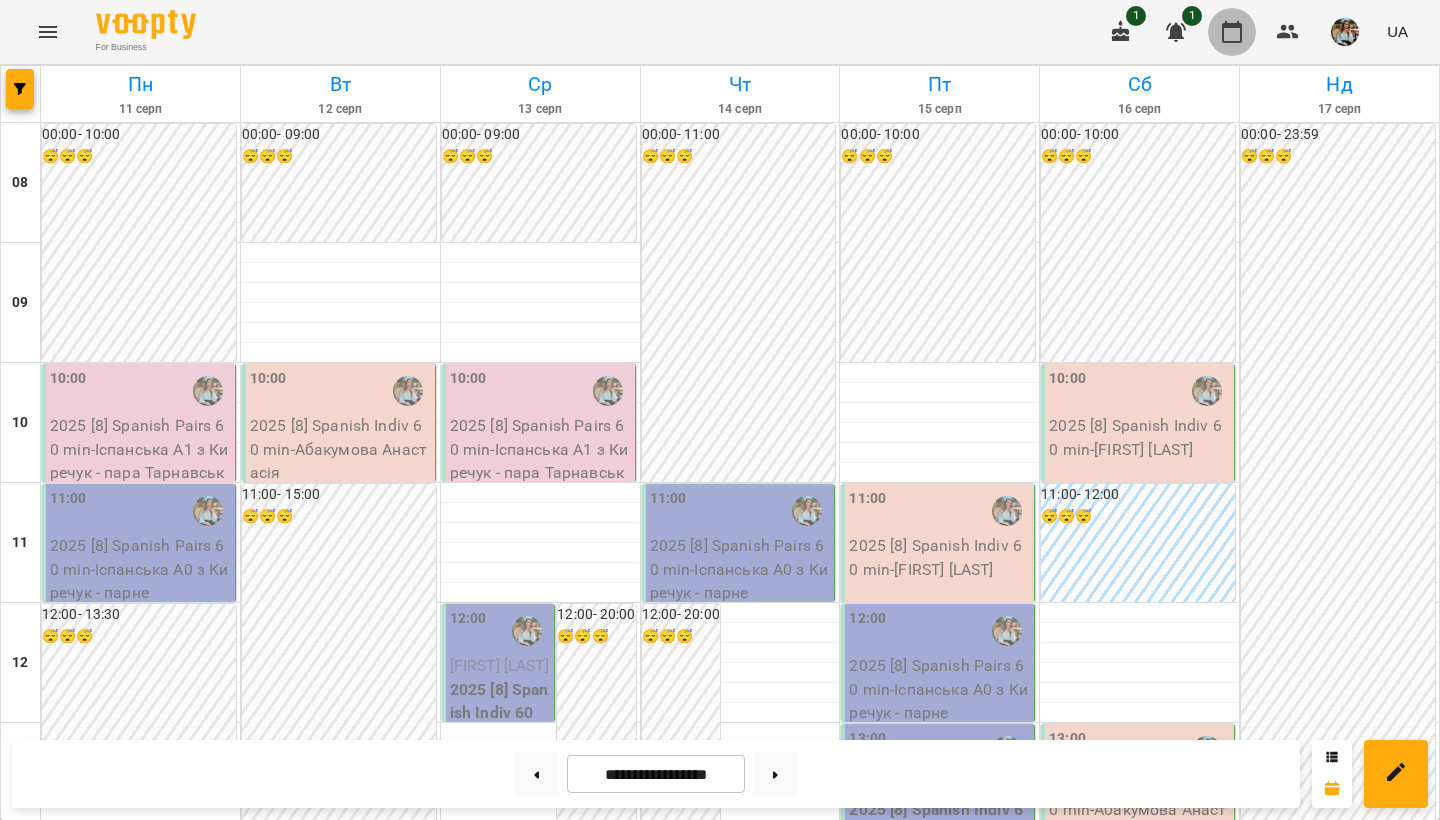 click 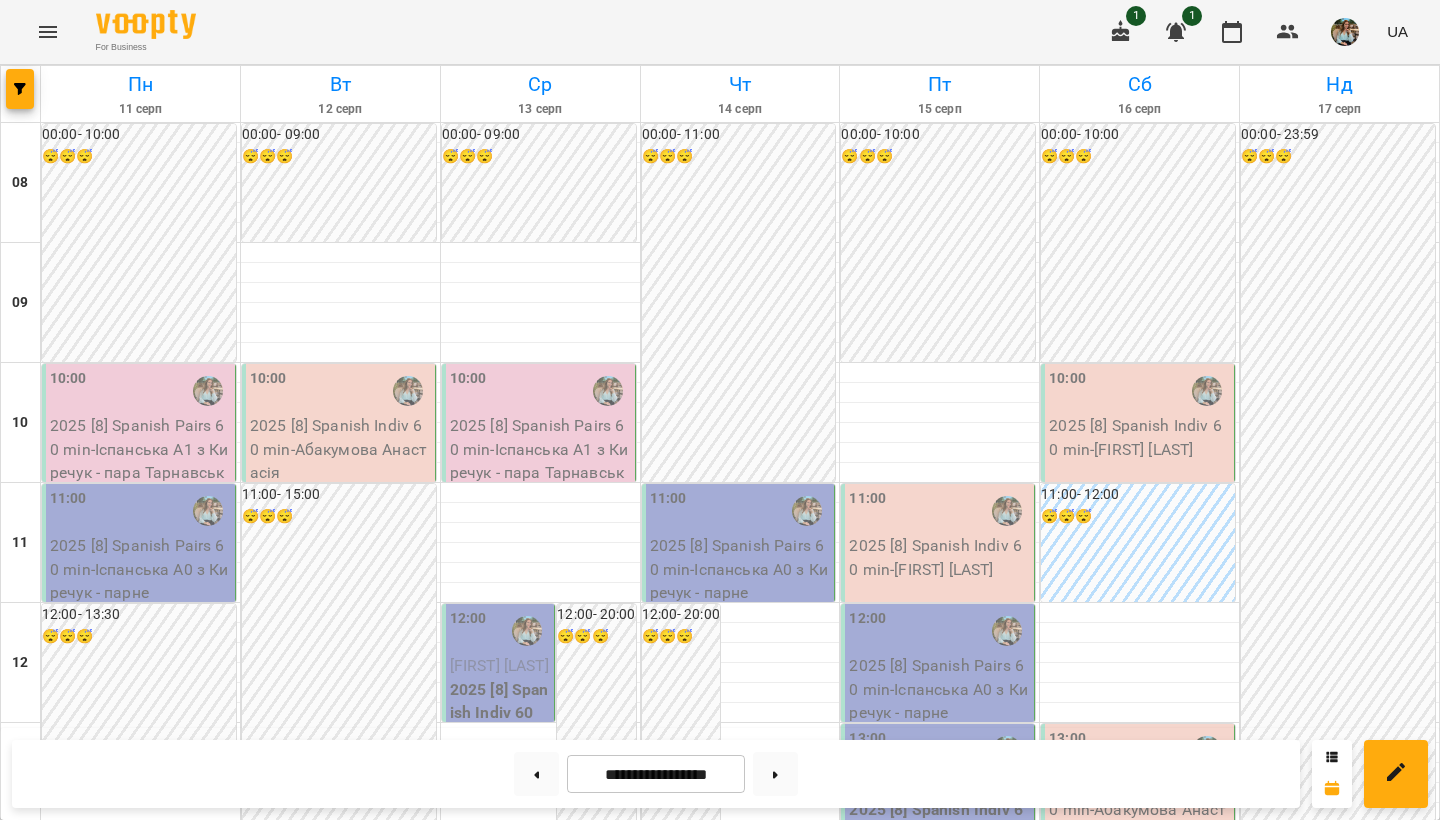 click at bounding box center [1345, 32] 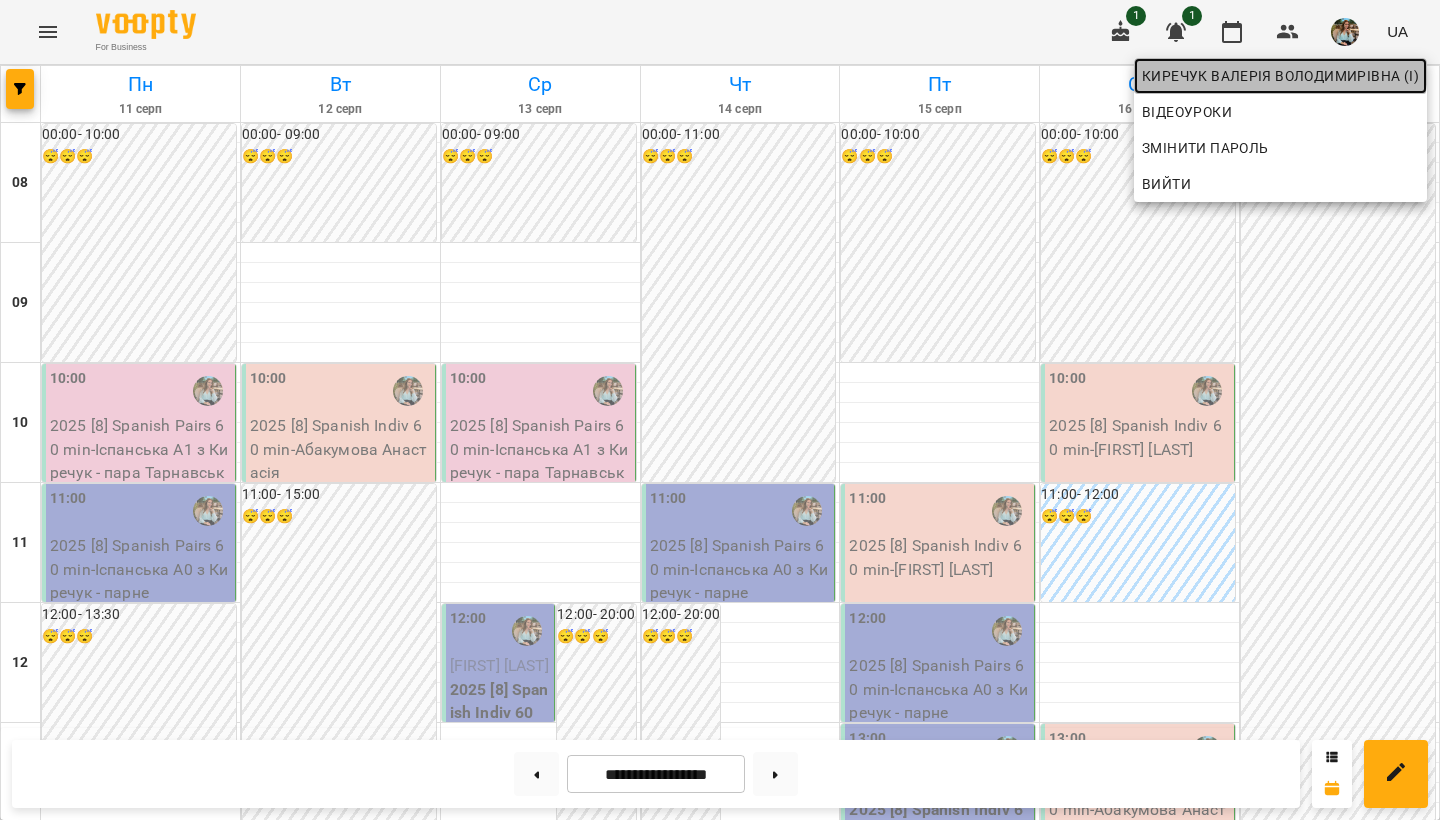 click on "Киречук Валерія Володимирівна (і)" at bounding box center (1280, 76) 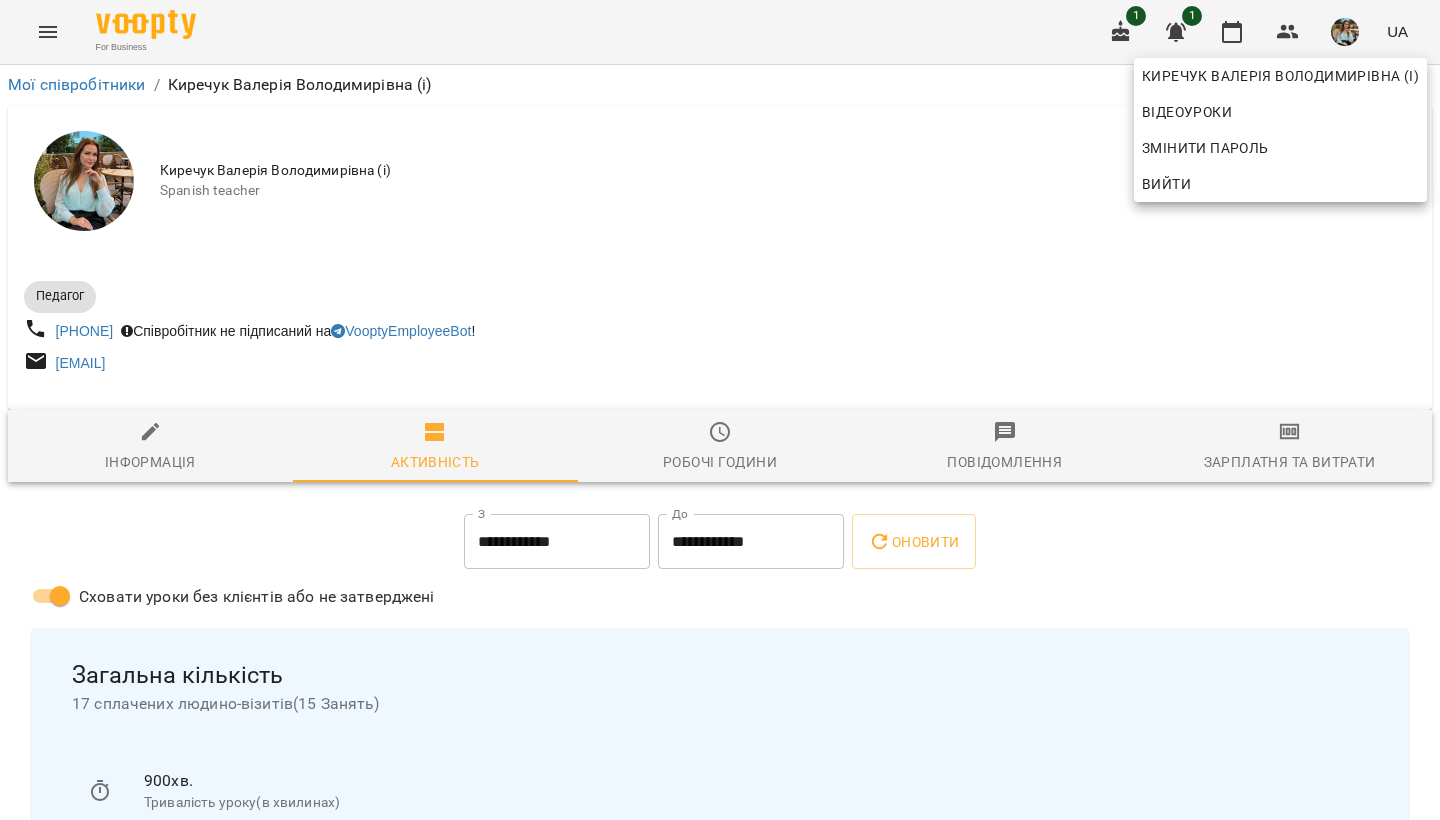 click at bounding box center [720, 410] 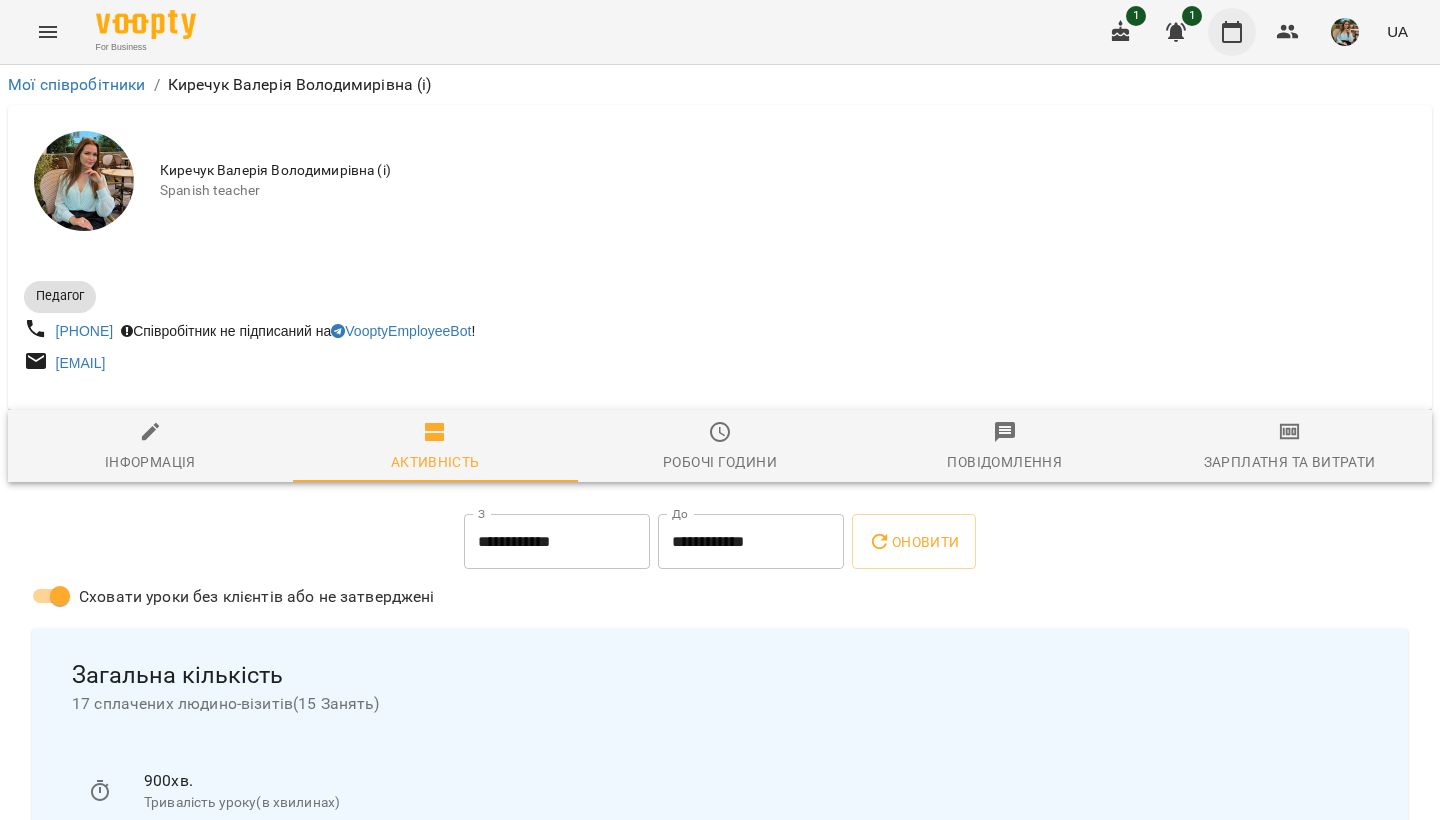 click 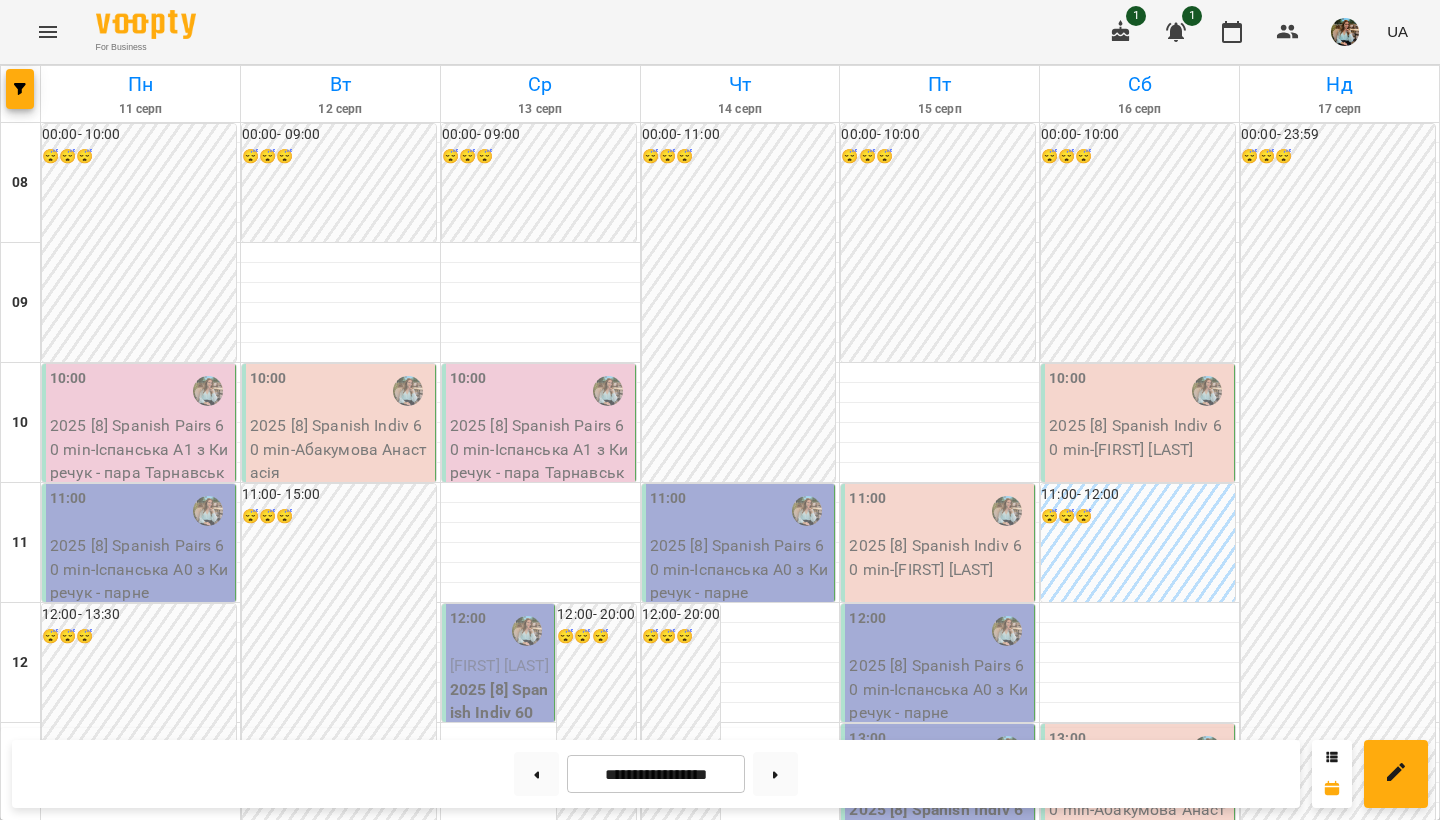 scroll, scrollTop: 121, scrollLeft: 0, axis: vertical 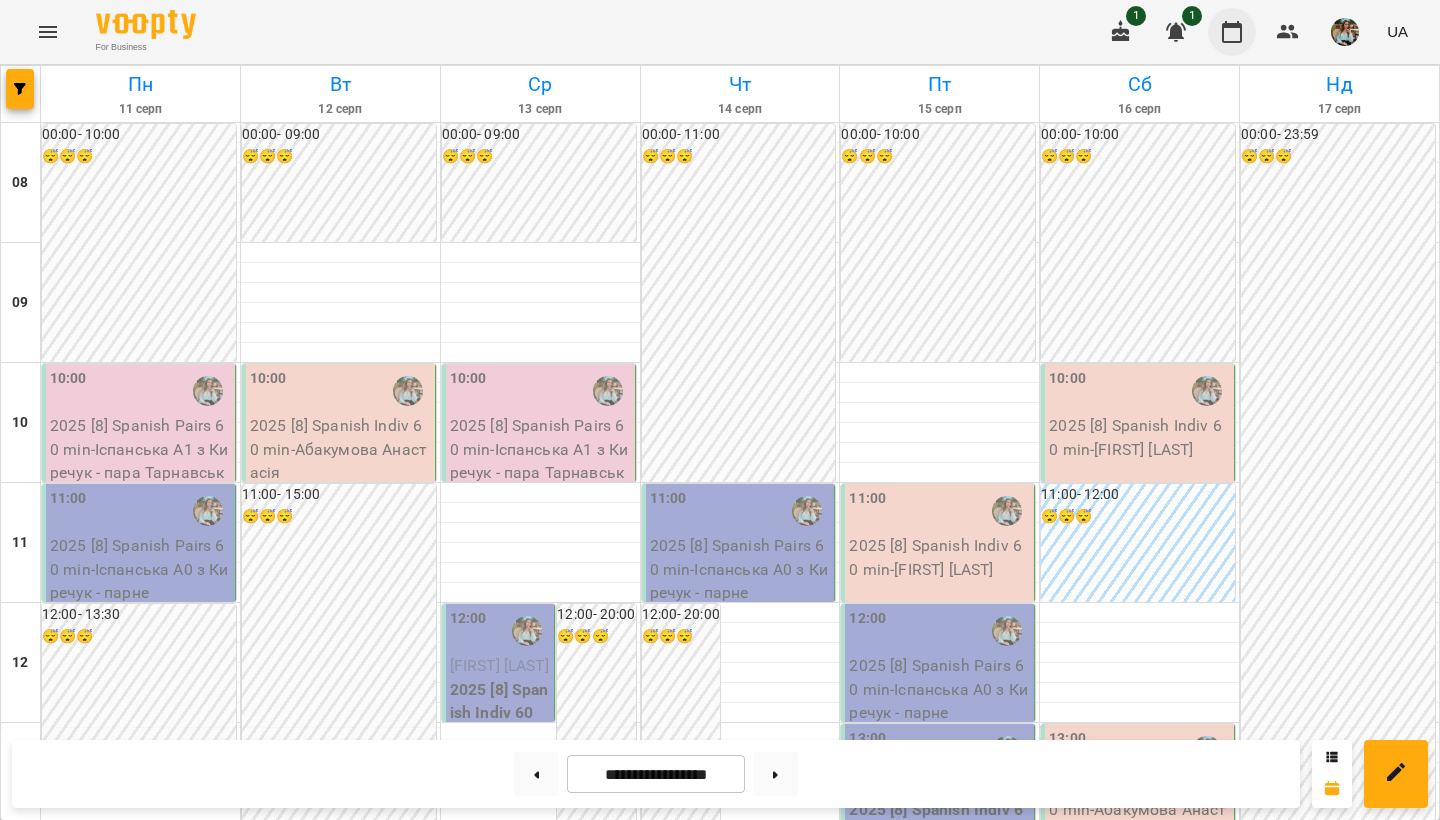 click 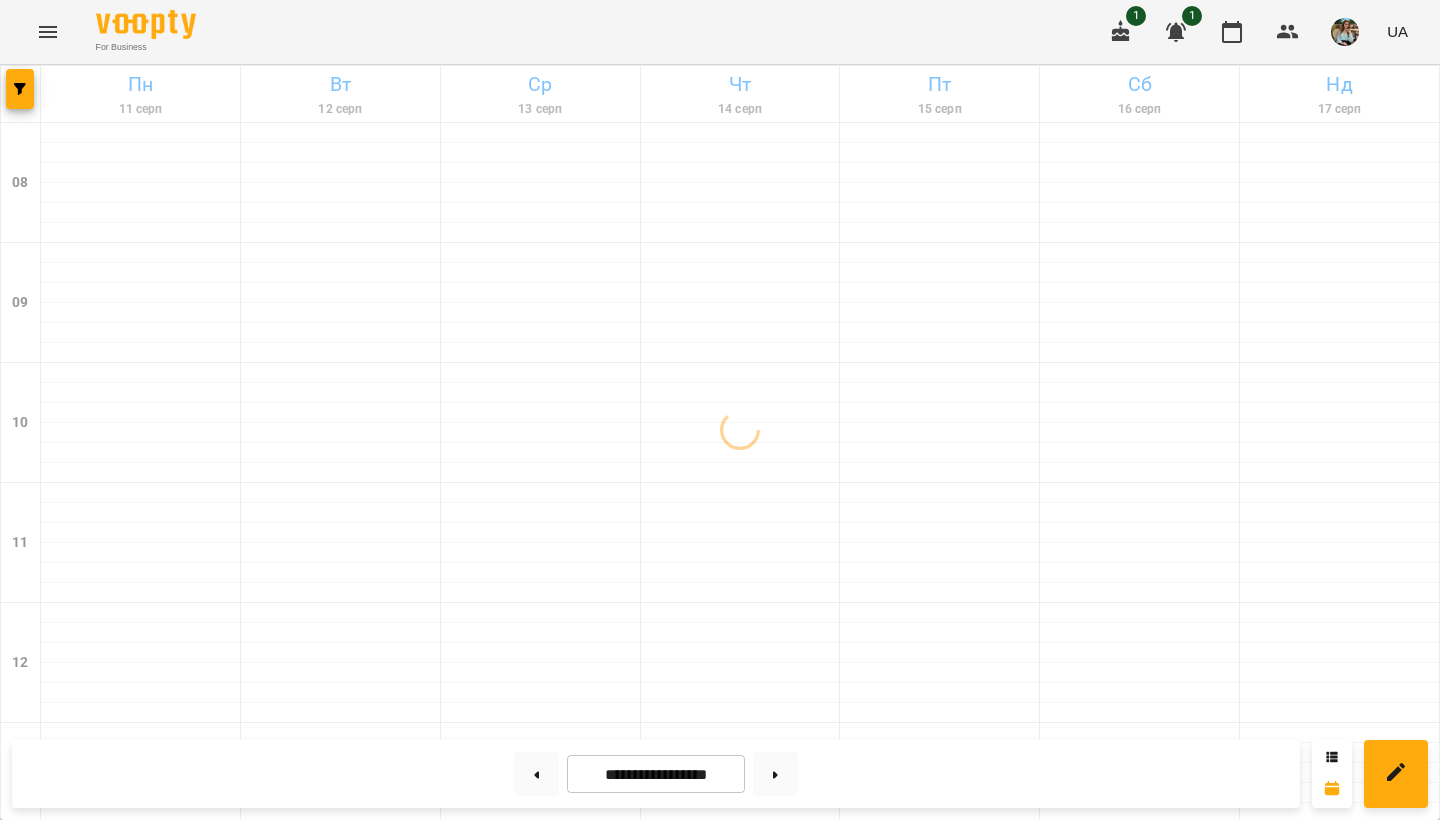 click at bounding box center (1345, 32) 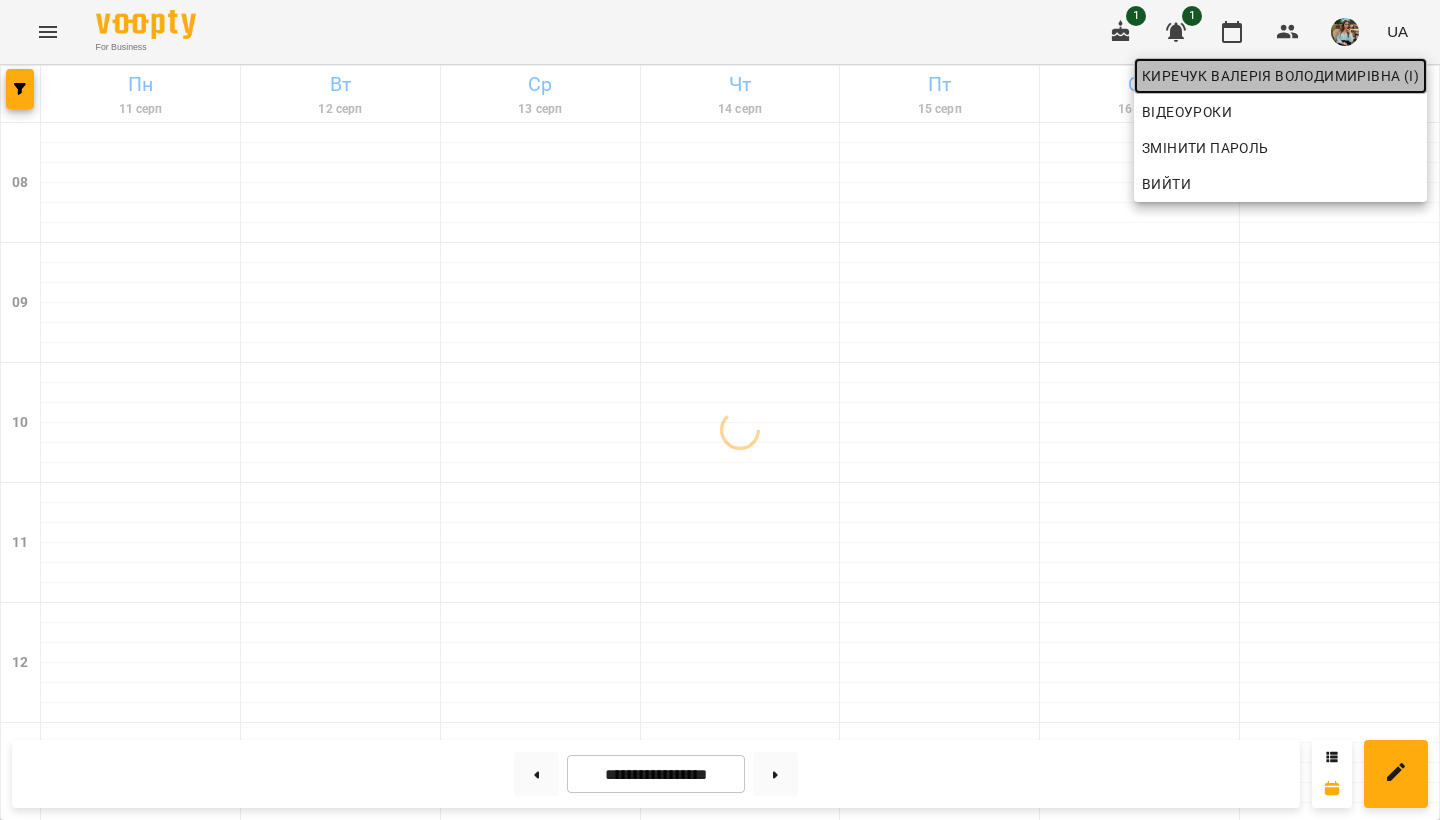 click on "Киречук Валерія Володимирівна (і)" at bounding box center [1280, 76] 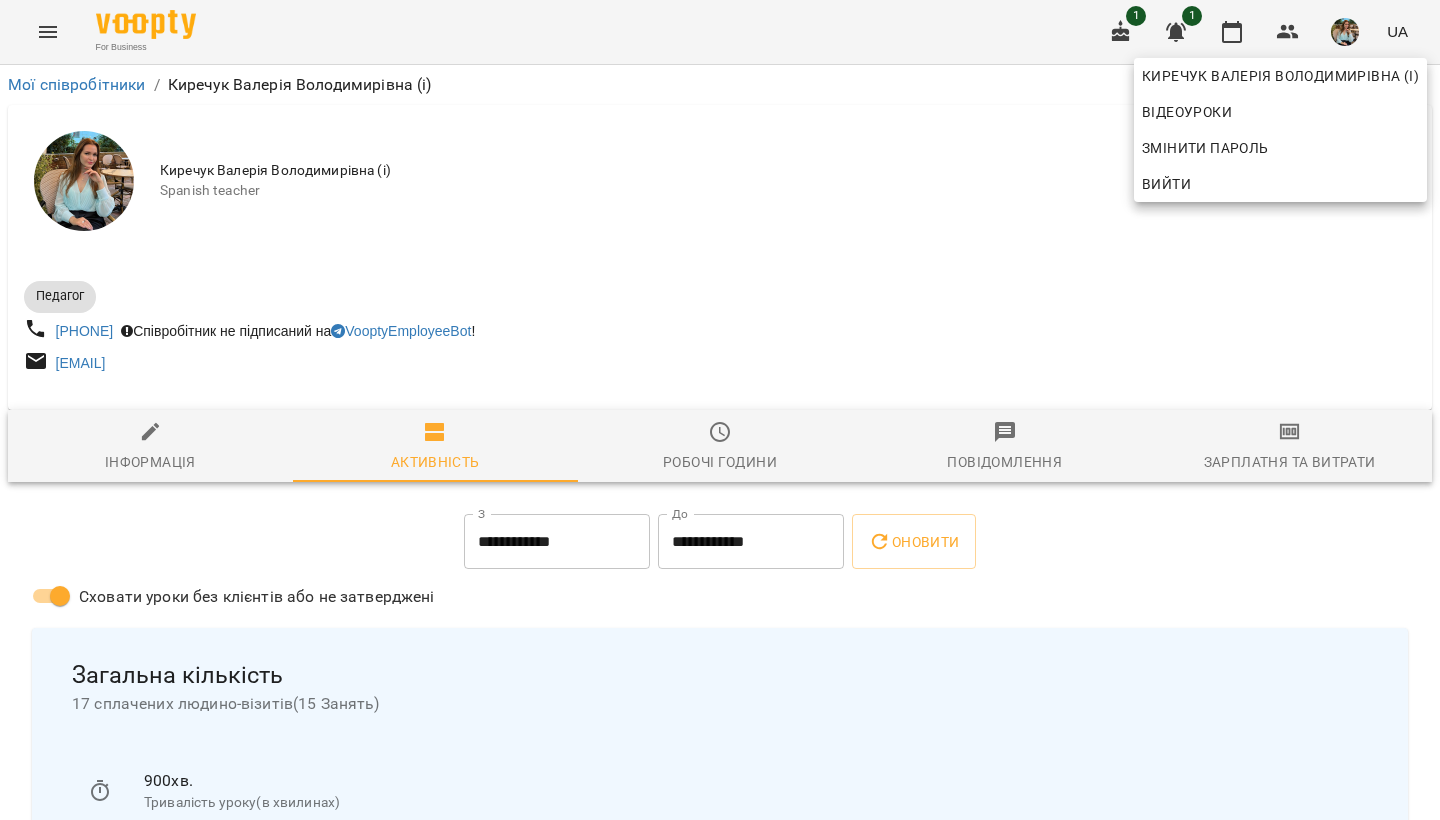 click at bounding box center [720, 410] 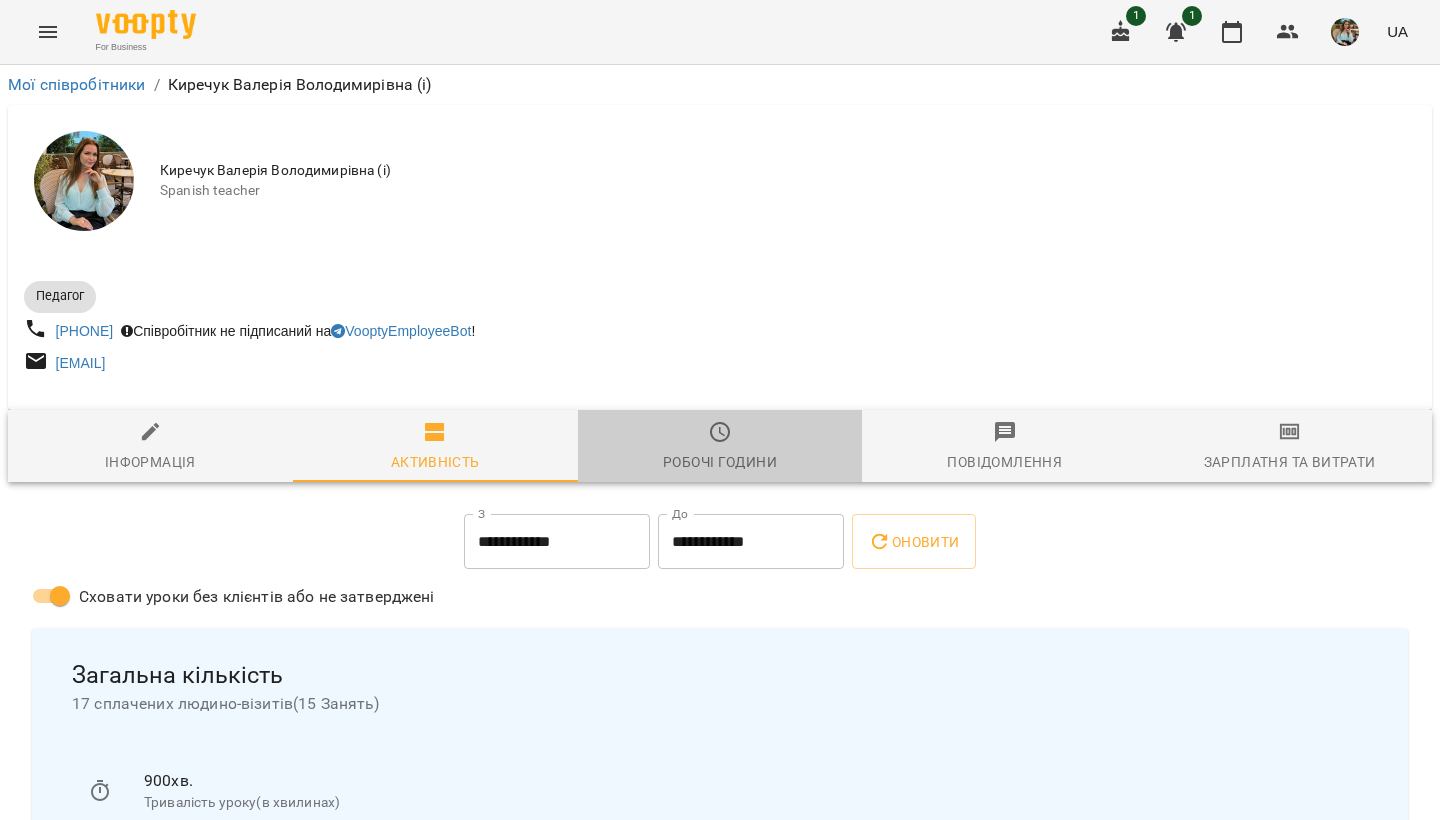 click 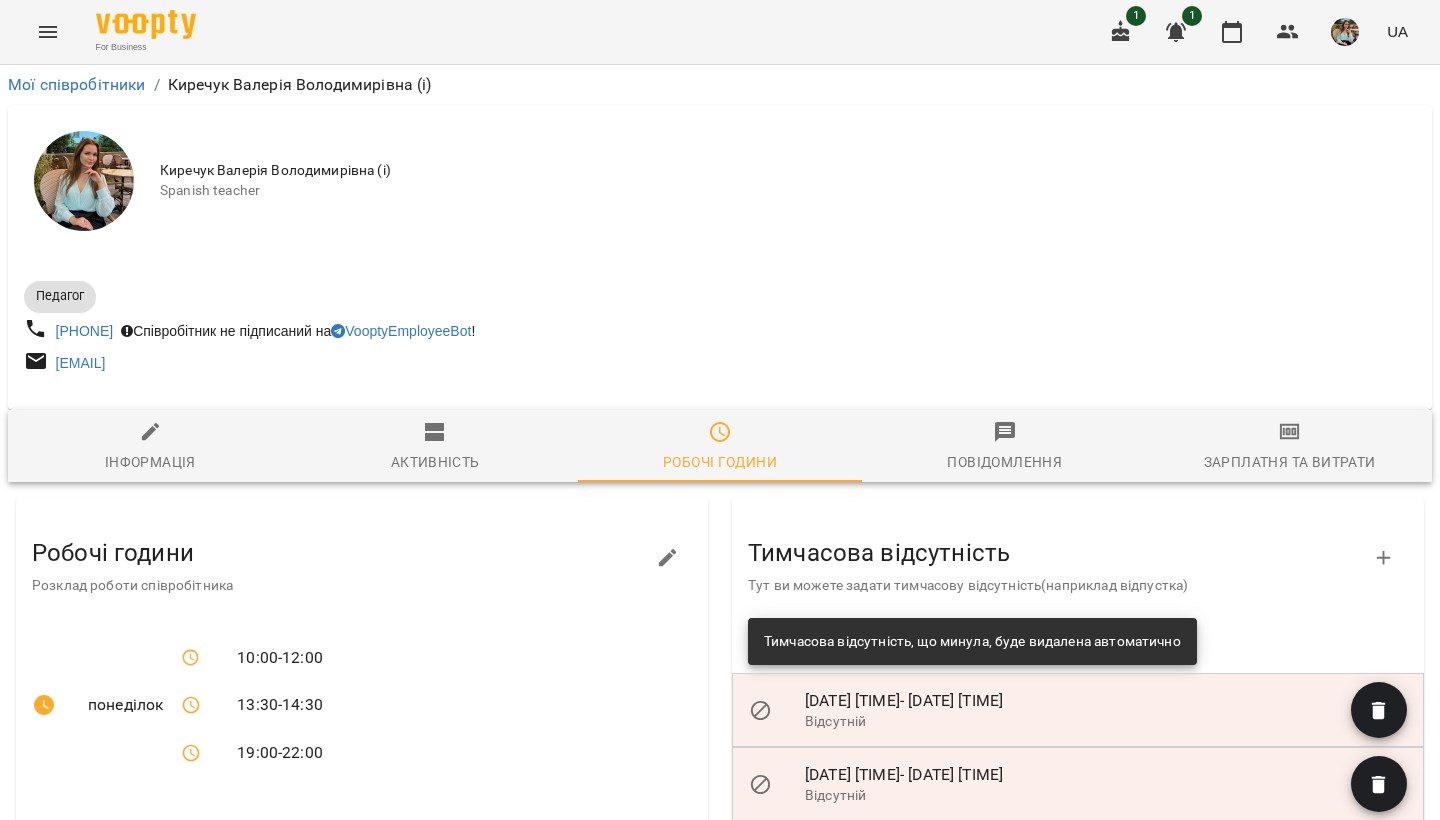 click 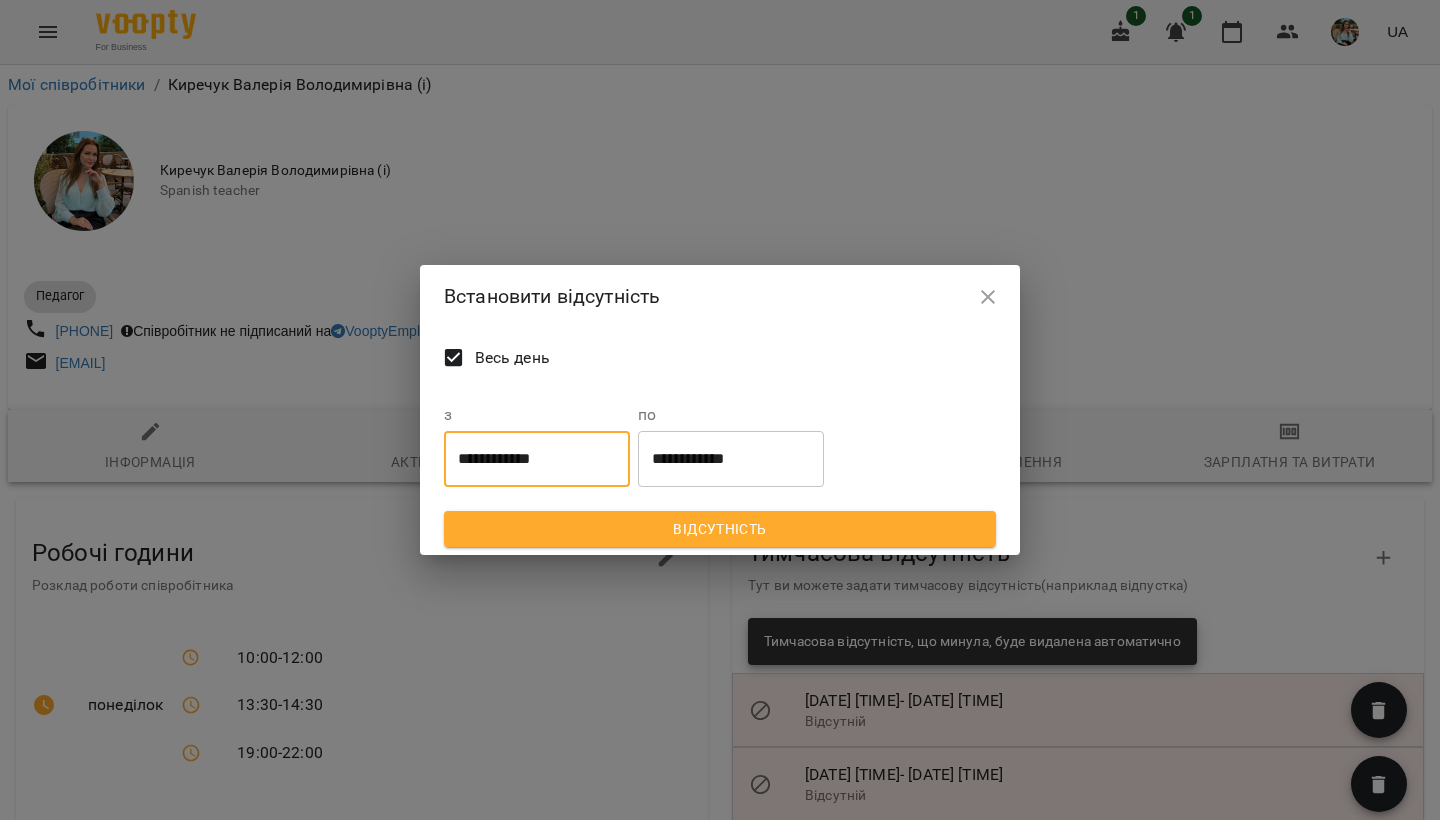 click on "**********" at bounding box center [537, 459] 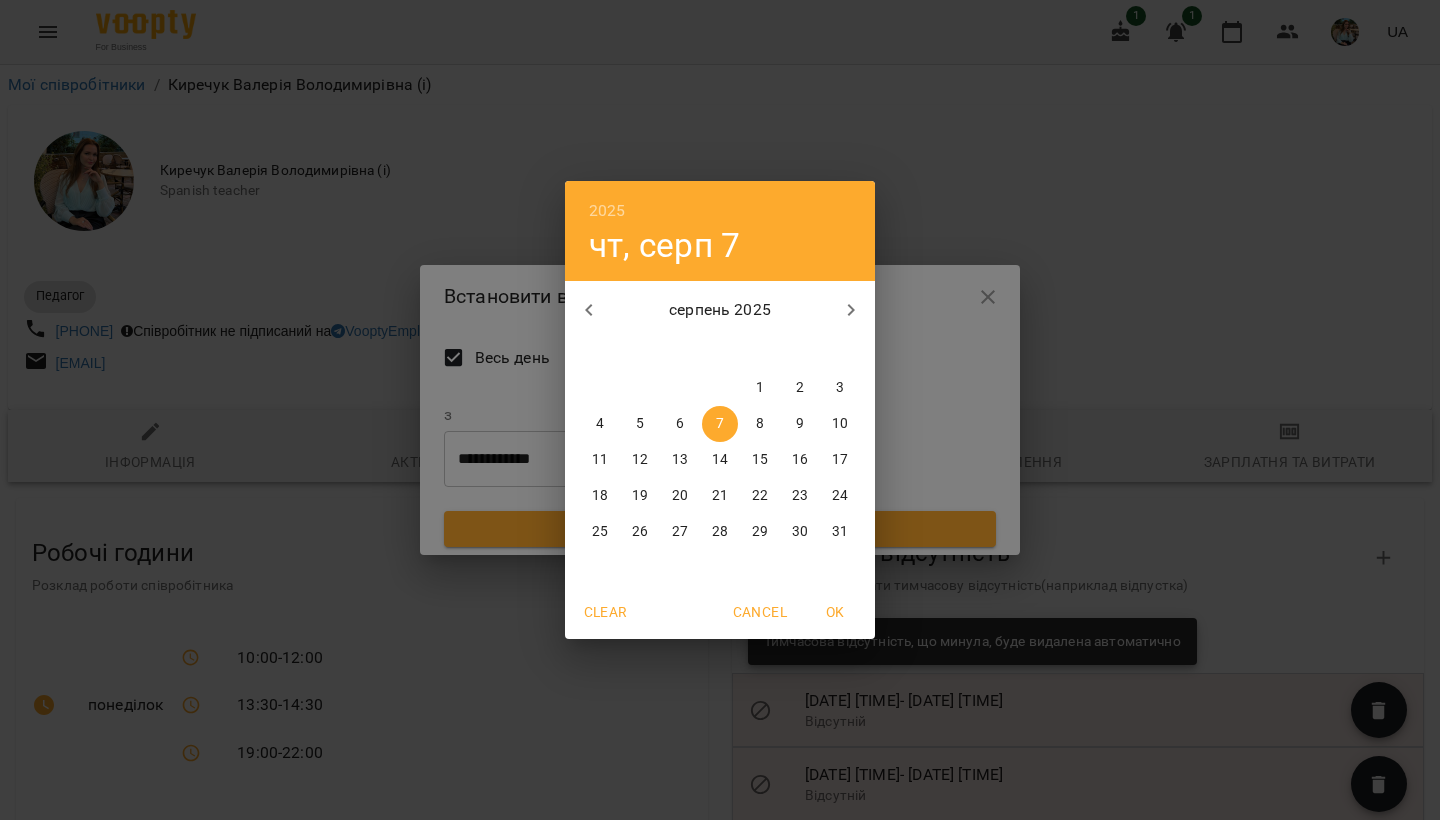 click on "13" at bounding box center [680, 460] 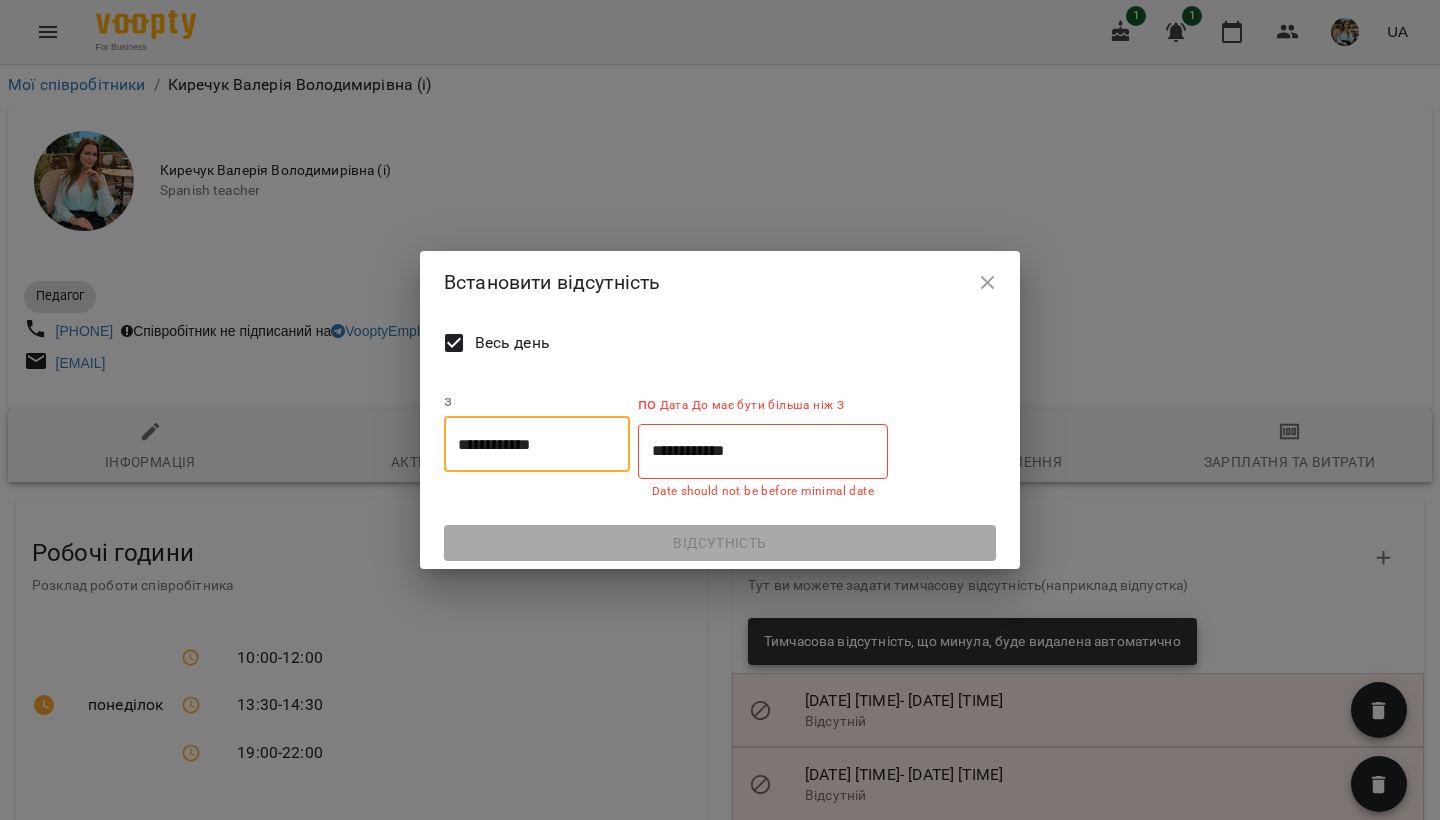 click on "**********" at bounding box center [763, 451] 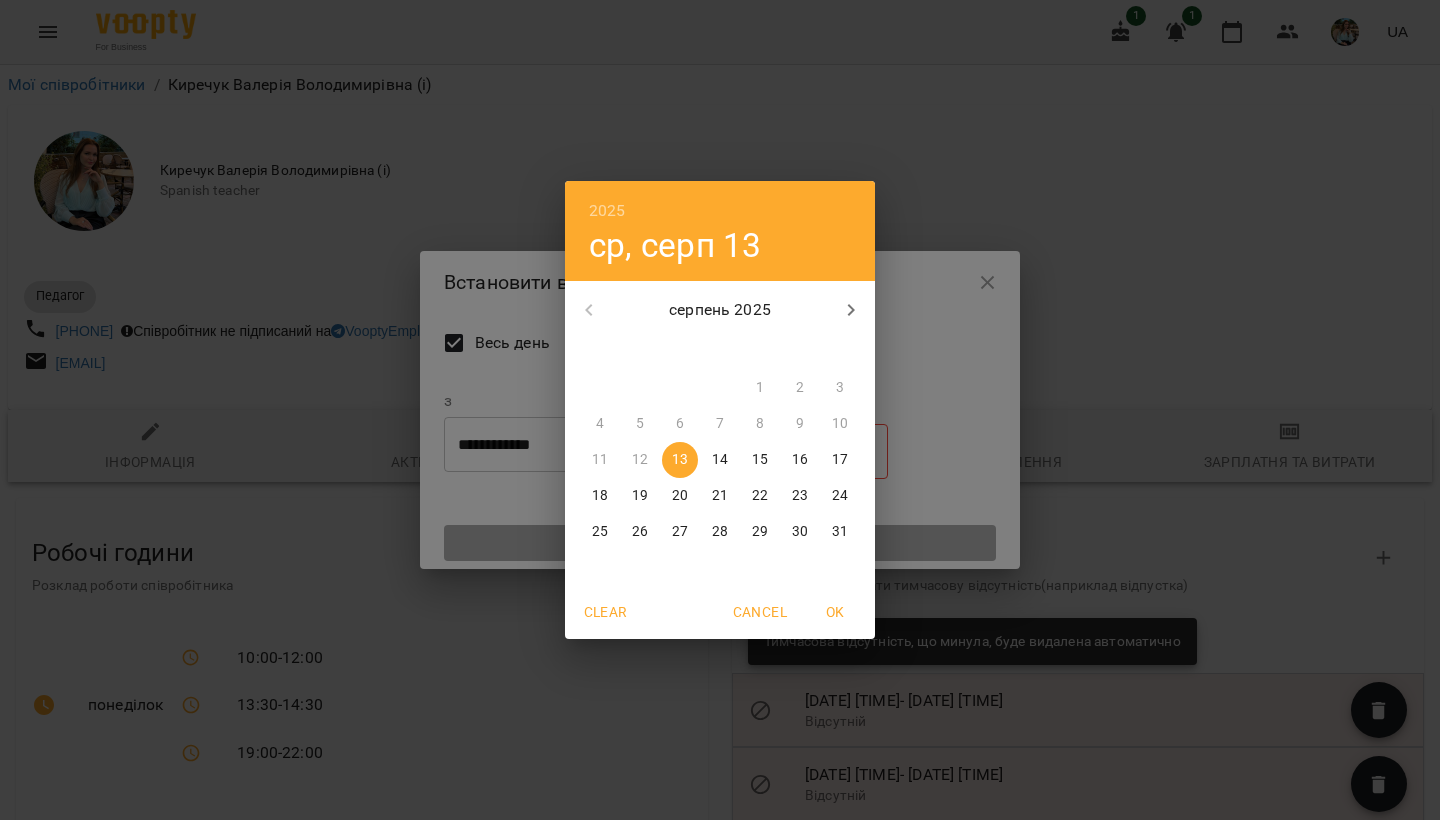 click on "13" at bounding box center (680, 460) 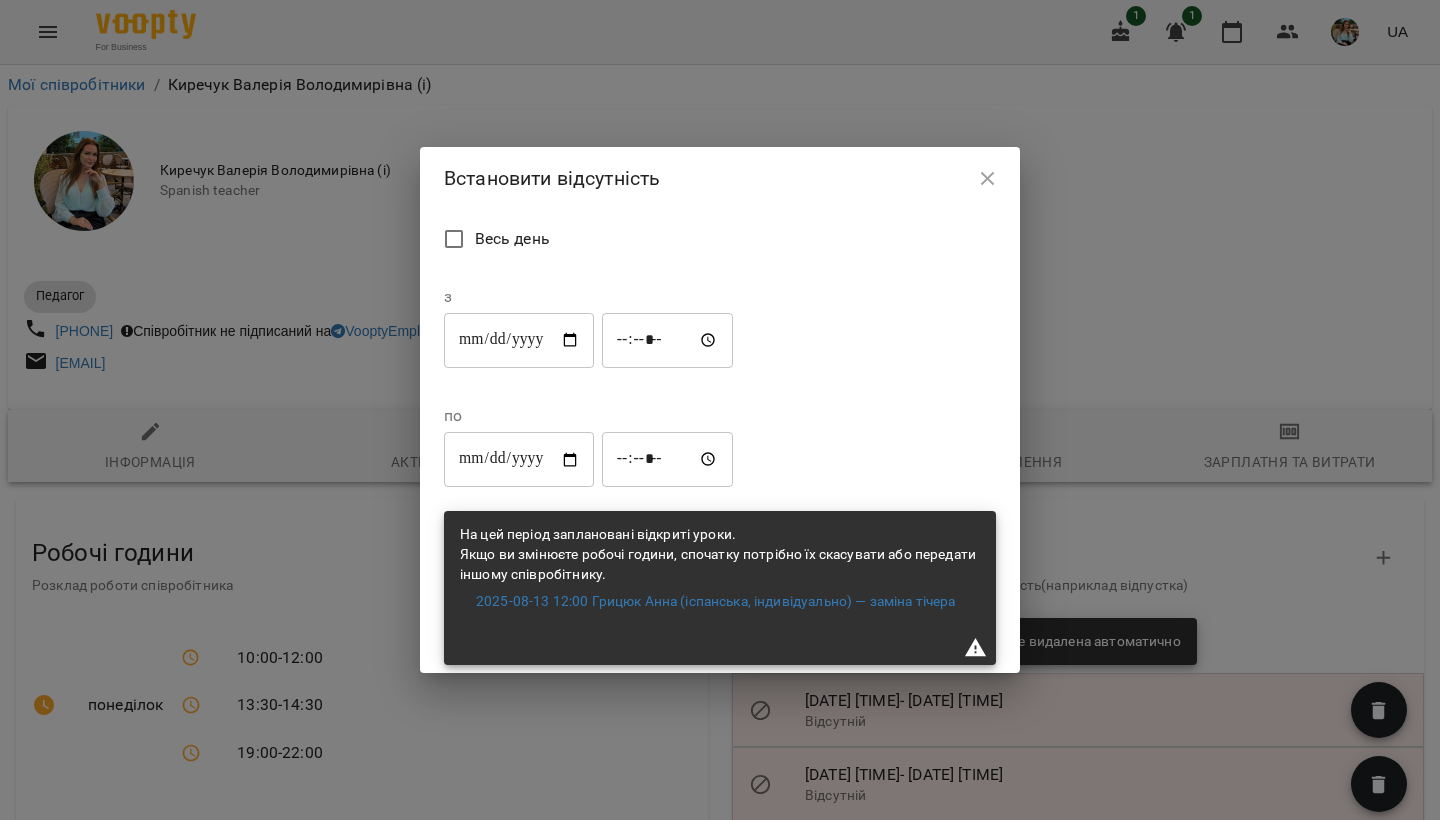 click on "**********" at bounding box center (519, 340) 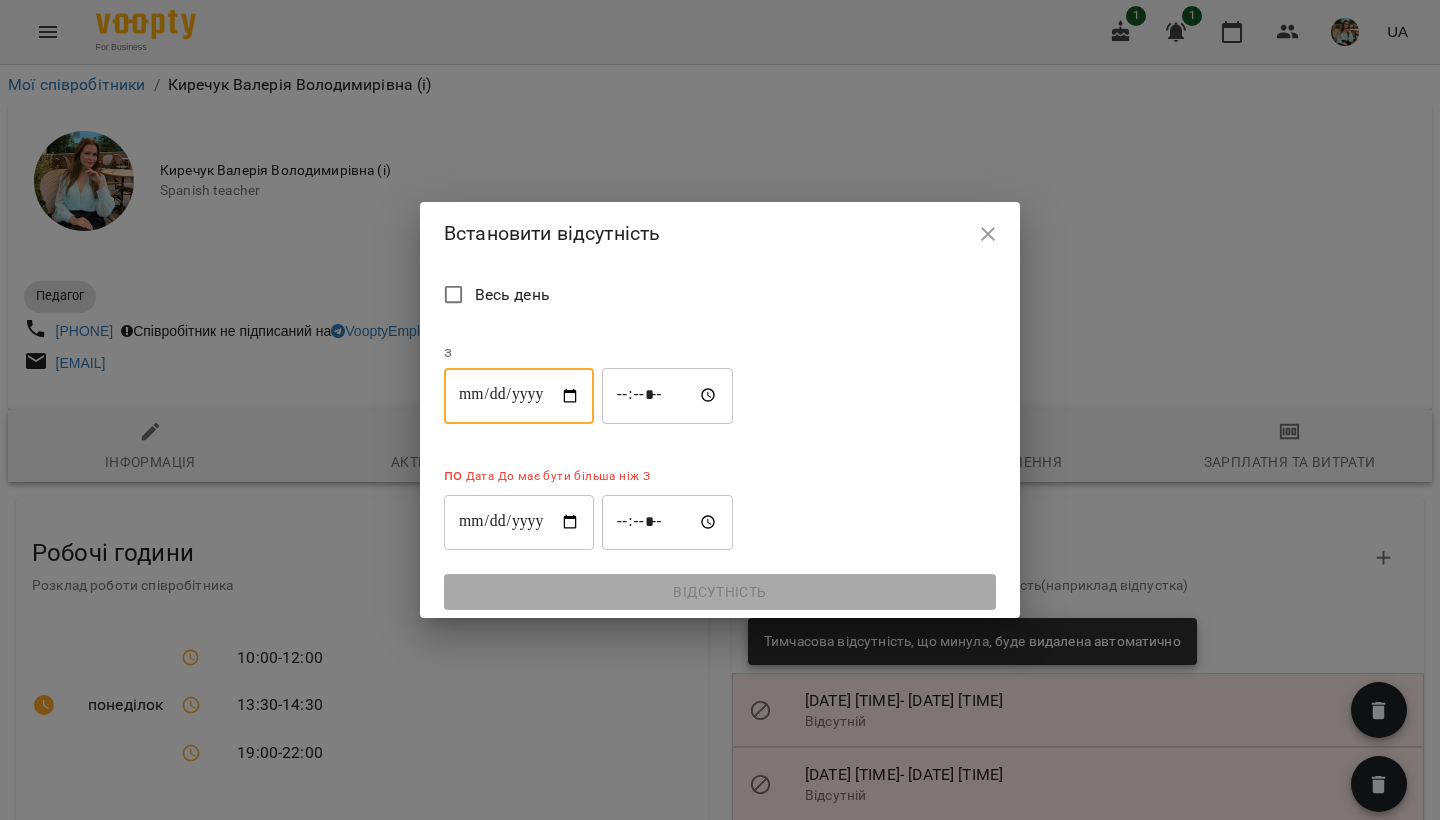type on "**********" 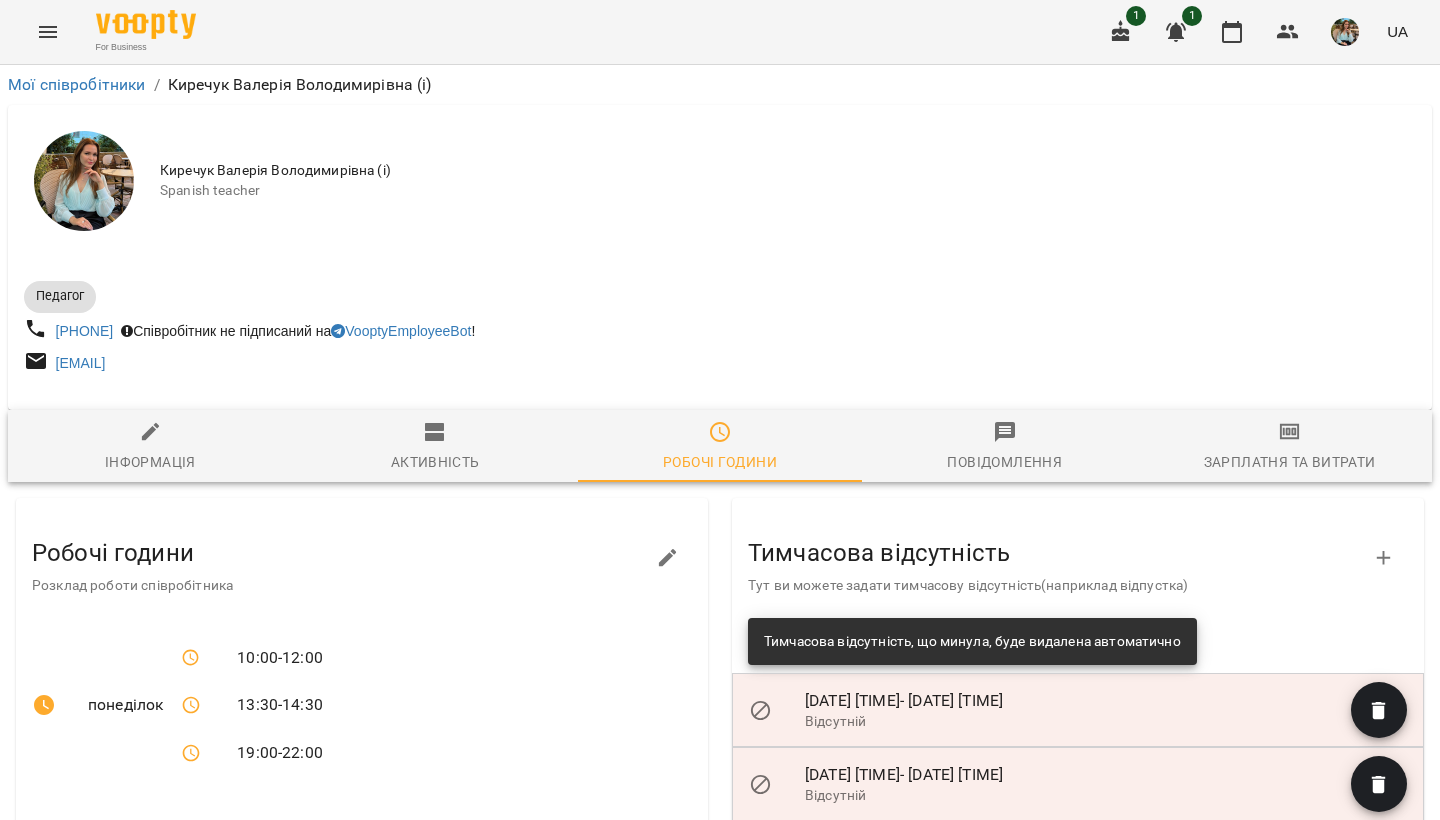 click 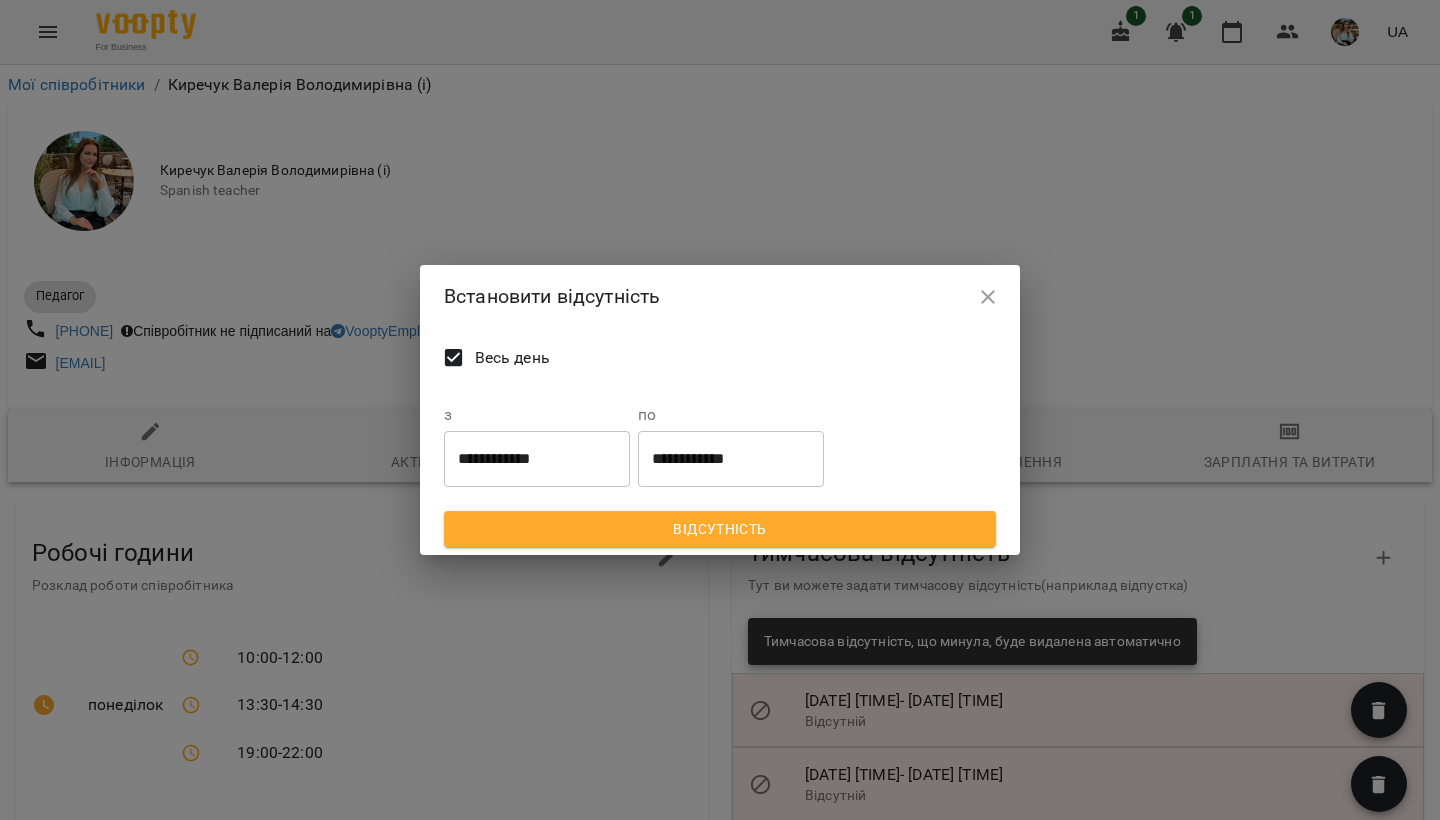 click on "**********" at bounding box center (537, 459) 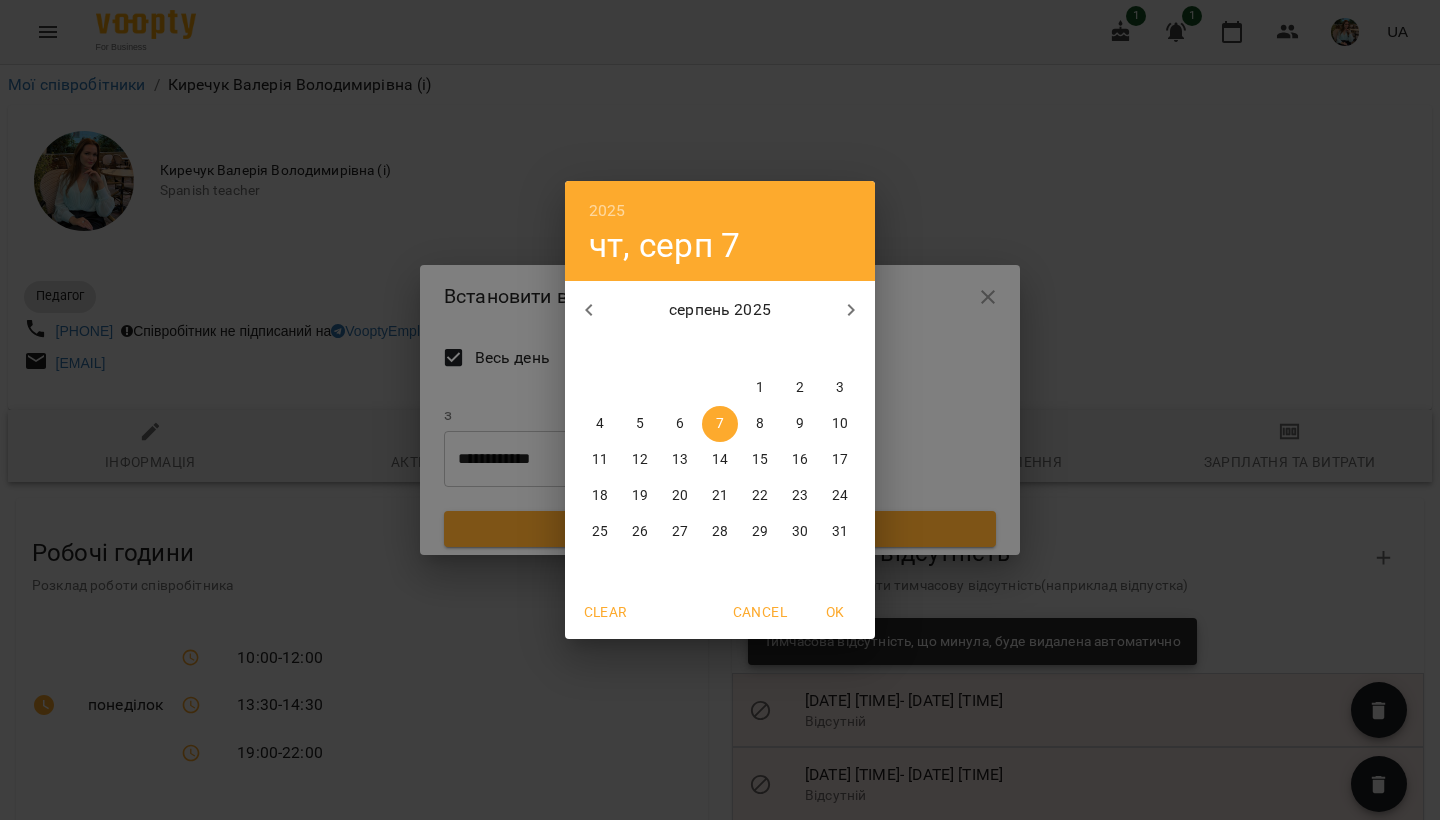 click on "13" at bounding box center [680, 460] 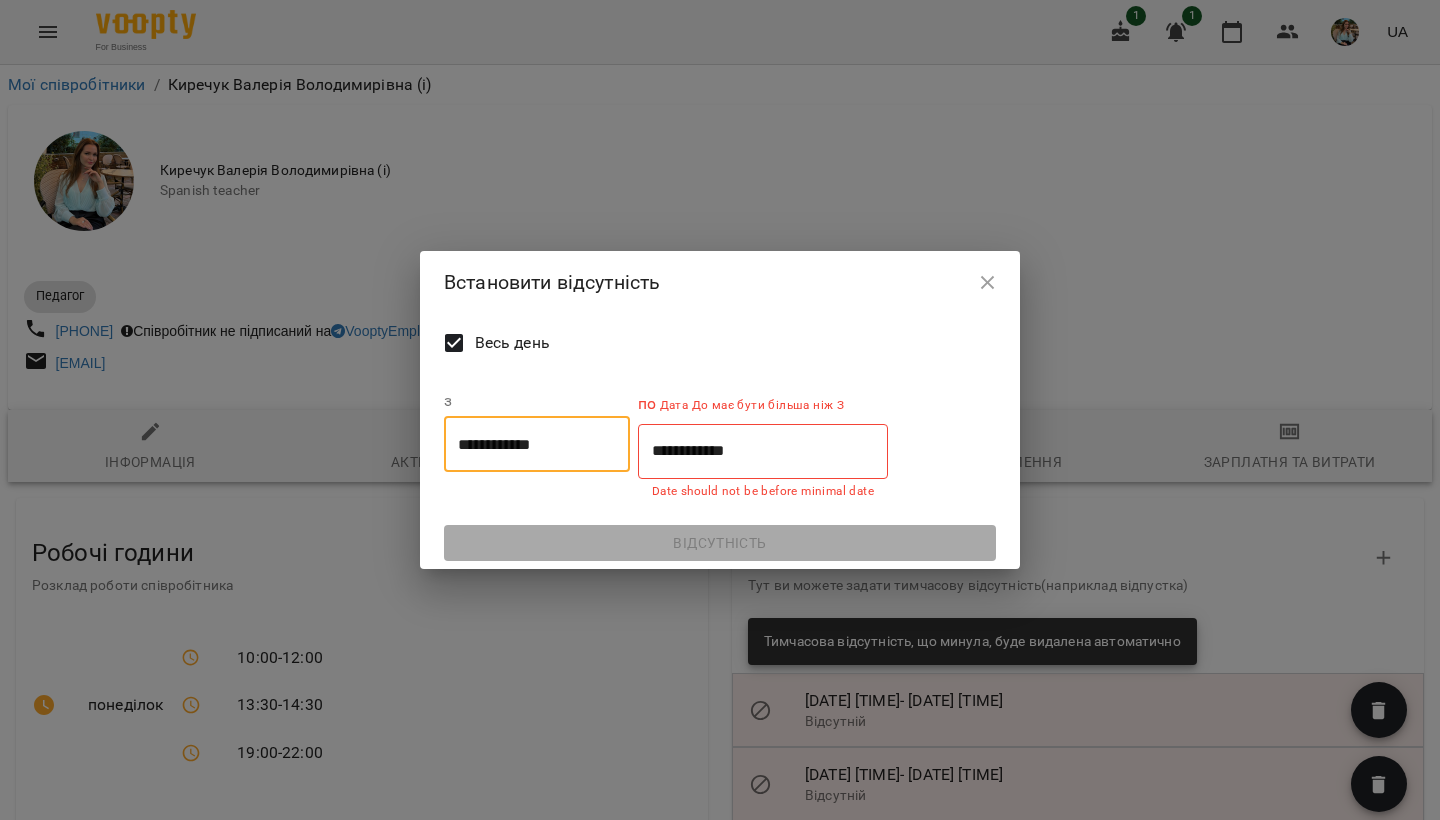 click on "**********" at bounding box center (763, 451) 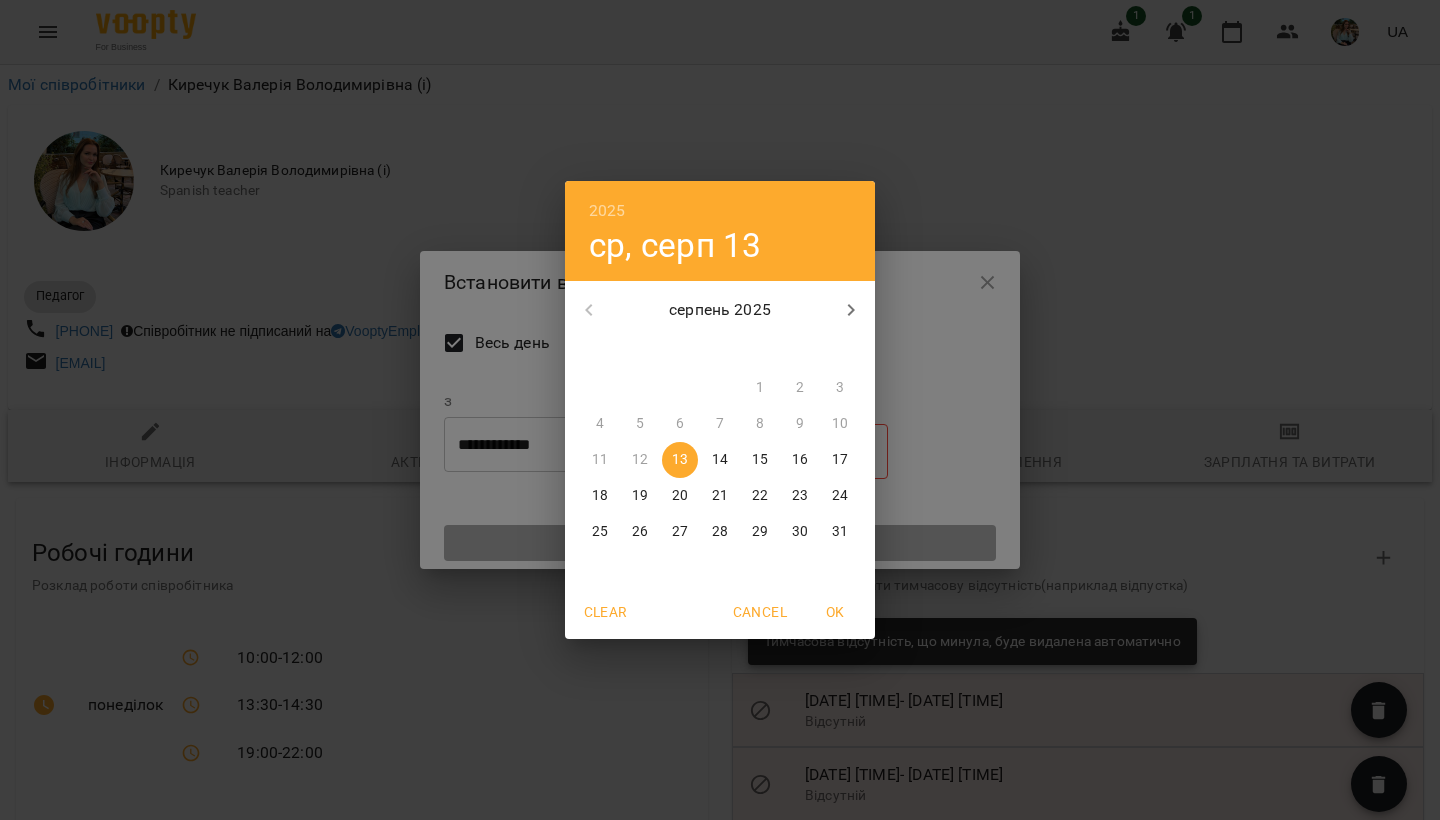click on "[YEAR] ср, серп 13 серпень [YEAR] пн вт ср чт пт сб нд 28 29 30 31 1 2 3 4 5 6 7 8 9 10 11 12 13 14 15 16 17 18 19 20 21 22 23 24 25 26 27 28 29 30 31 Clear Cancel OK" at bounding box center [720, 410] 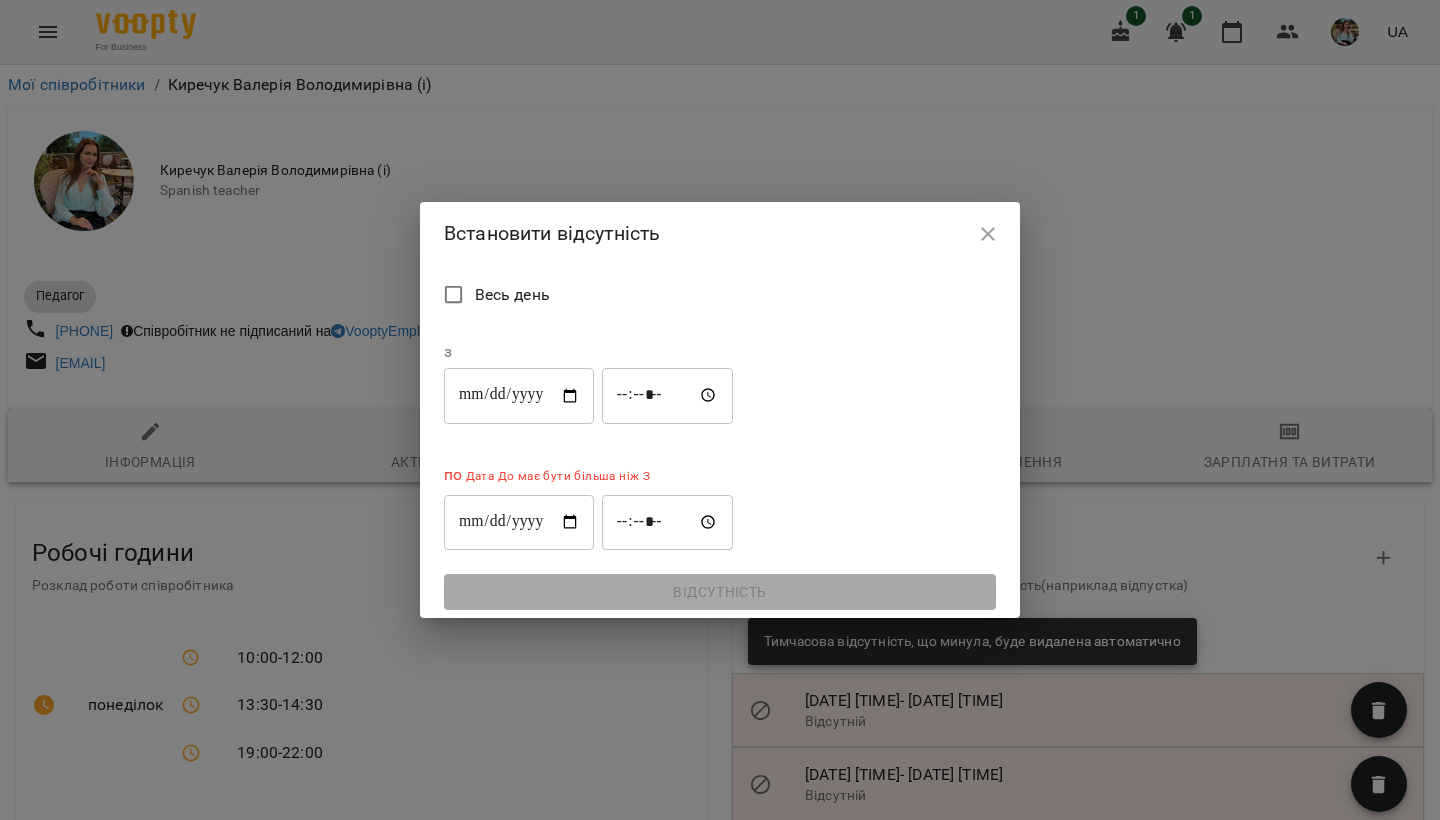 click on "**********" at bounding box center [519, 396] 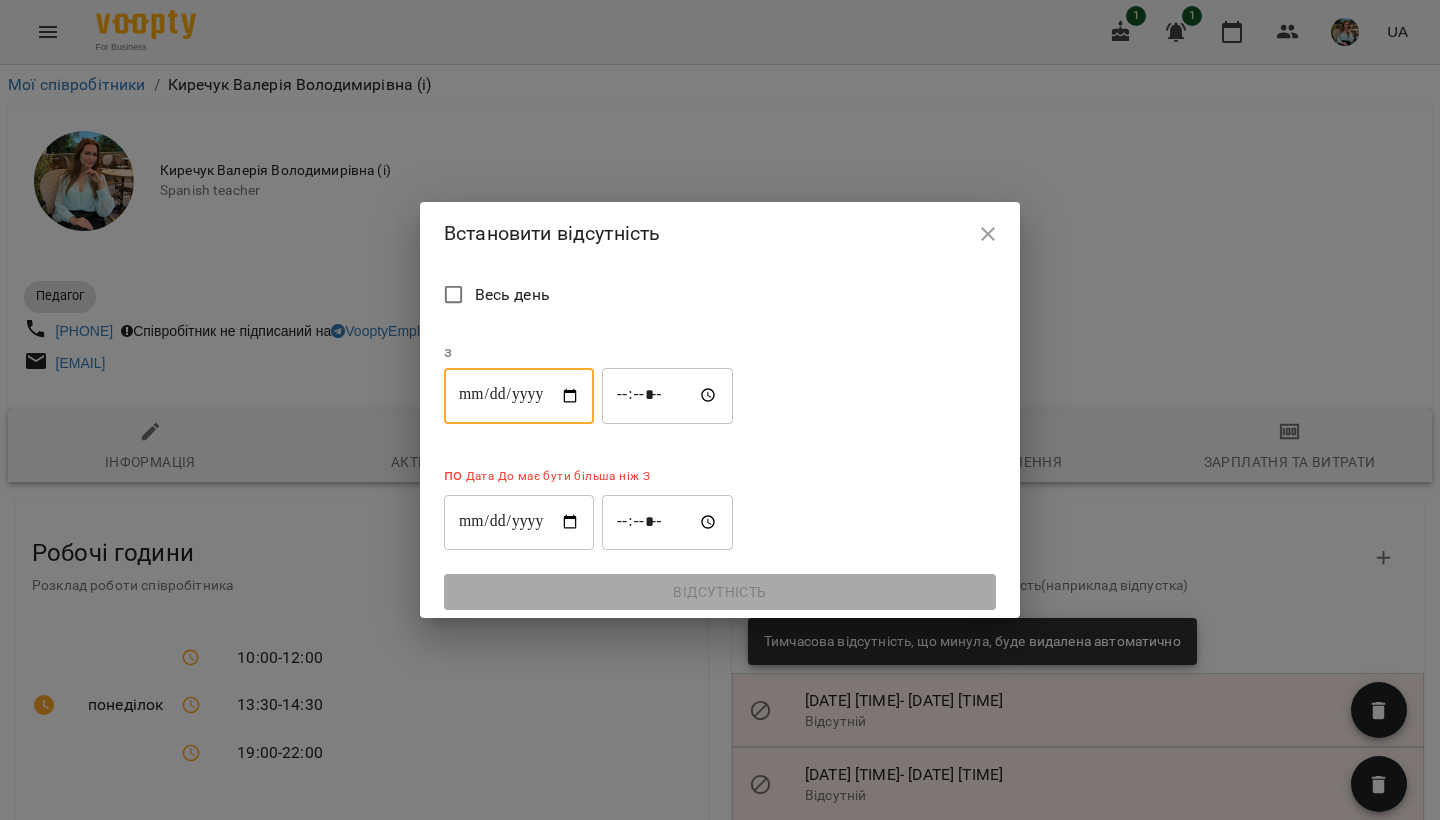 type on "**********" 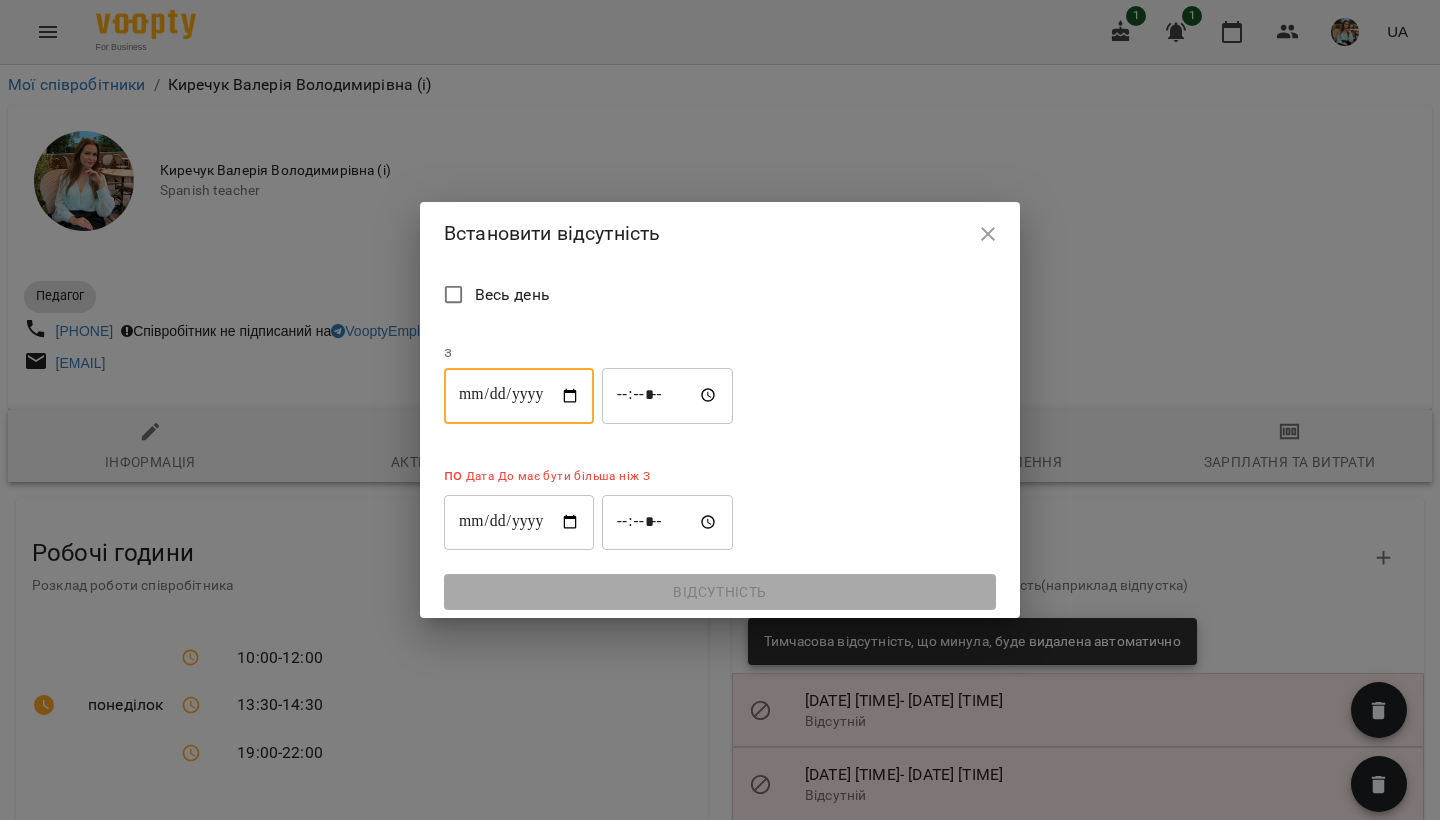 click on "**********" at bounding box center (519, 522) 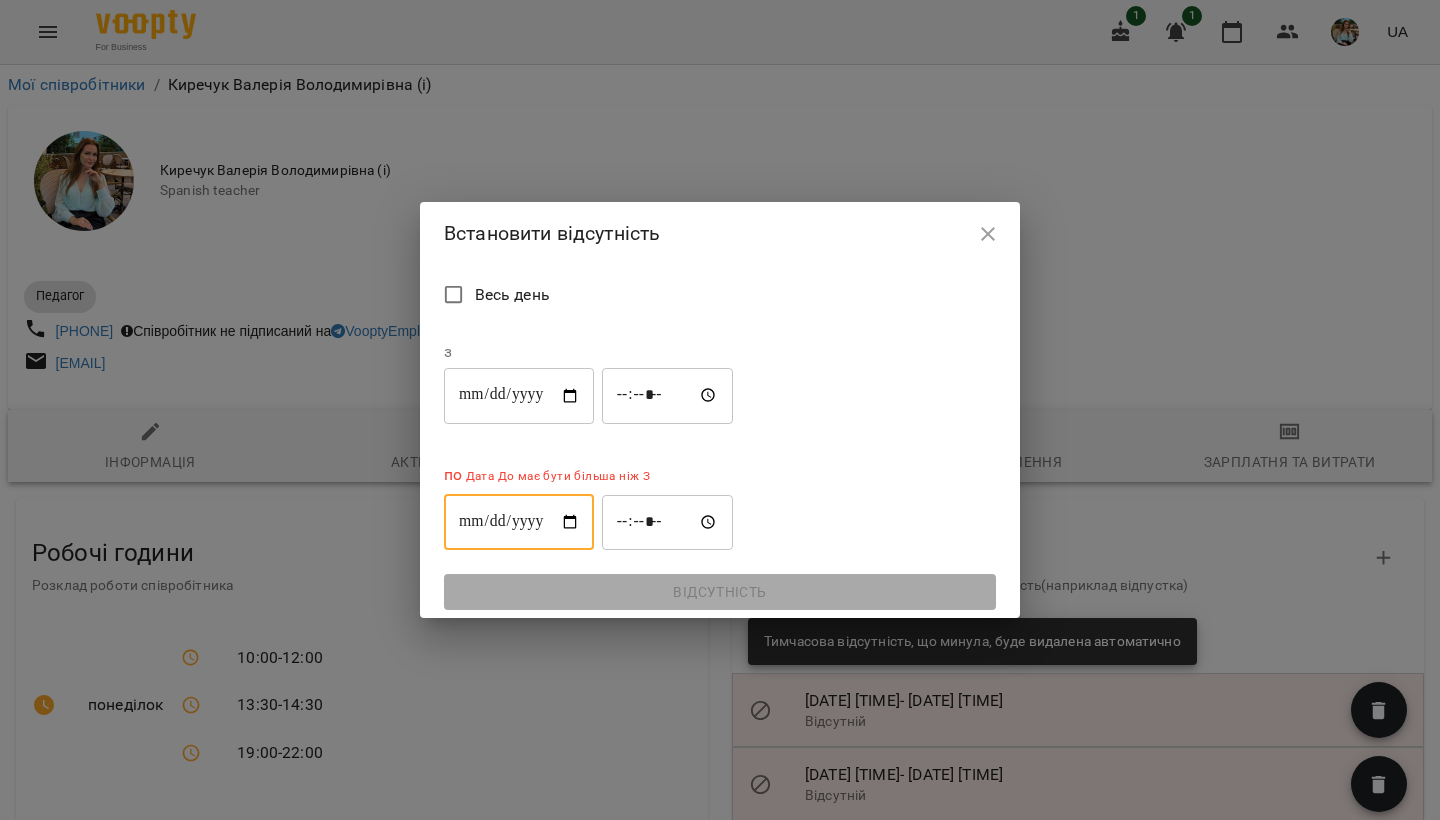 type on "**********" 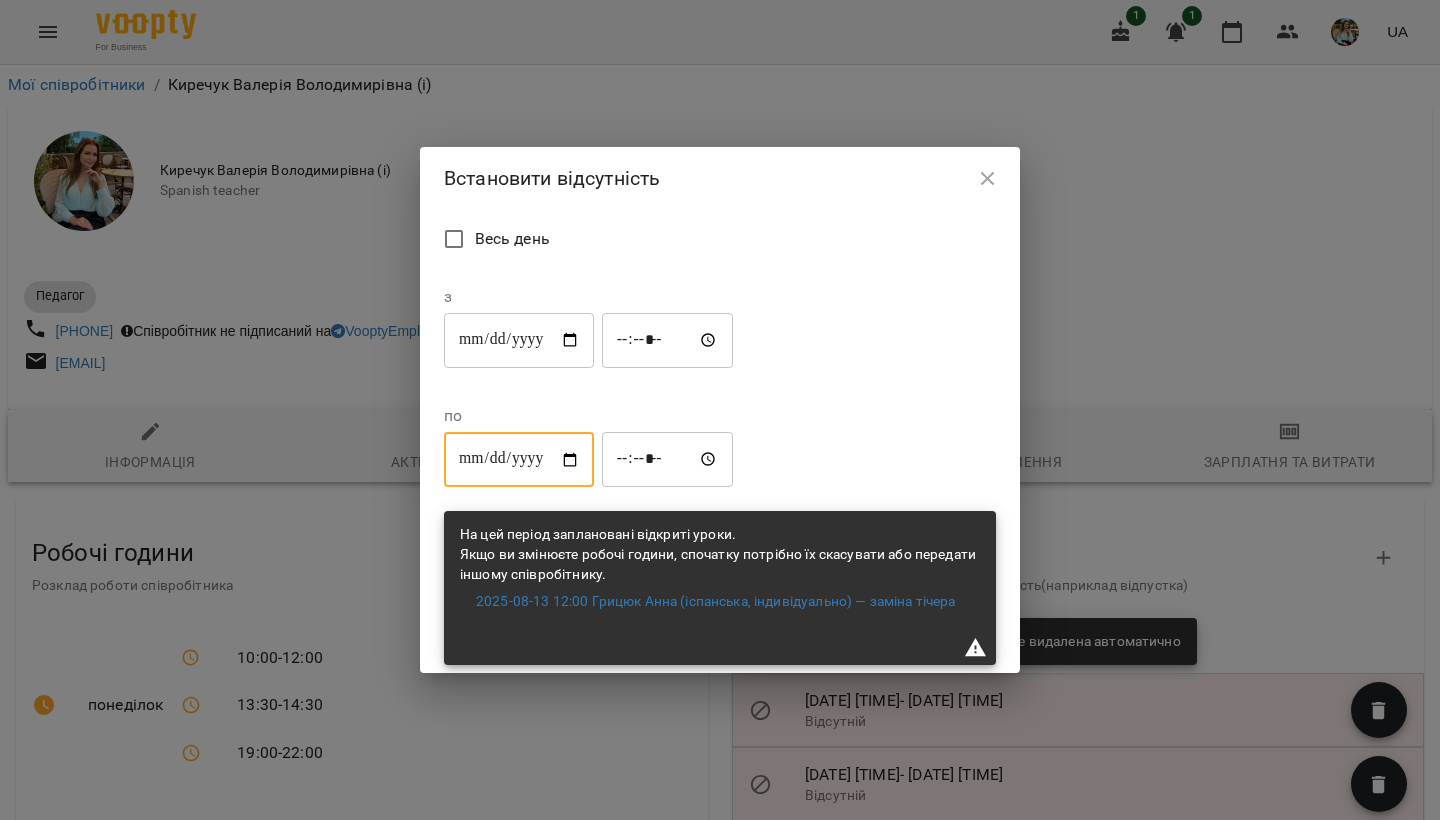 click on "Весь день" at bounding box center [720, 241] 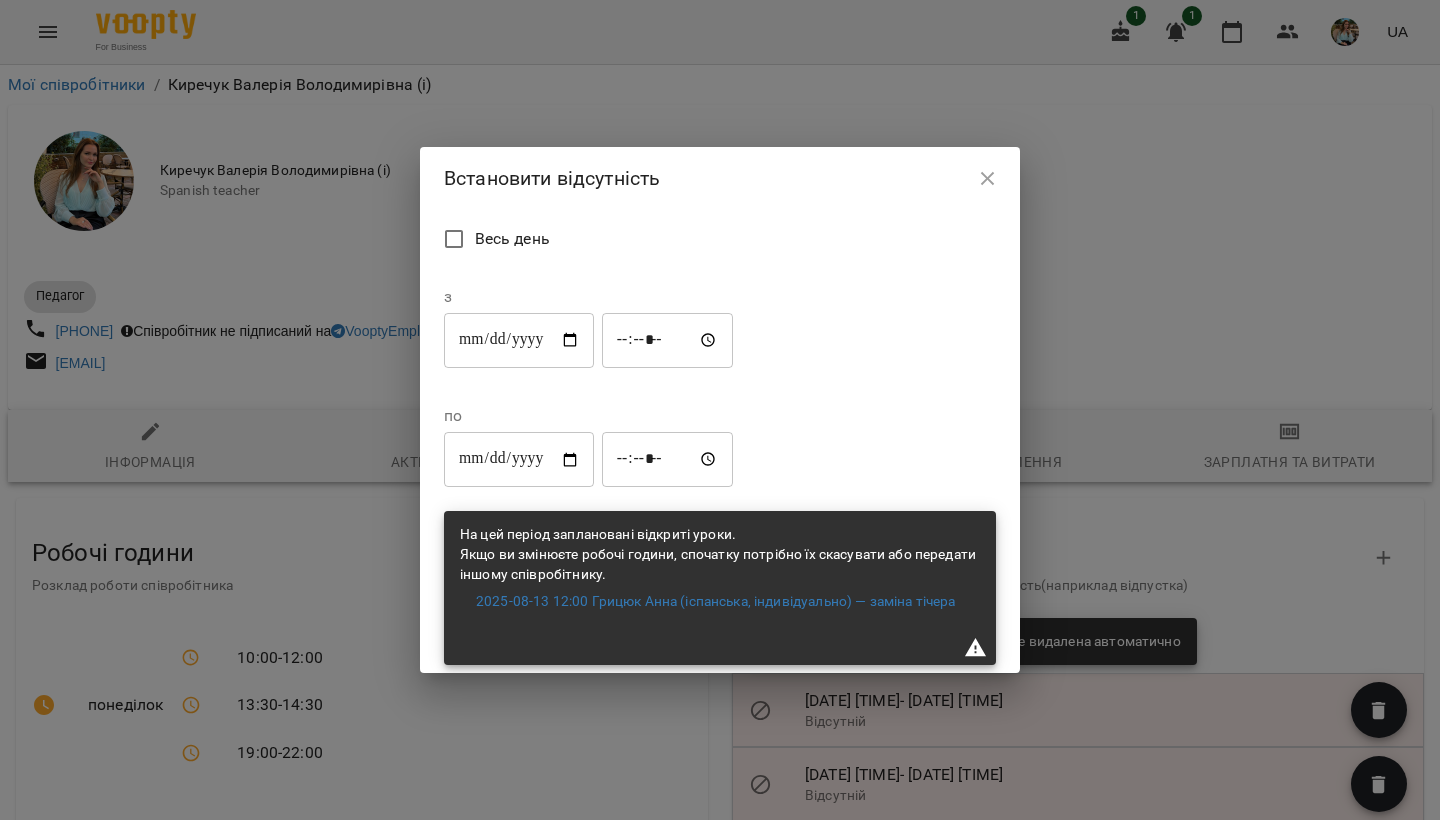 click on "*****" at bounding box center (668, 340) 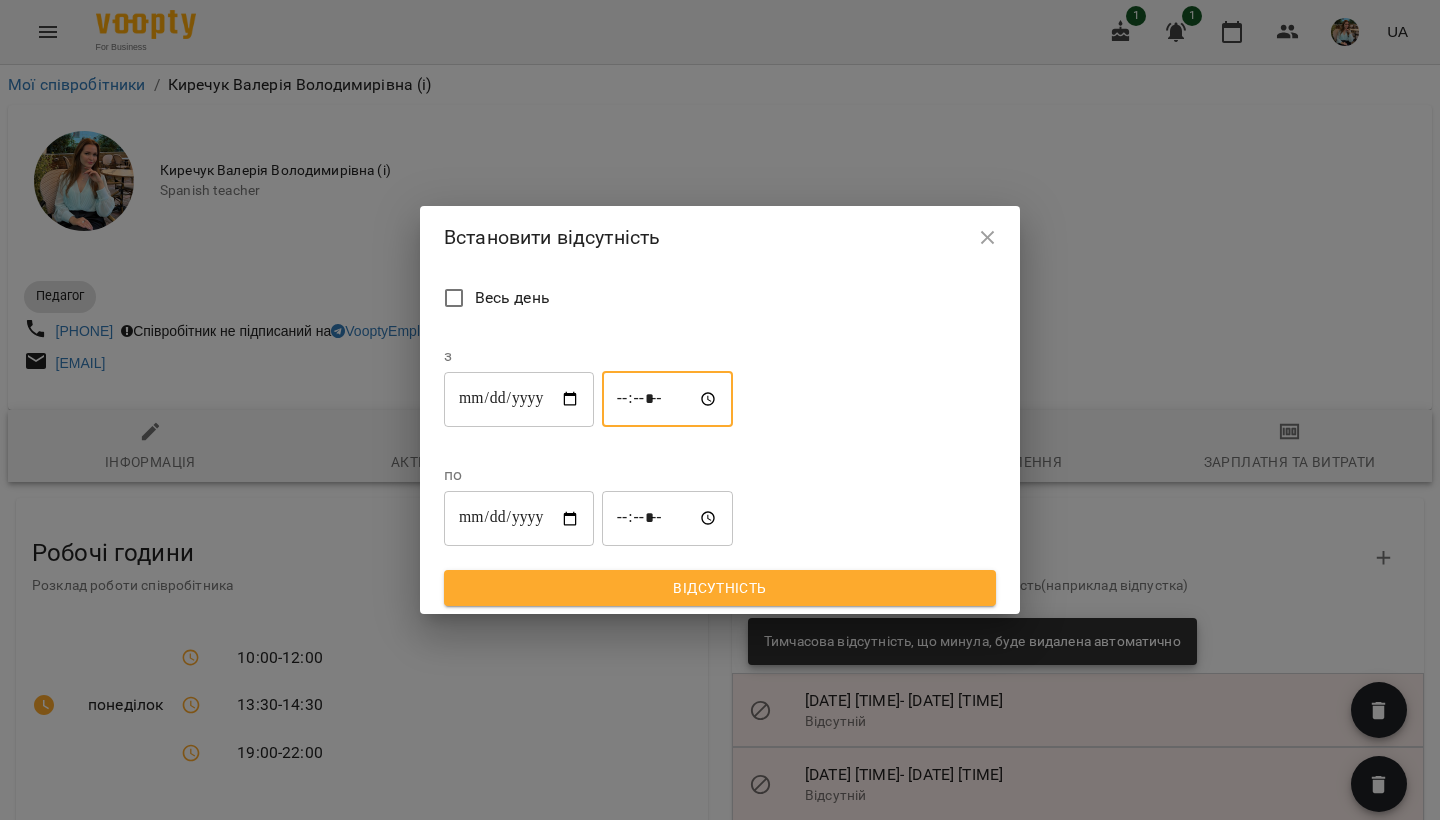 type on "*****" 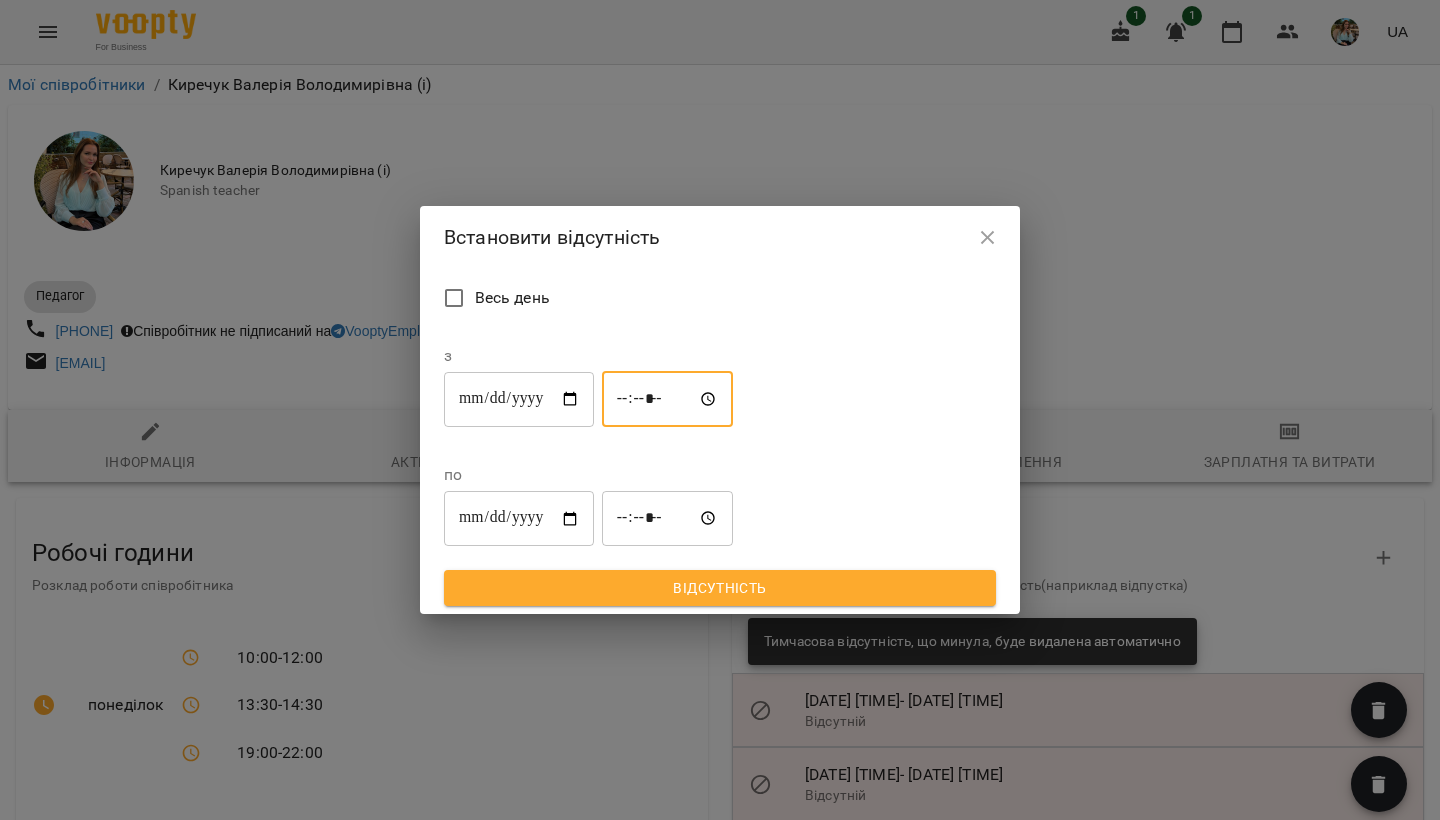 click on "*****" at bounding box center [668, 519] 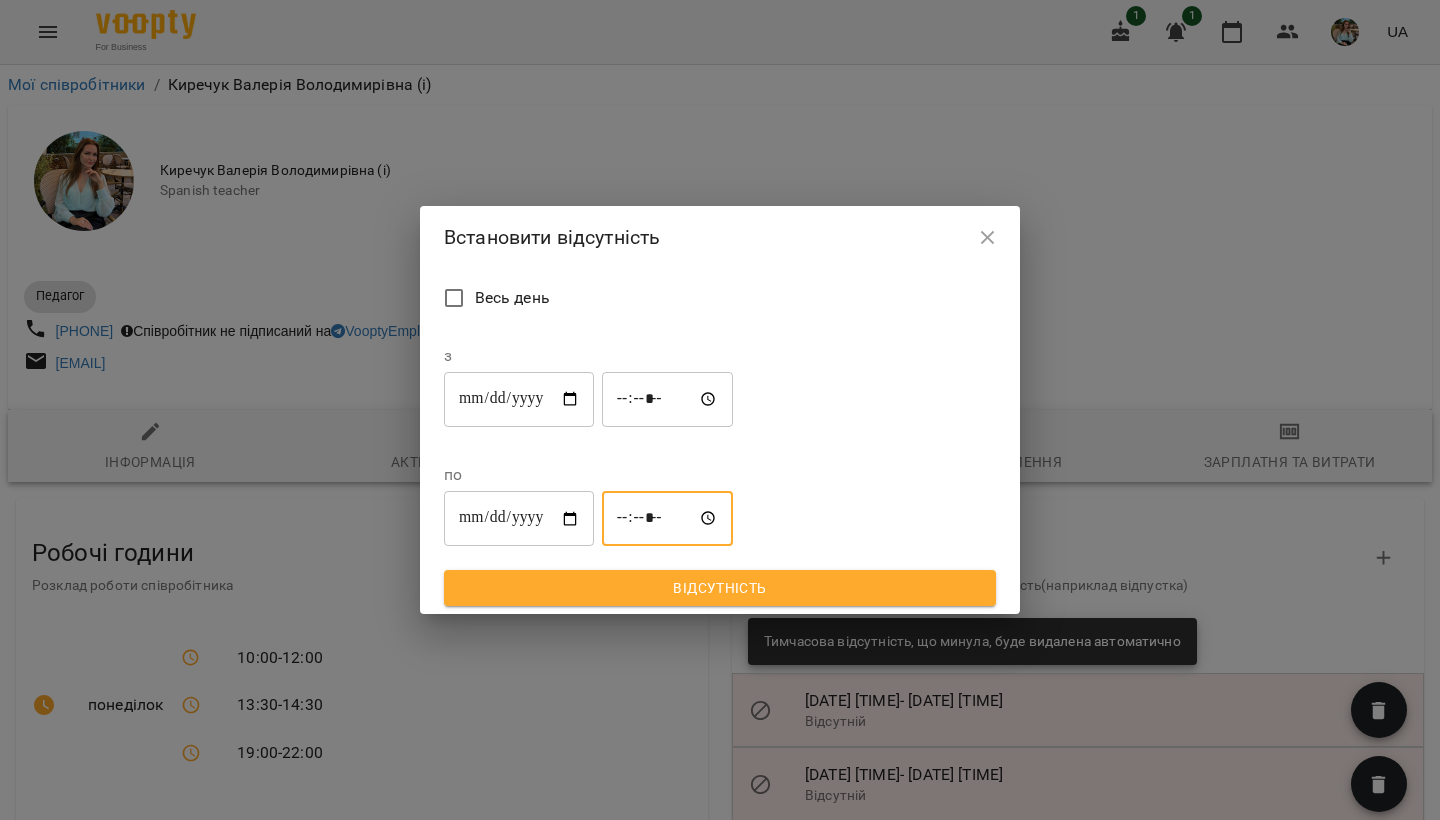 click on "*****" at bounding box center [668, 519] 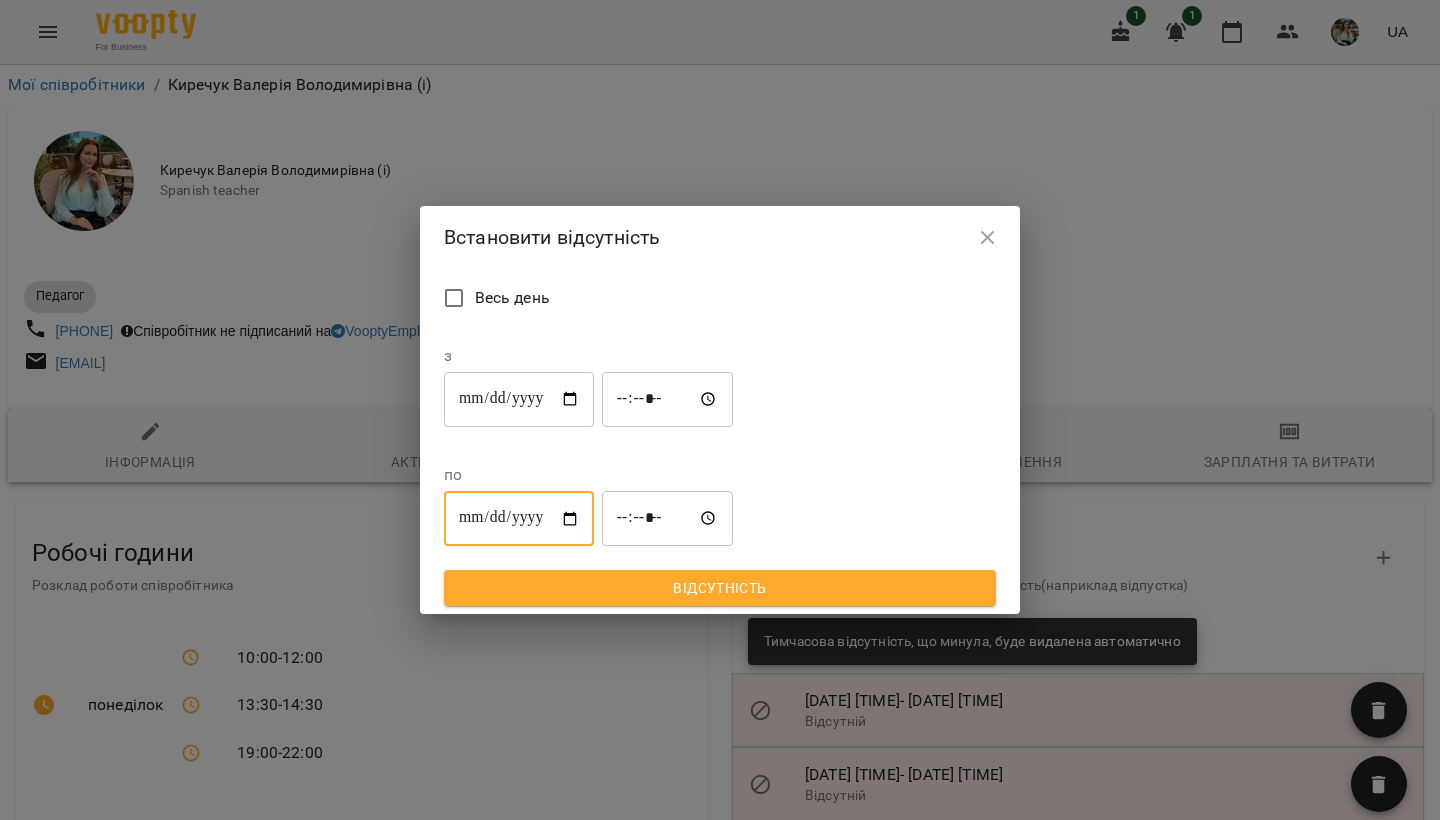 click on "**********" at bounding box center (519, 519) 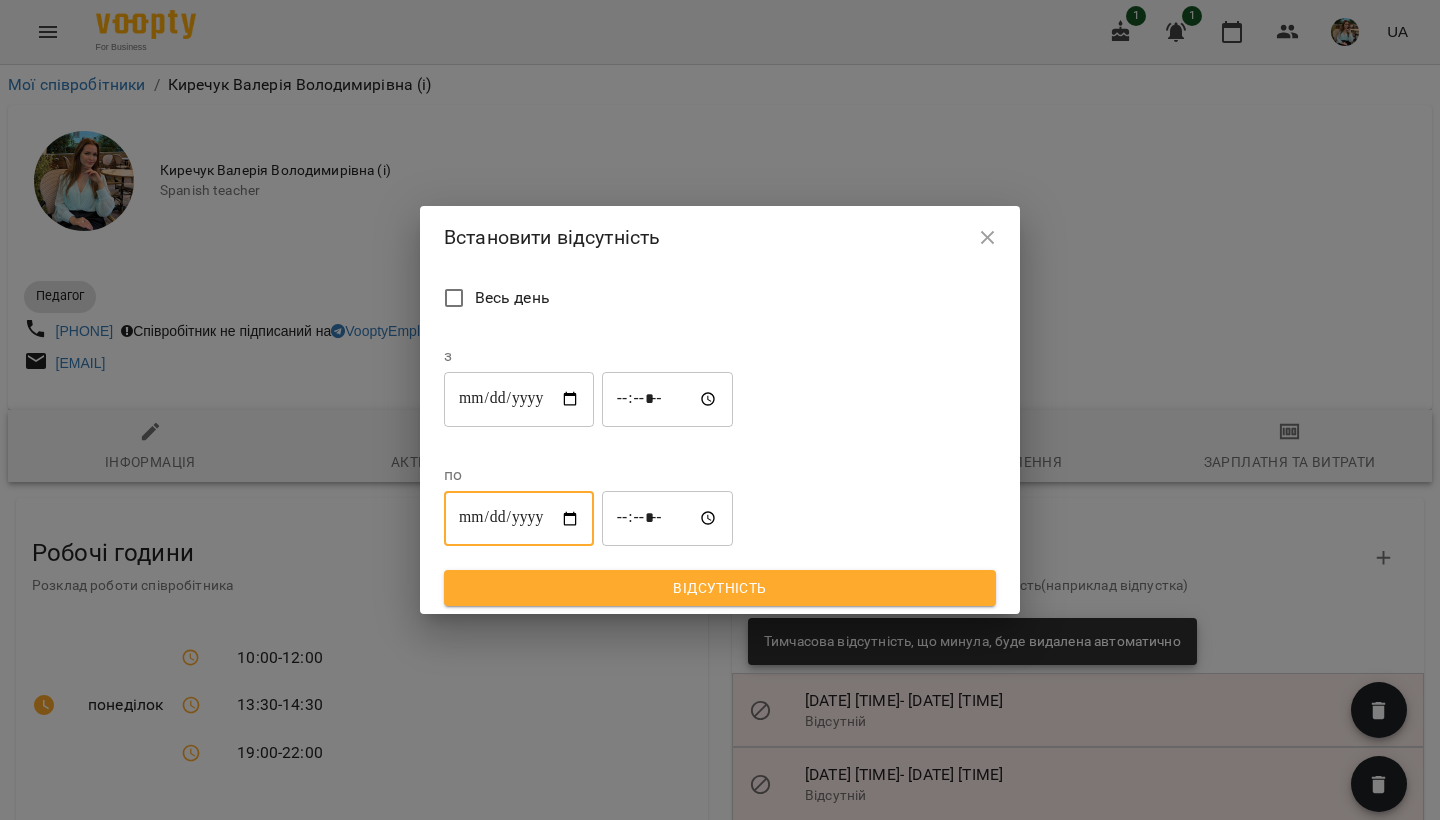 click on "Відсутність" at bounding box center (720, 588) 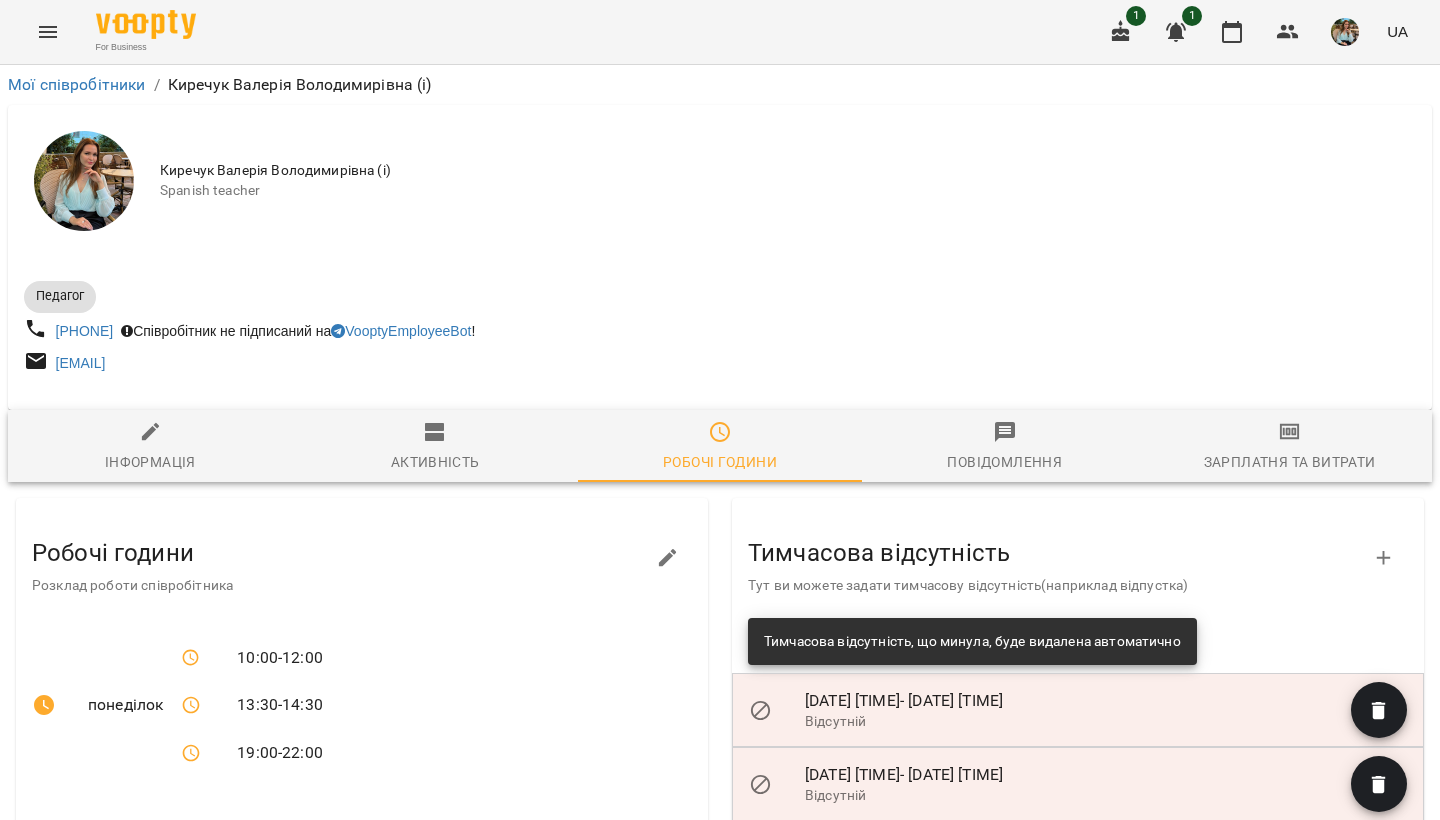 click 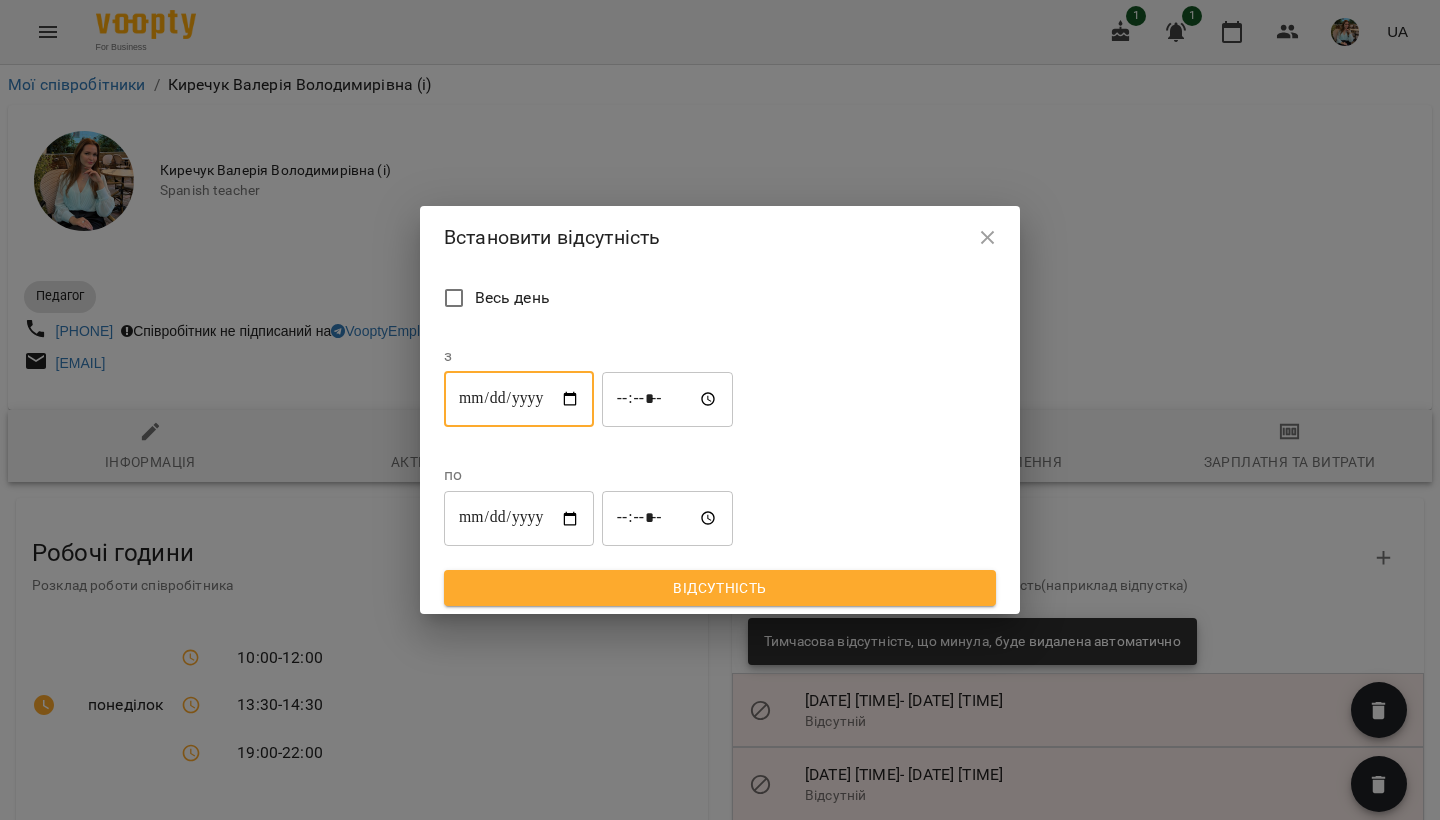 click on "**********" at bounding box center (519, 399) 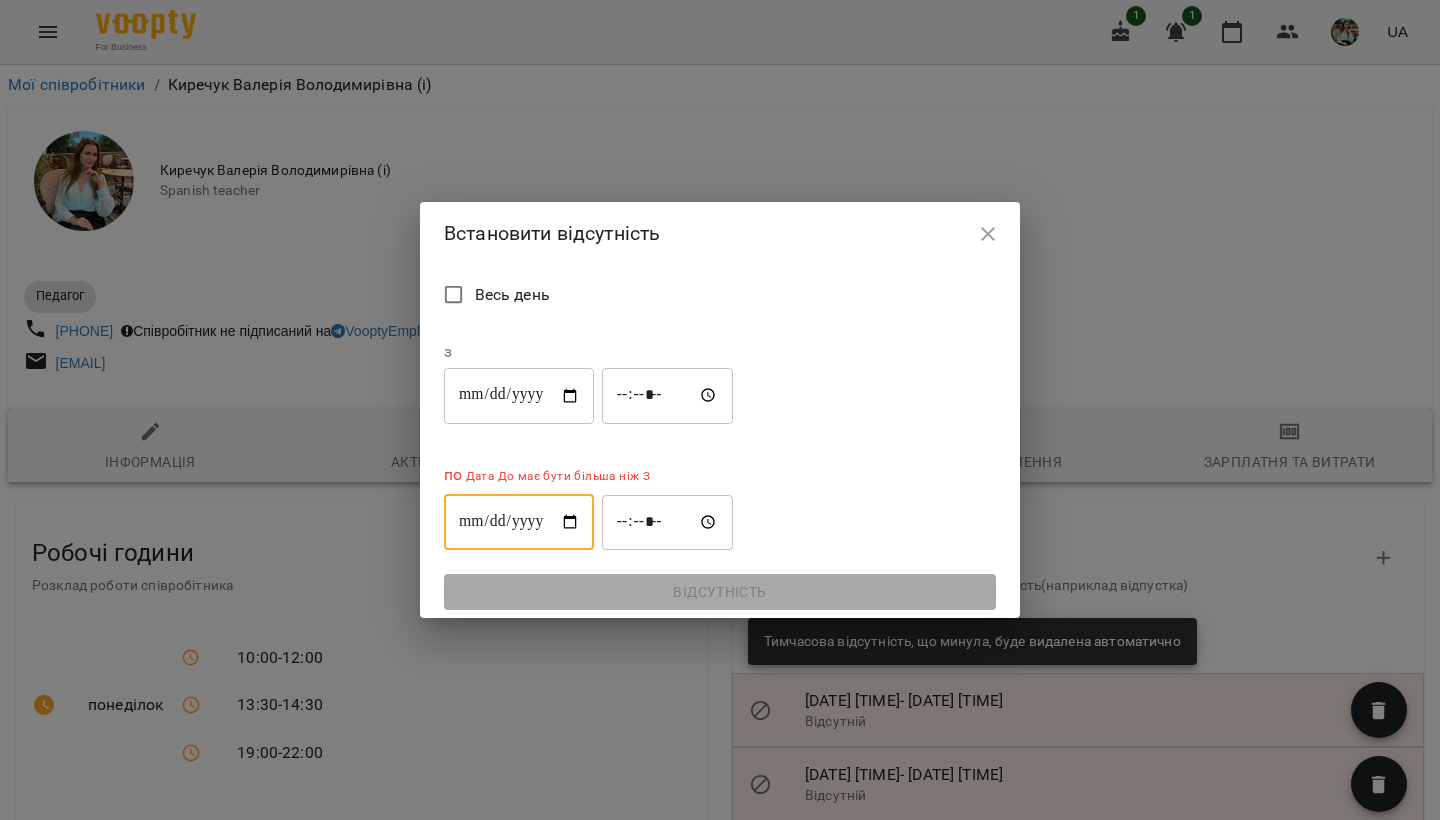 click on "**********" at bounding box center [519, 522] 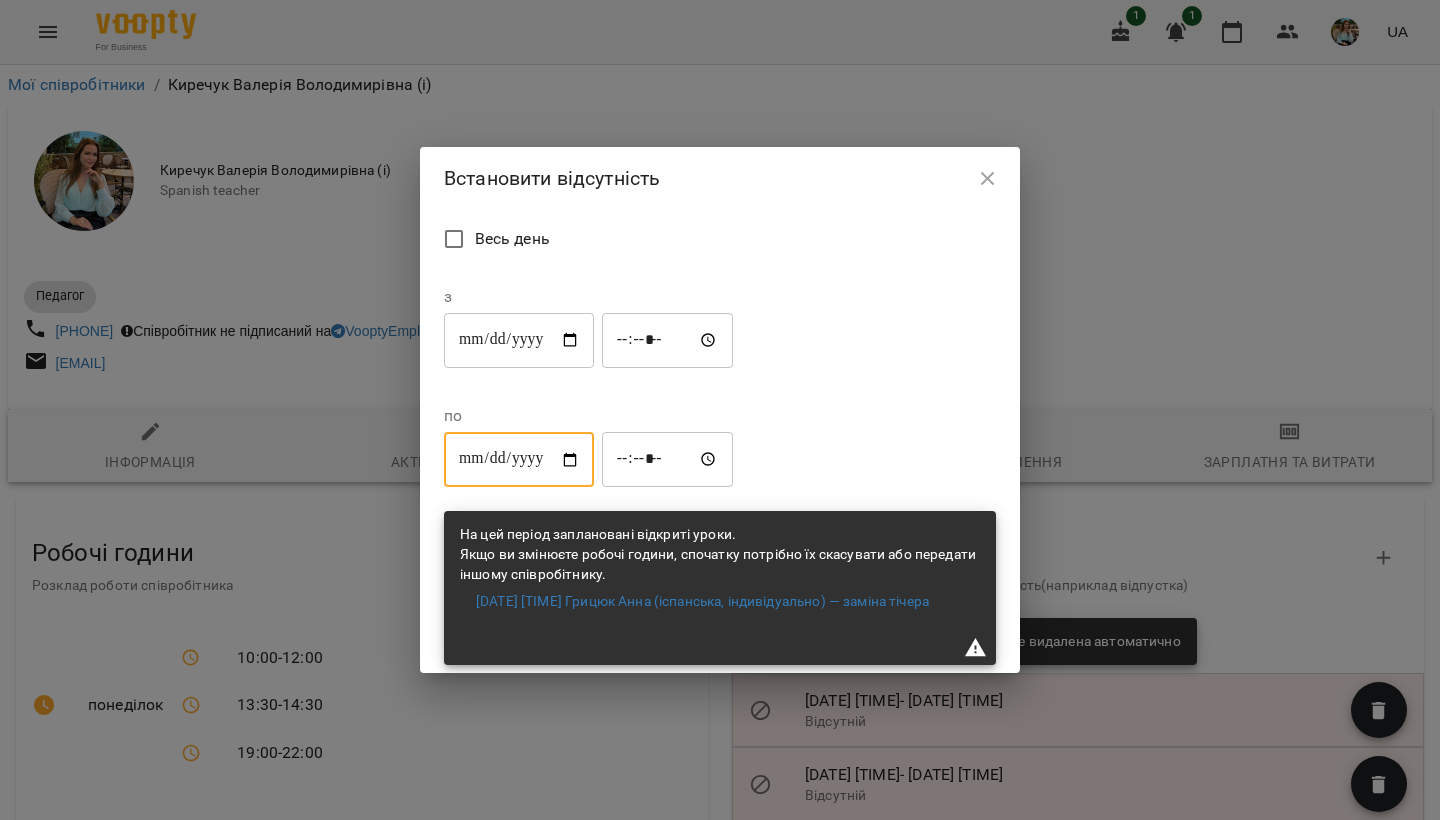 click on "*****" at bounding box center [668, 340] 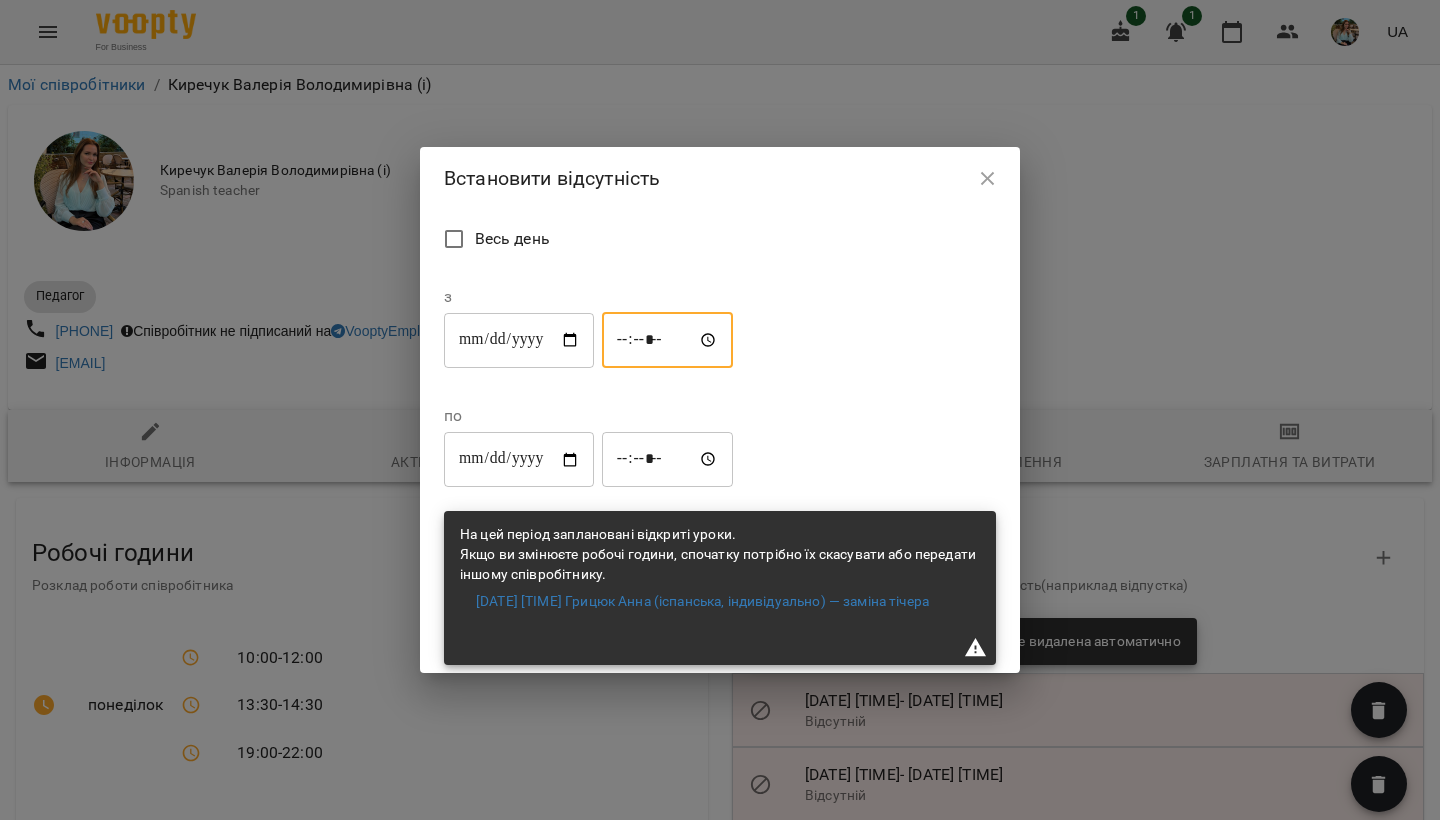 type on "*****" 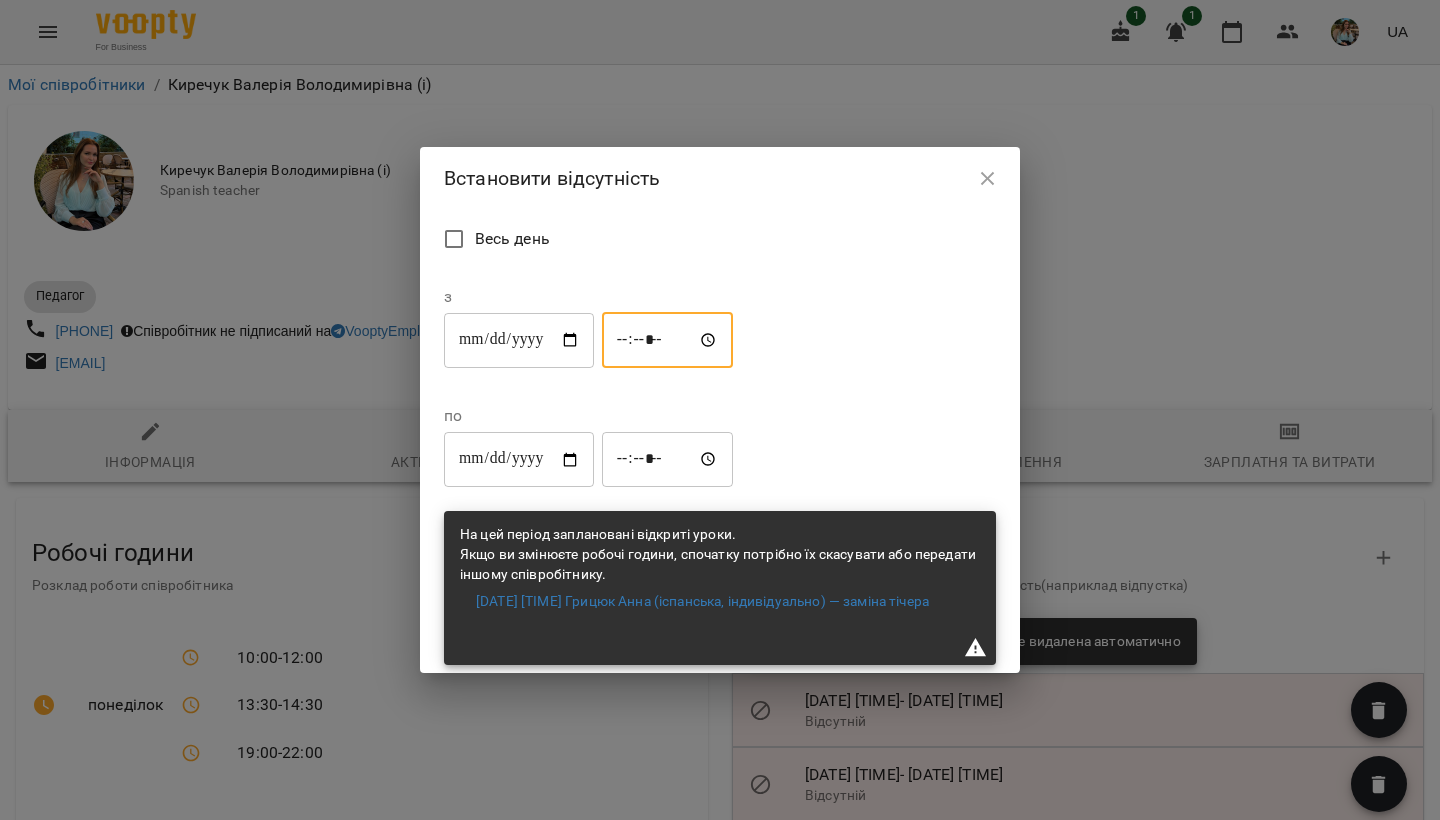 click on "*****" at bounding box center (668, 460) 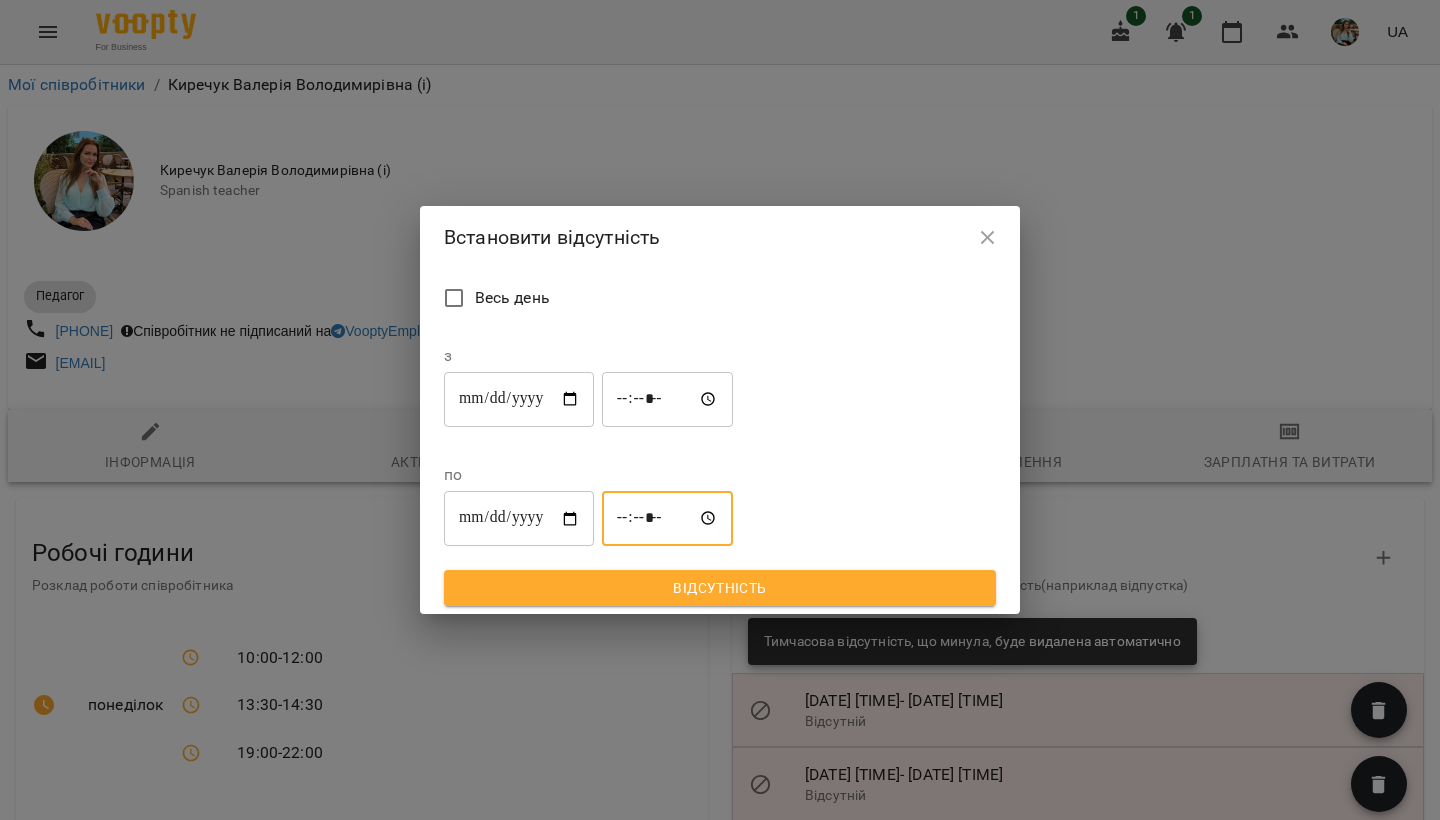 click on "*****" at bounding box center (668, 519) 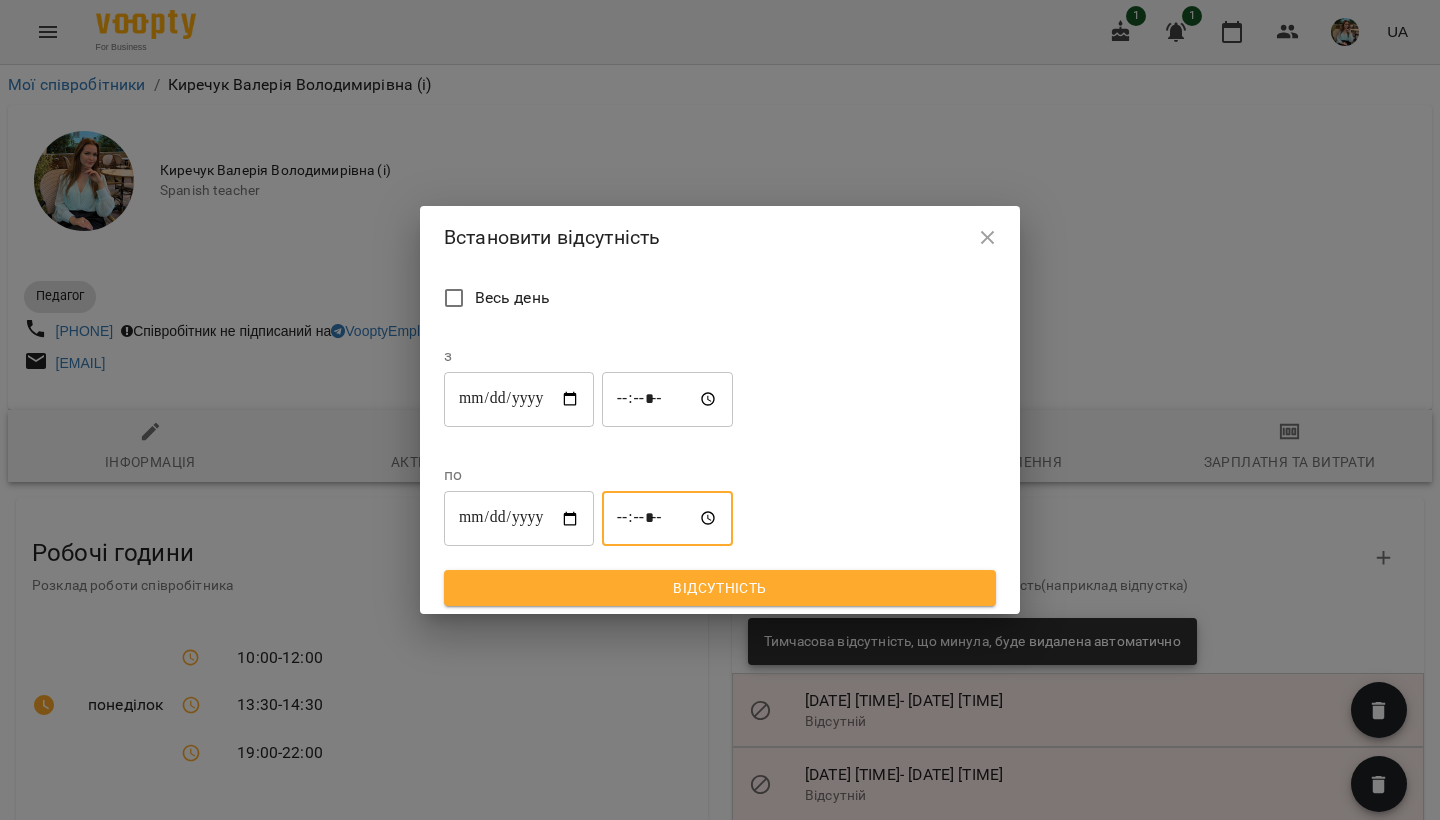 click on "**********" at bounding box center [519, 399] 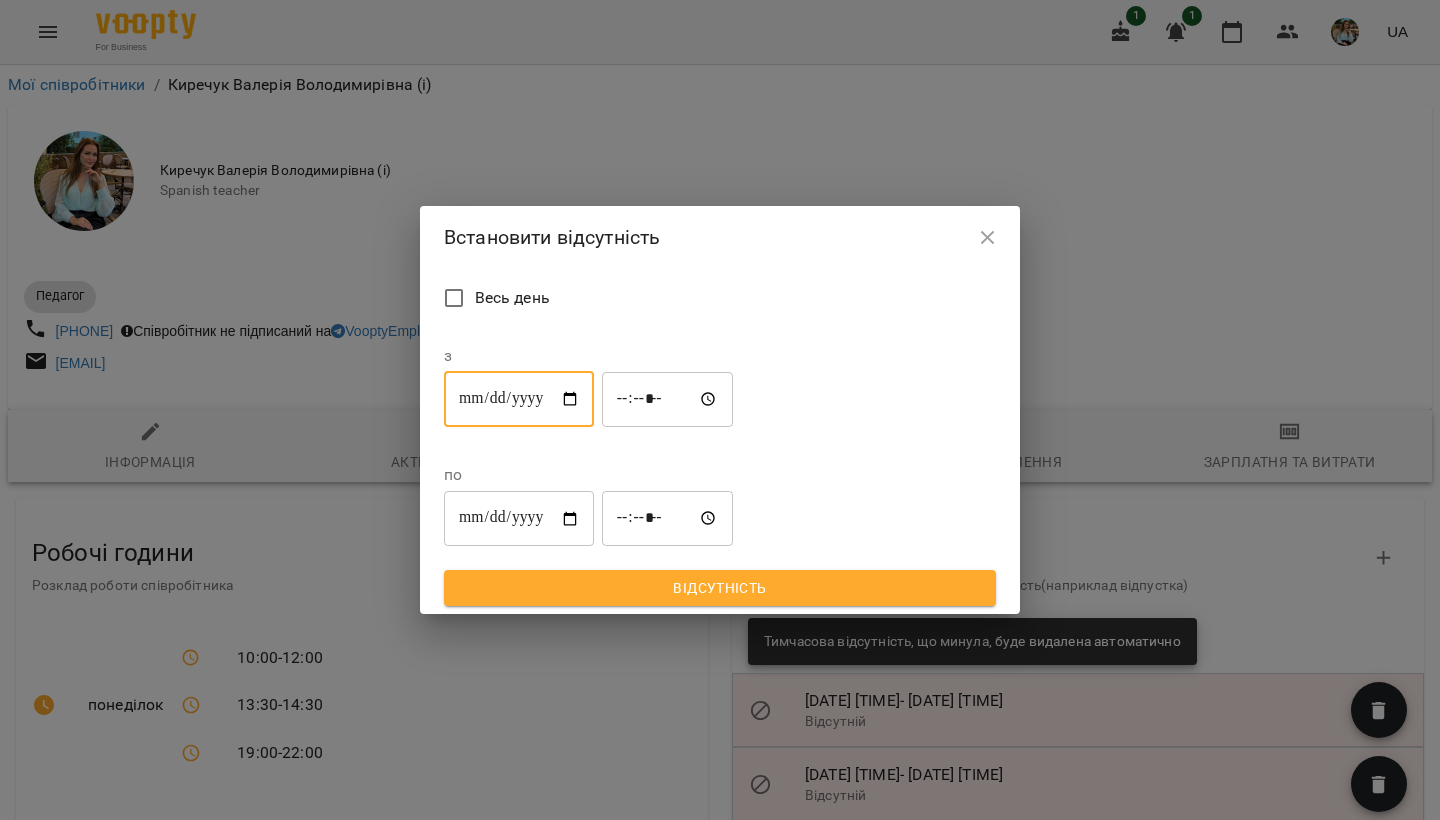 click on "*****" at bounding box center [668, 519] 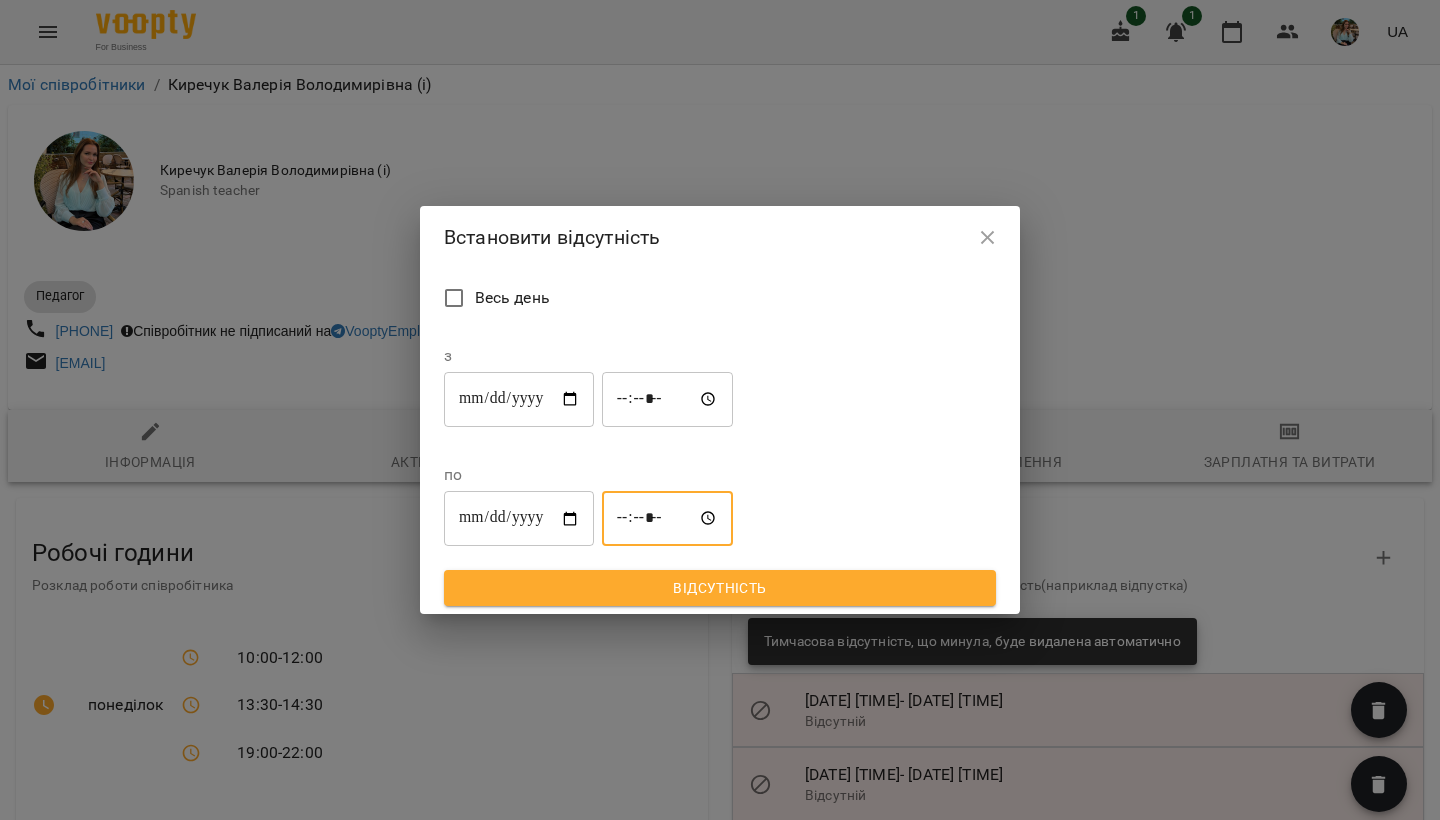 type on "*****" 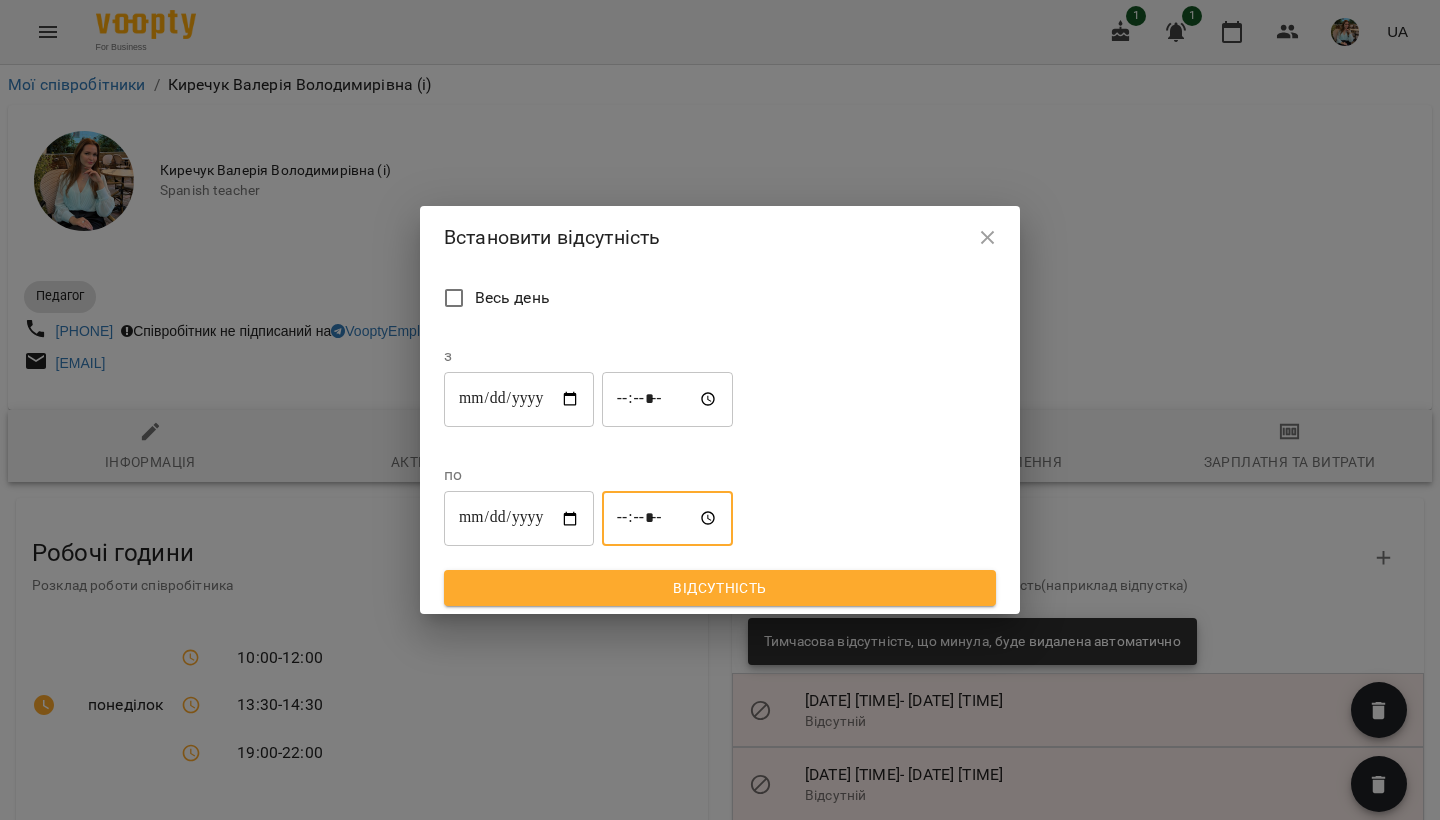 click on "Відсутність" at bounding box center [720, 588] 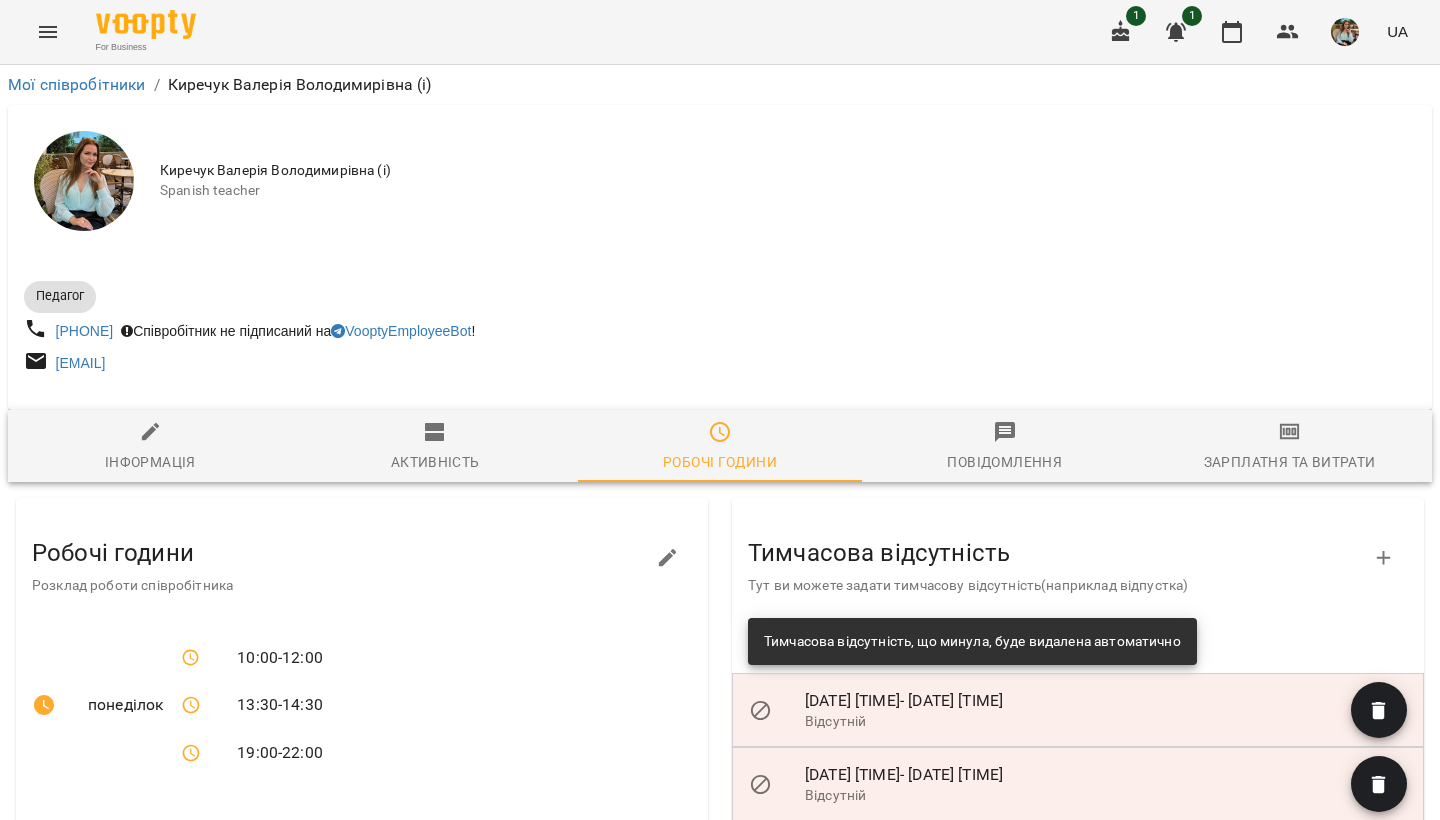 click at bounding box center [1345, 32] 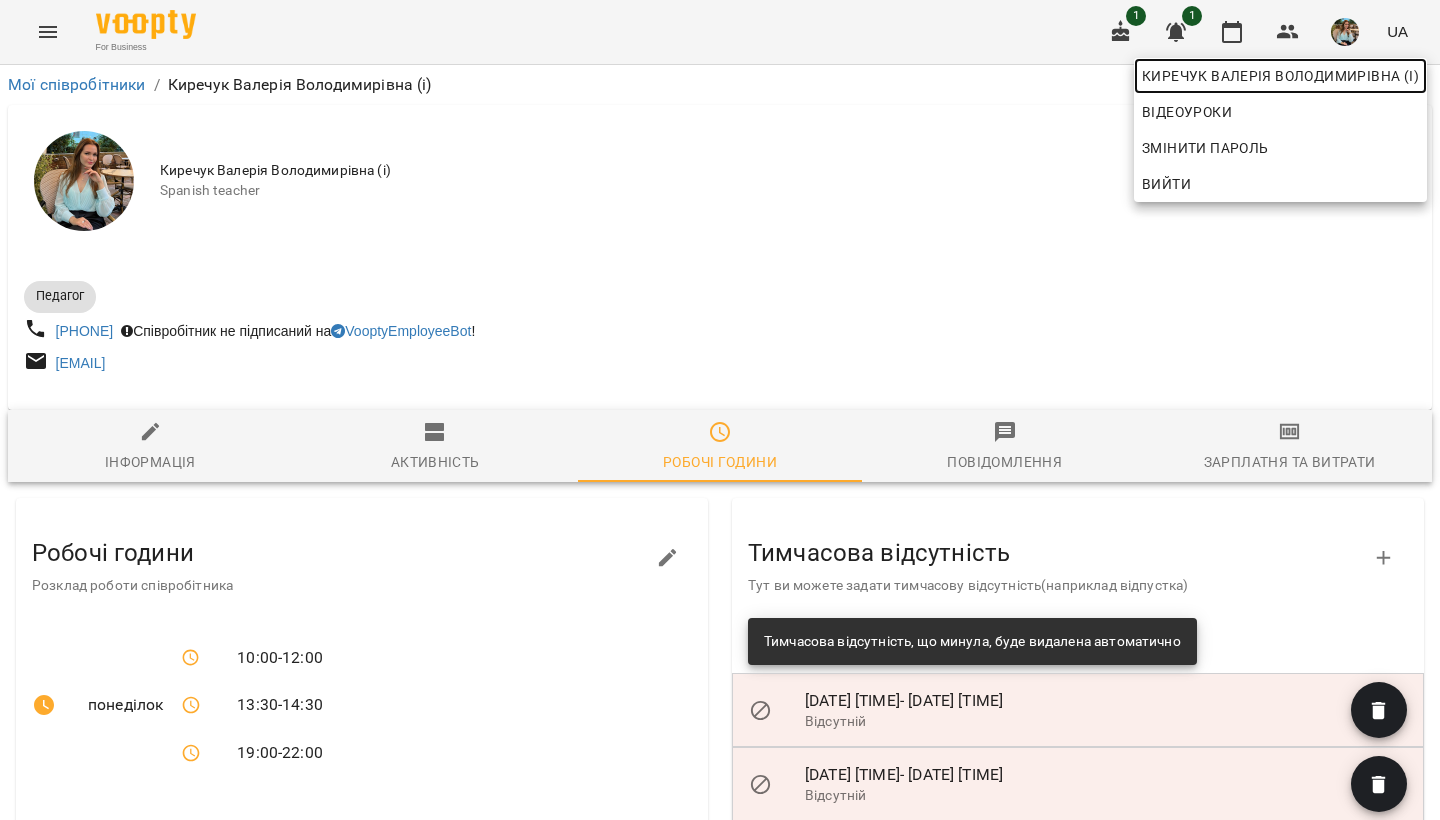 click on "Киречук Валерія Володимирівна (і)" at bounding box center [1280, 76] 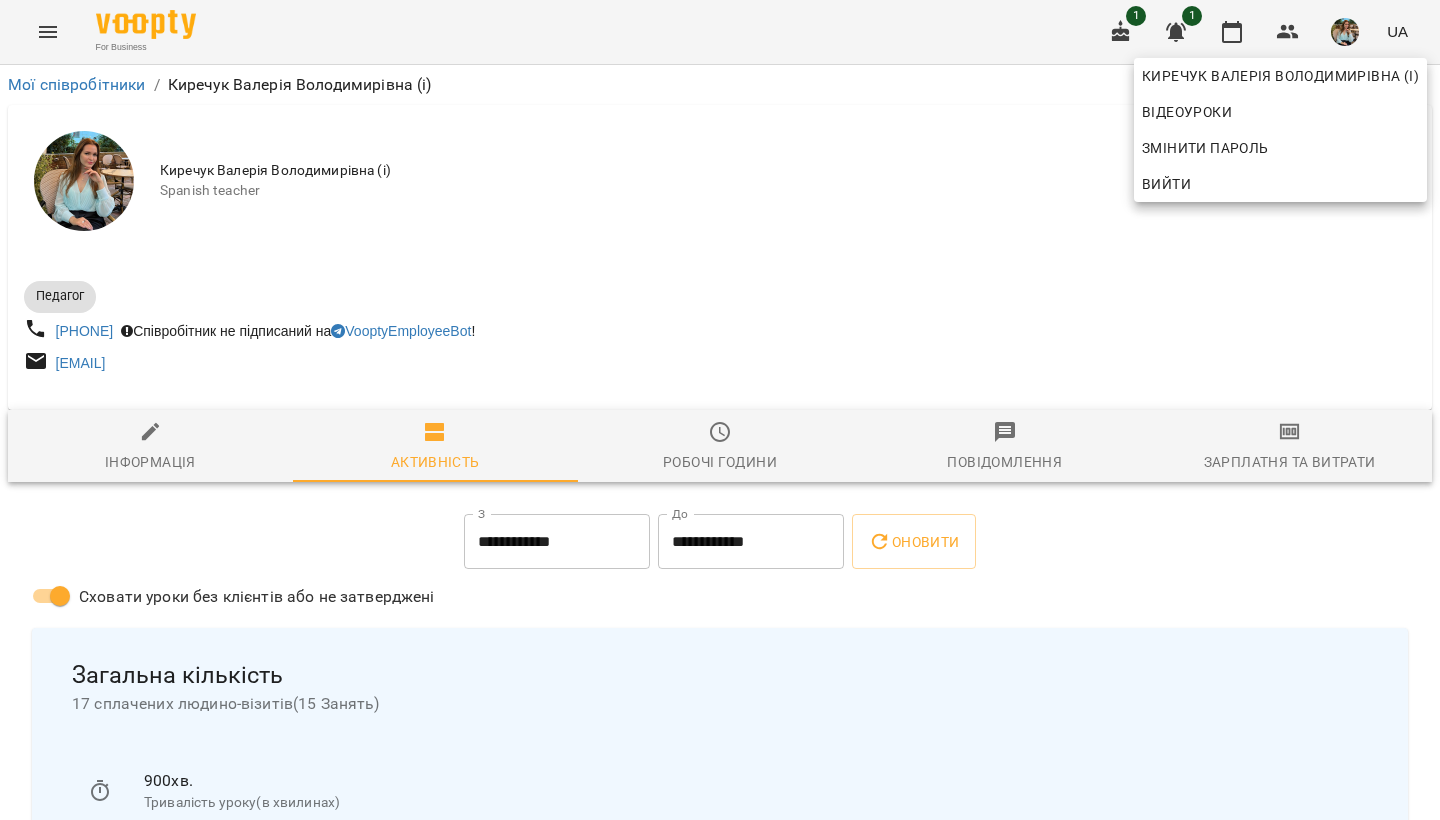 click at bounding box center (720, 410) 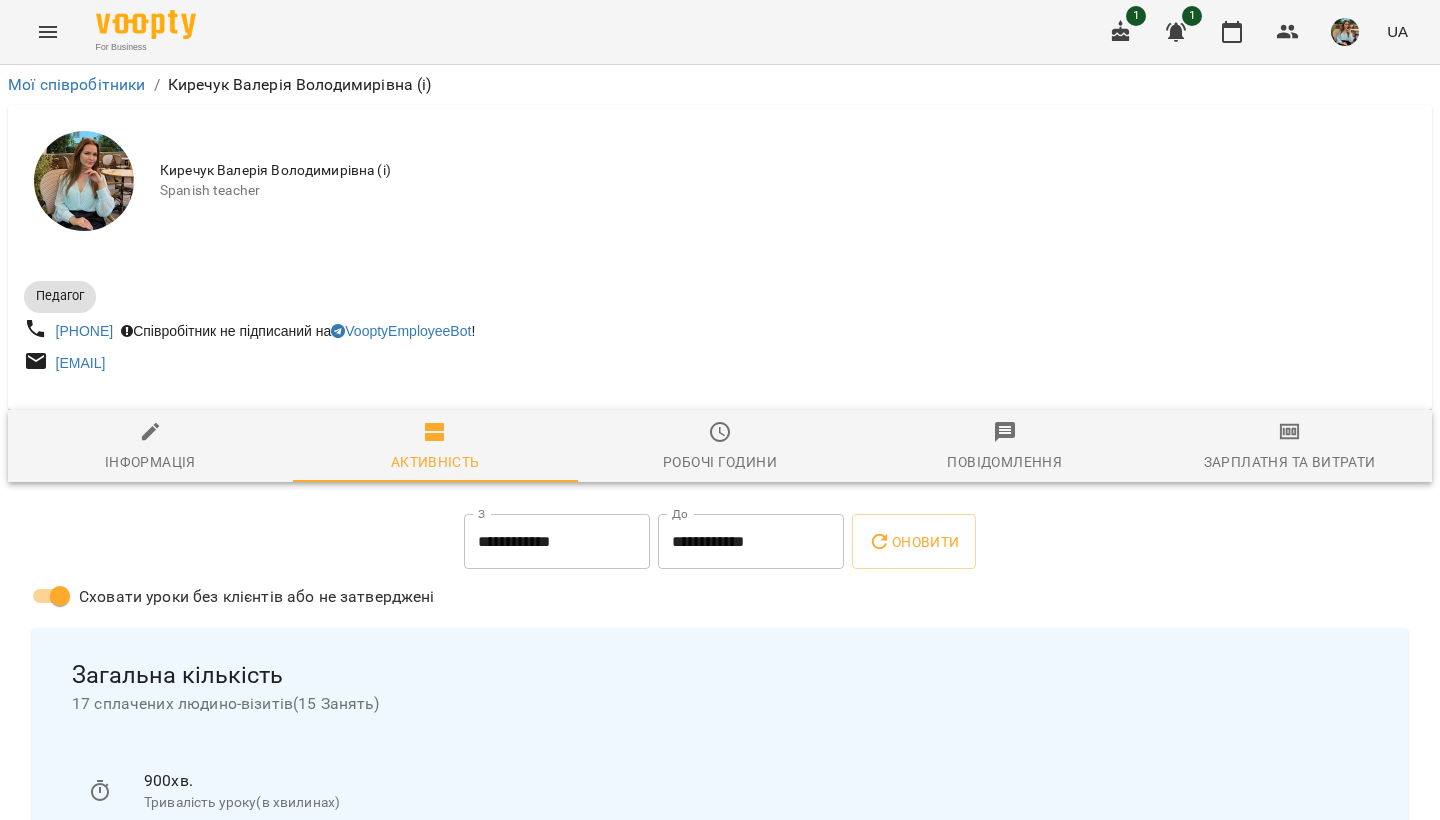 click on "Робочі години" at bounding box center (720, 447) 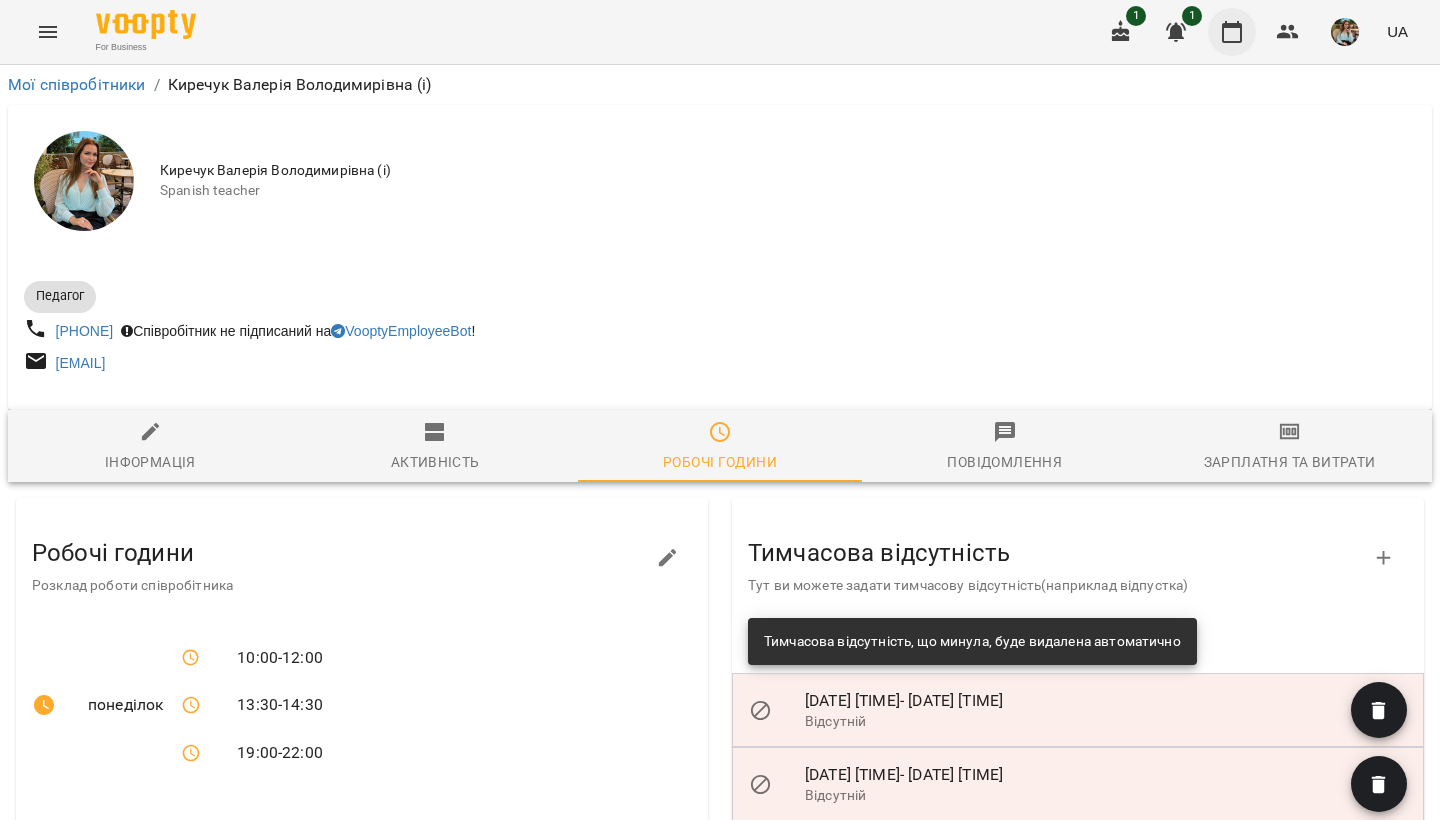 click 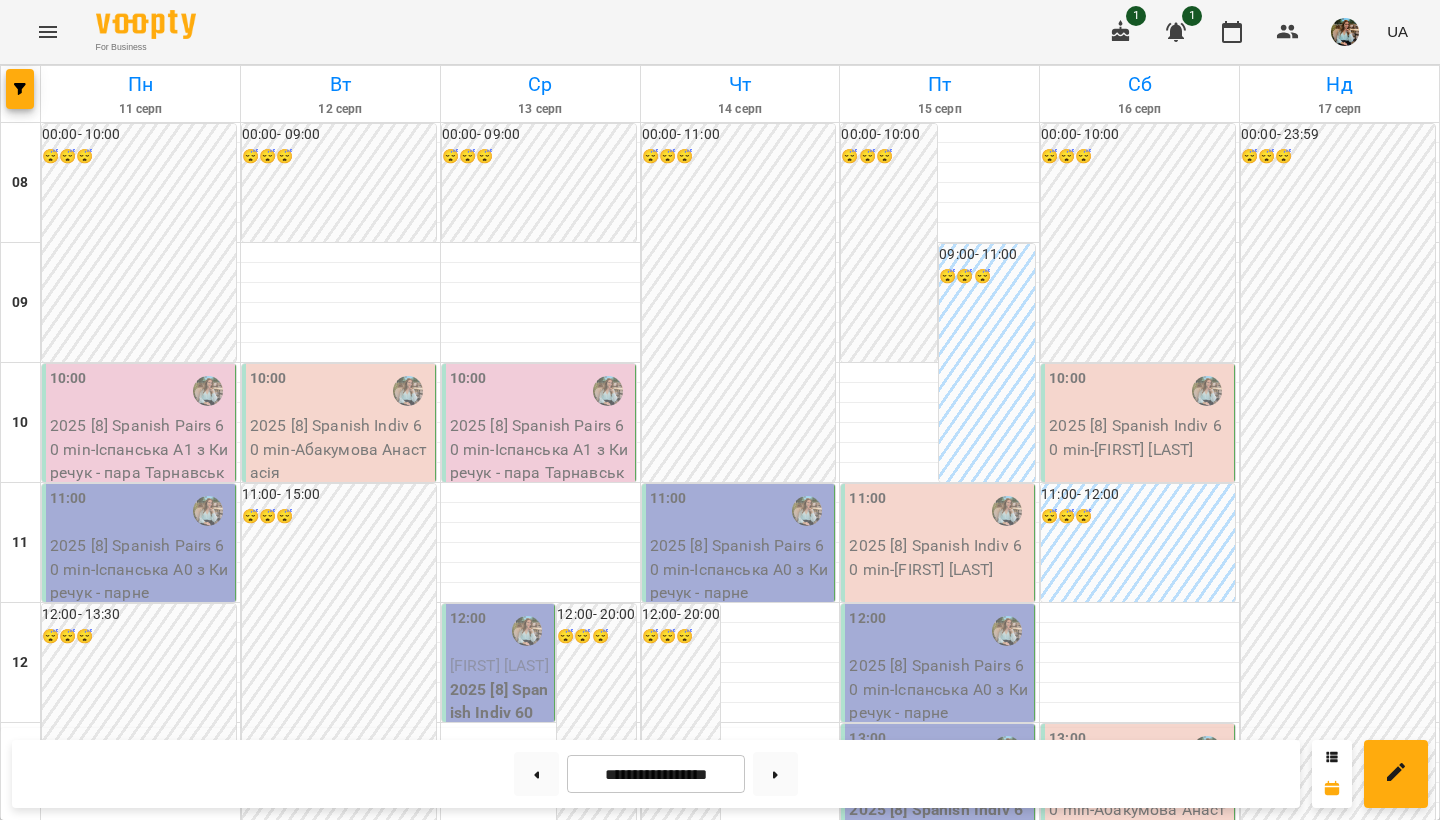 scroll, scrollTop: 0, scrollLeft: 0, axis: both 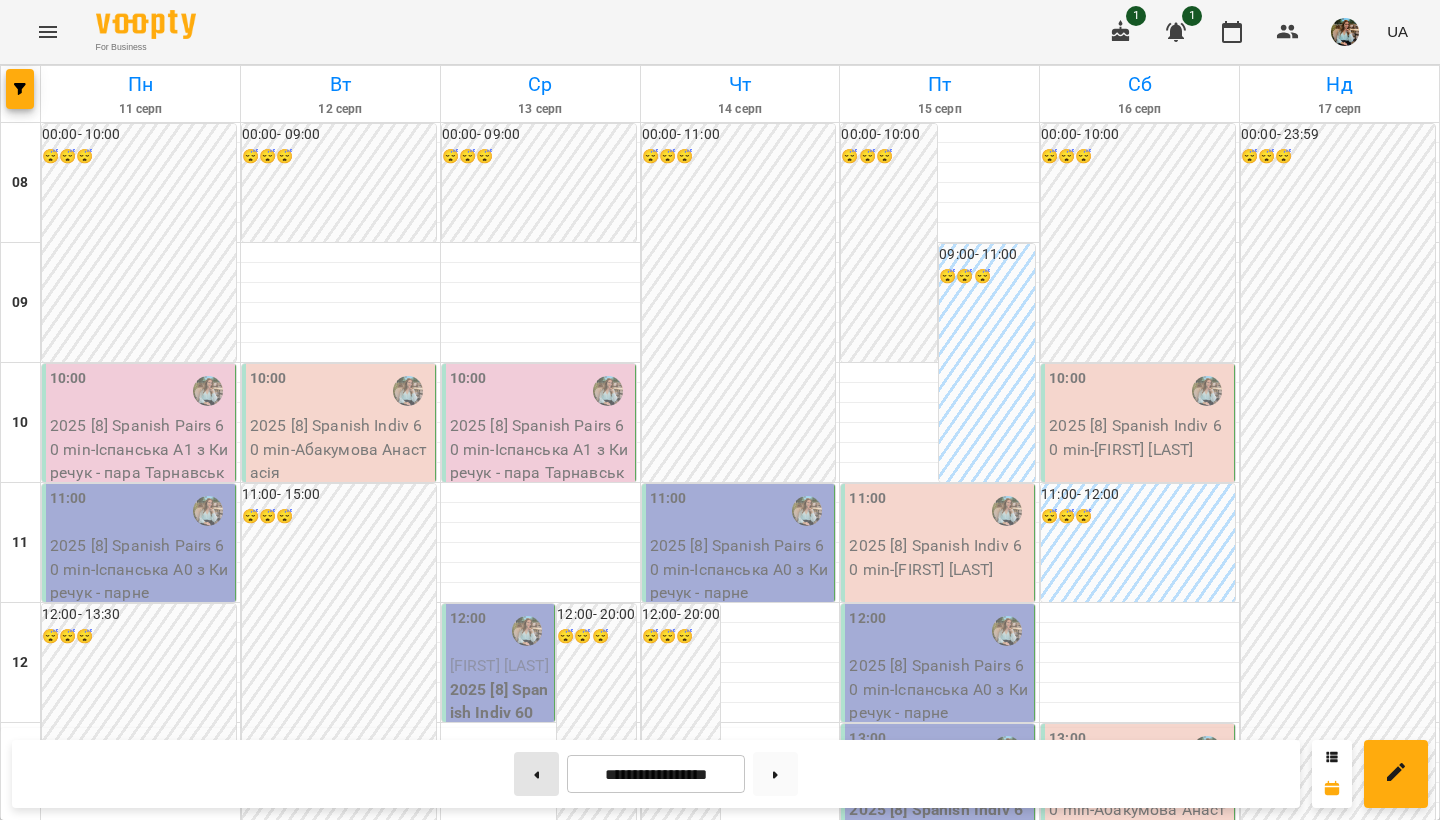 click at bounding box center [536, 774] 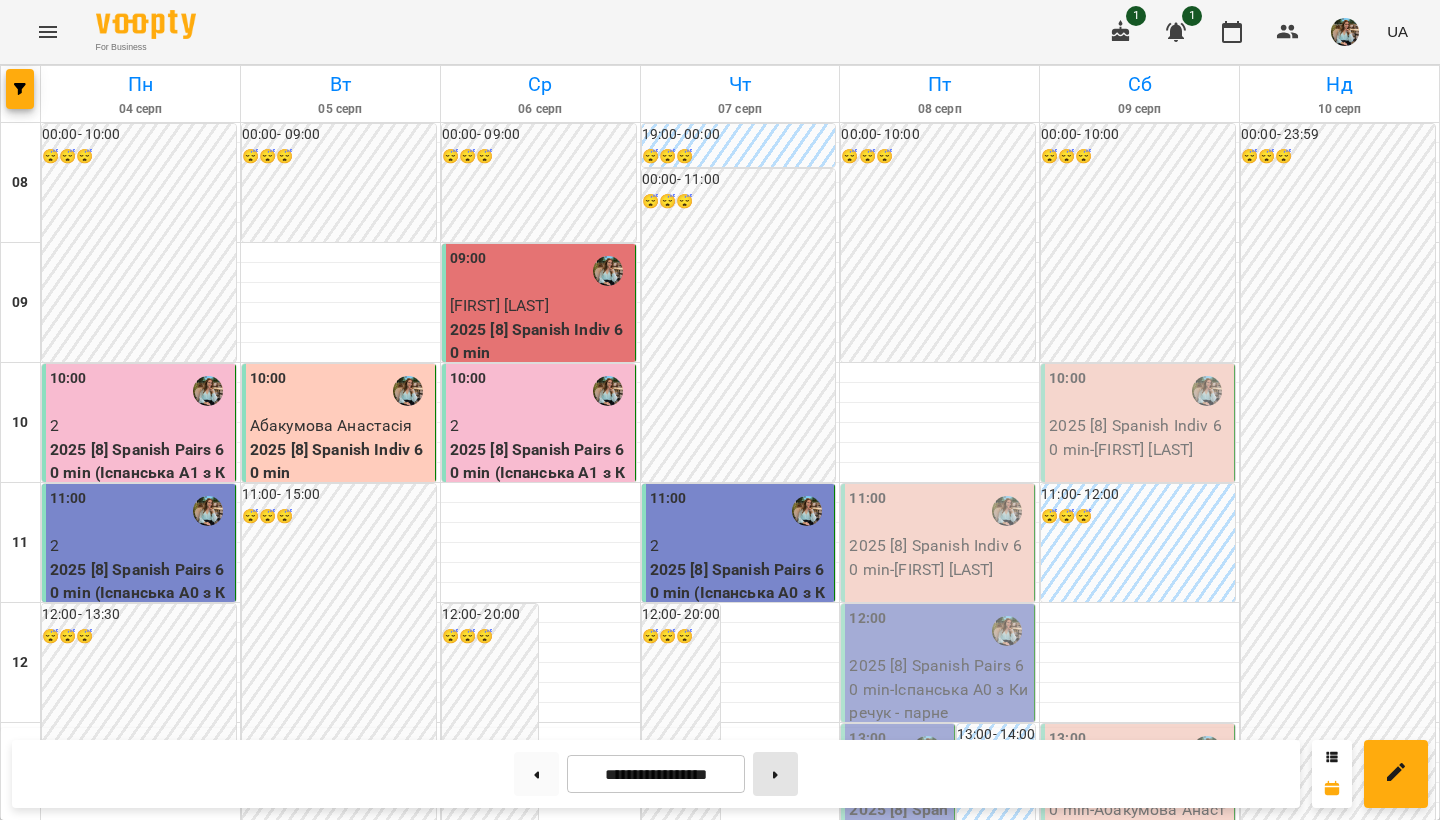 click at bounding box center [775, 774] 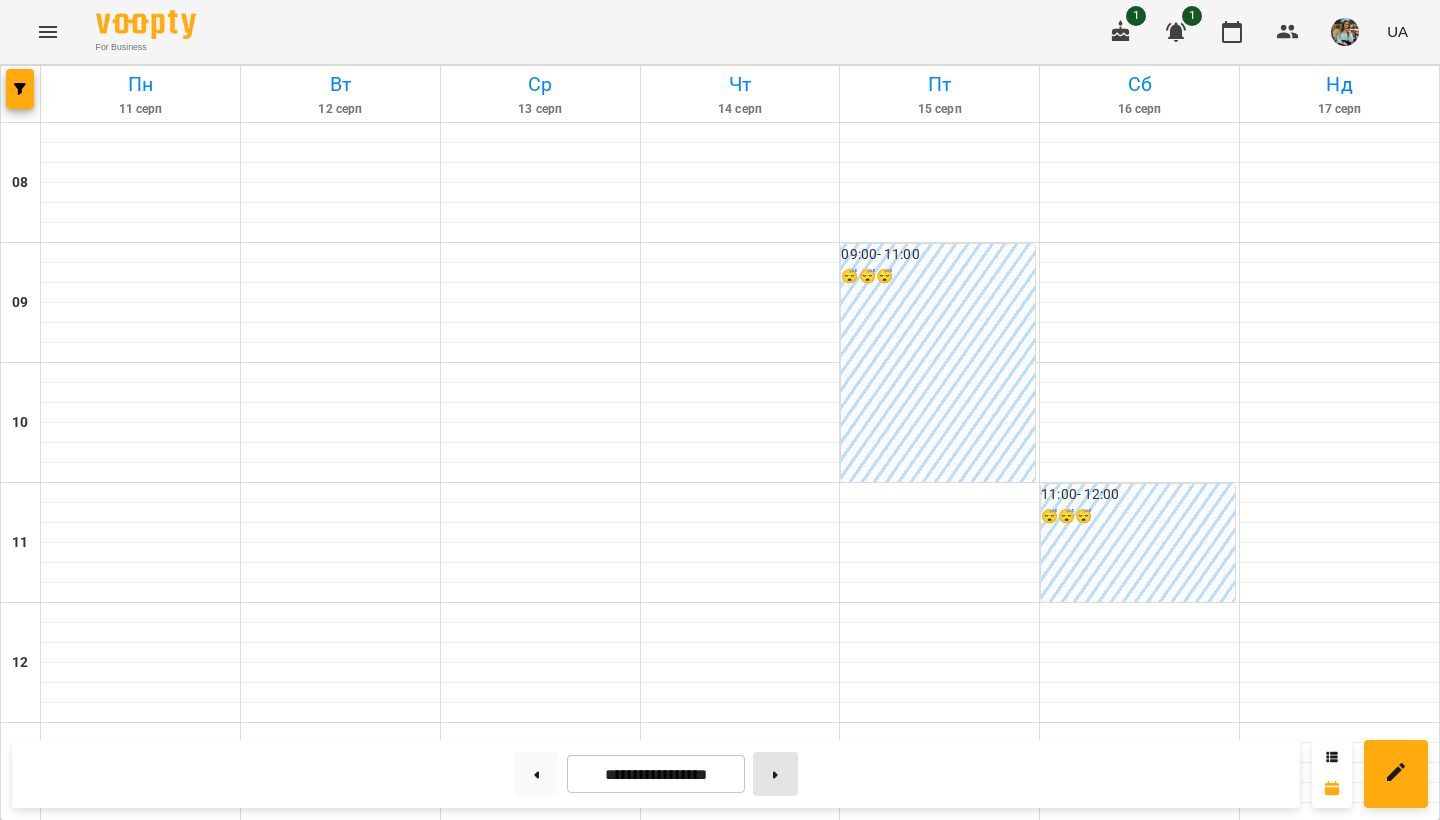 type on "**********" 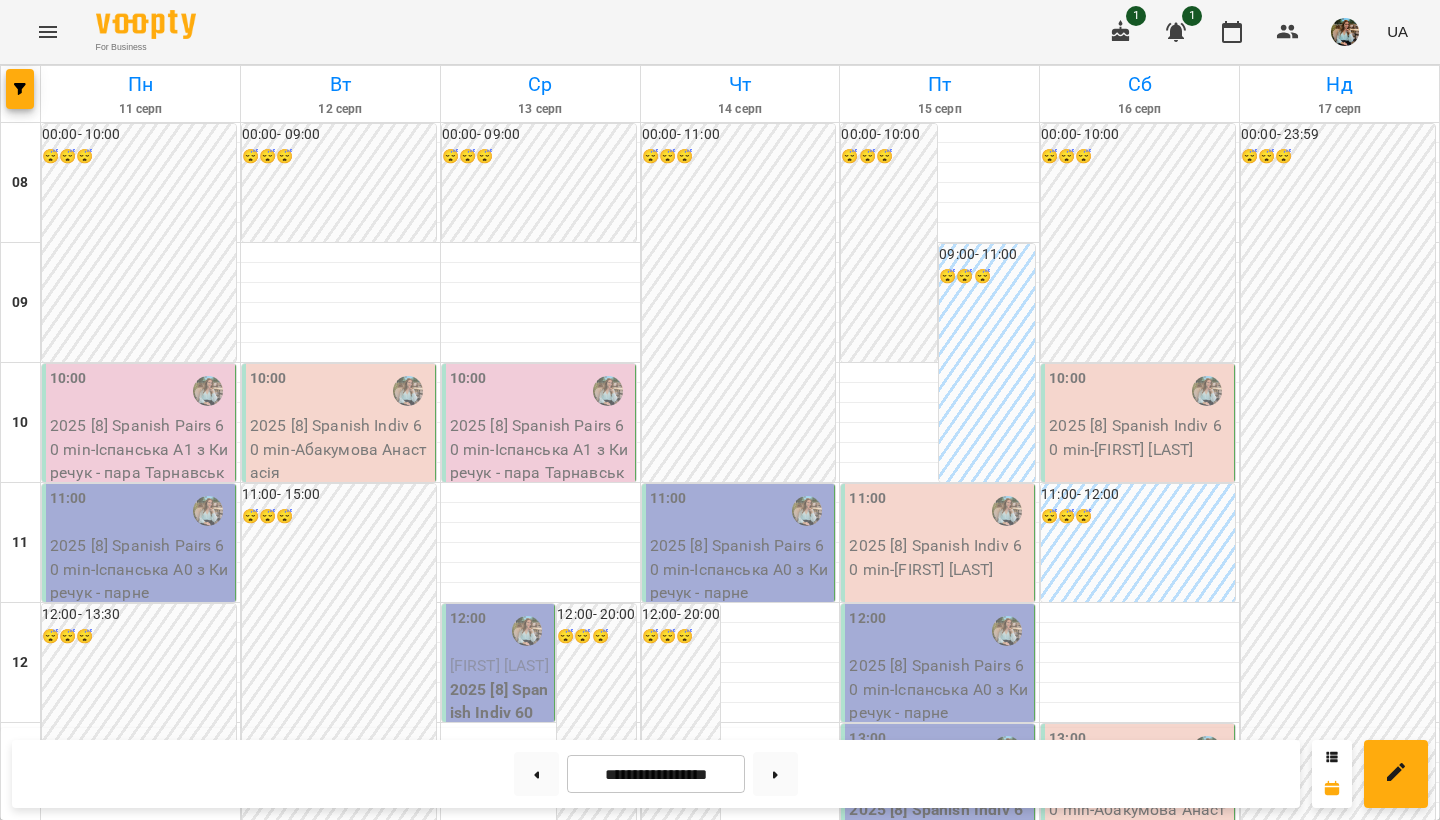 scroll, scrollTop: 0, scrollLeft: 0, axis: both 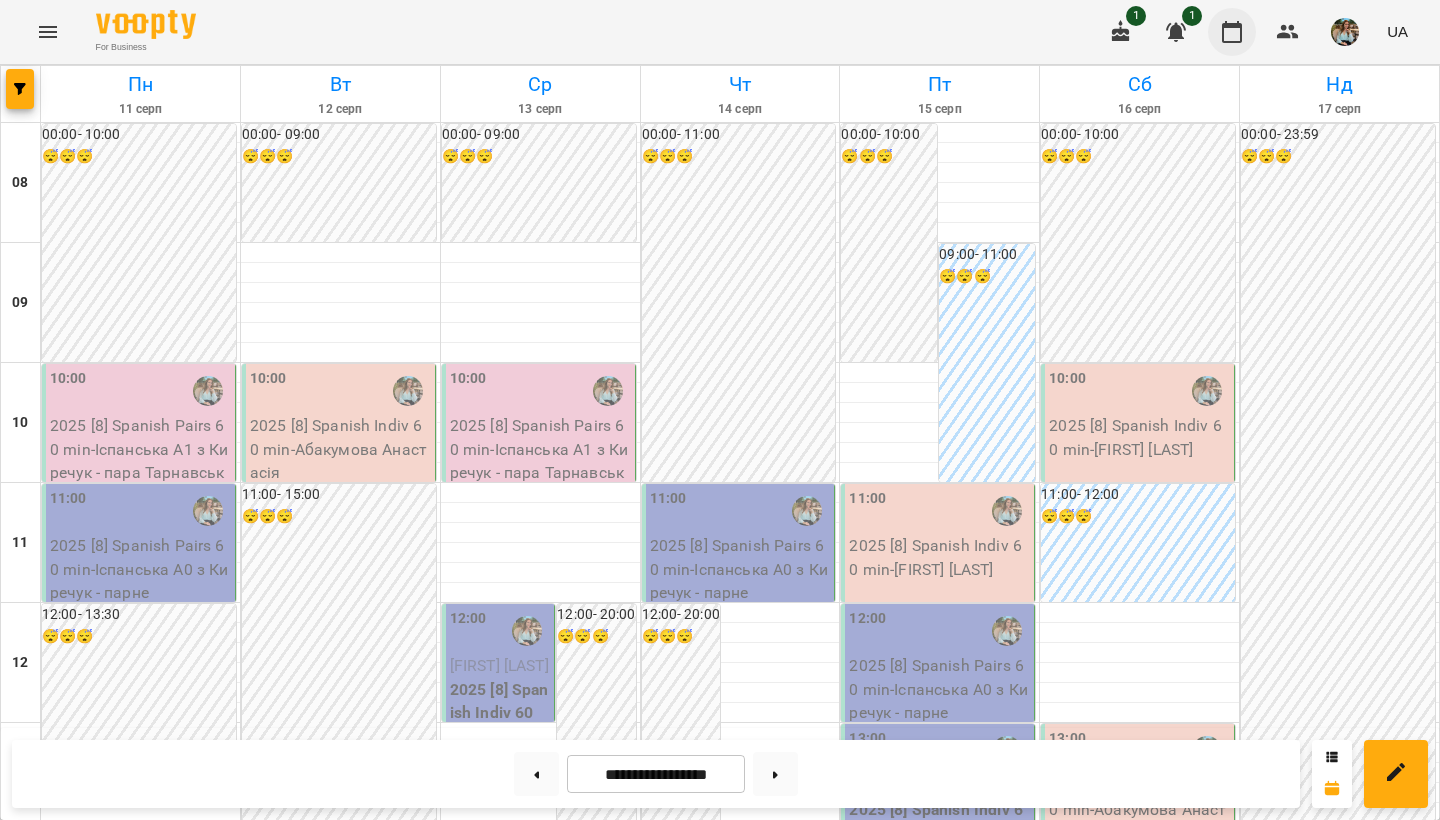 click 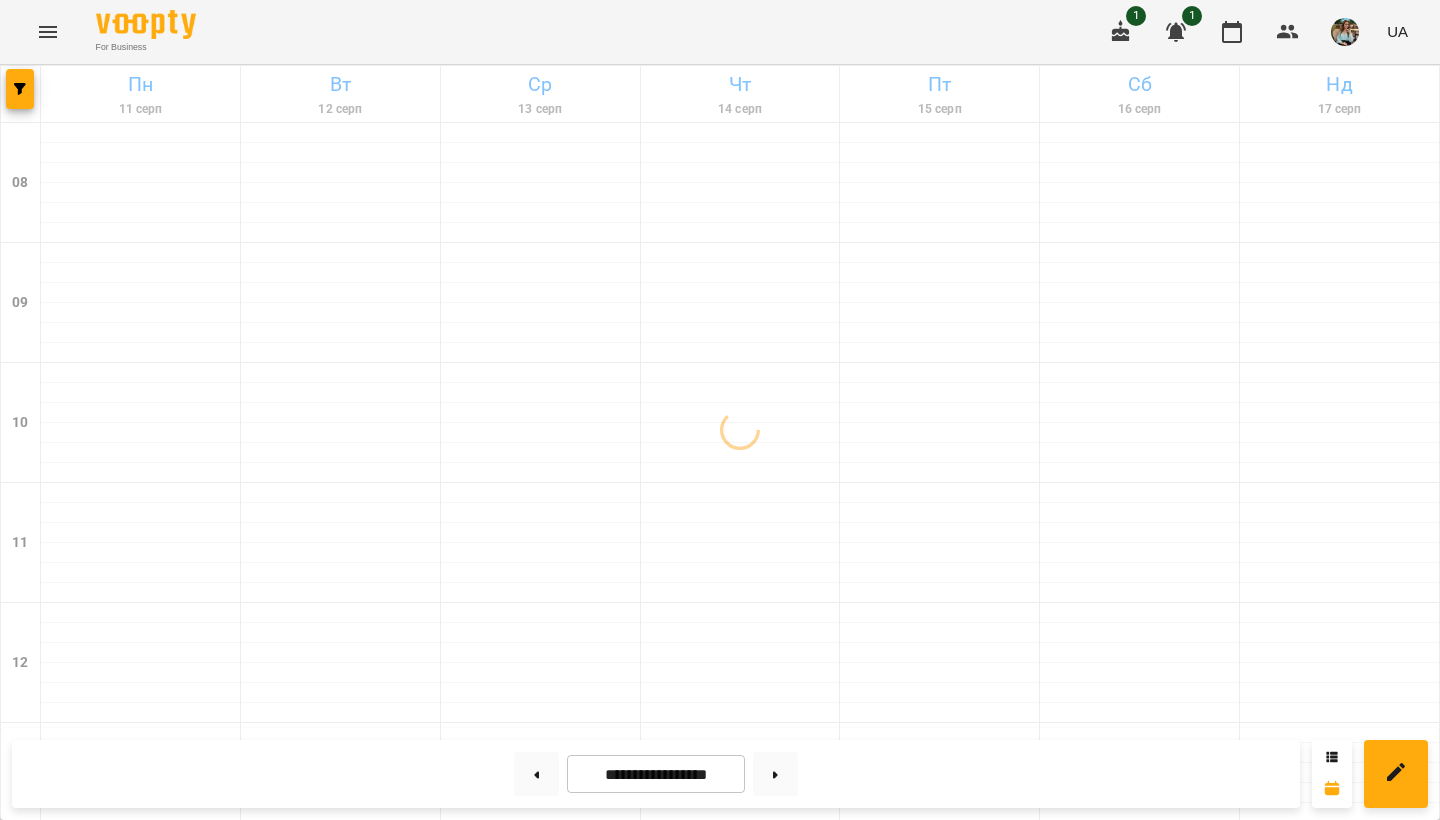 click at bounding box center [1345, 32] 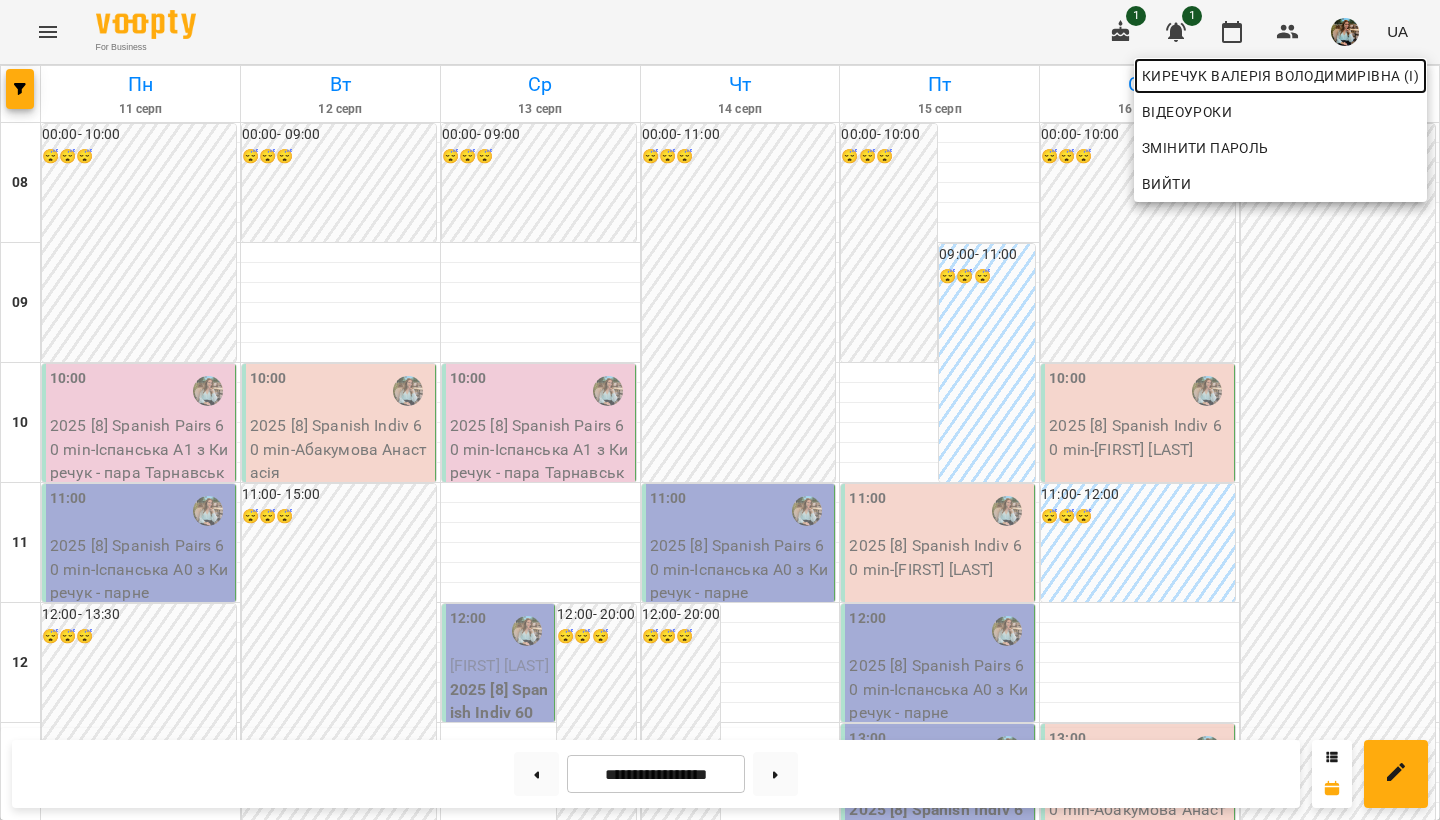 click on "Киречук Валерія Володимирівна (і)" at bounding box center (1280, 76) 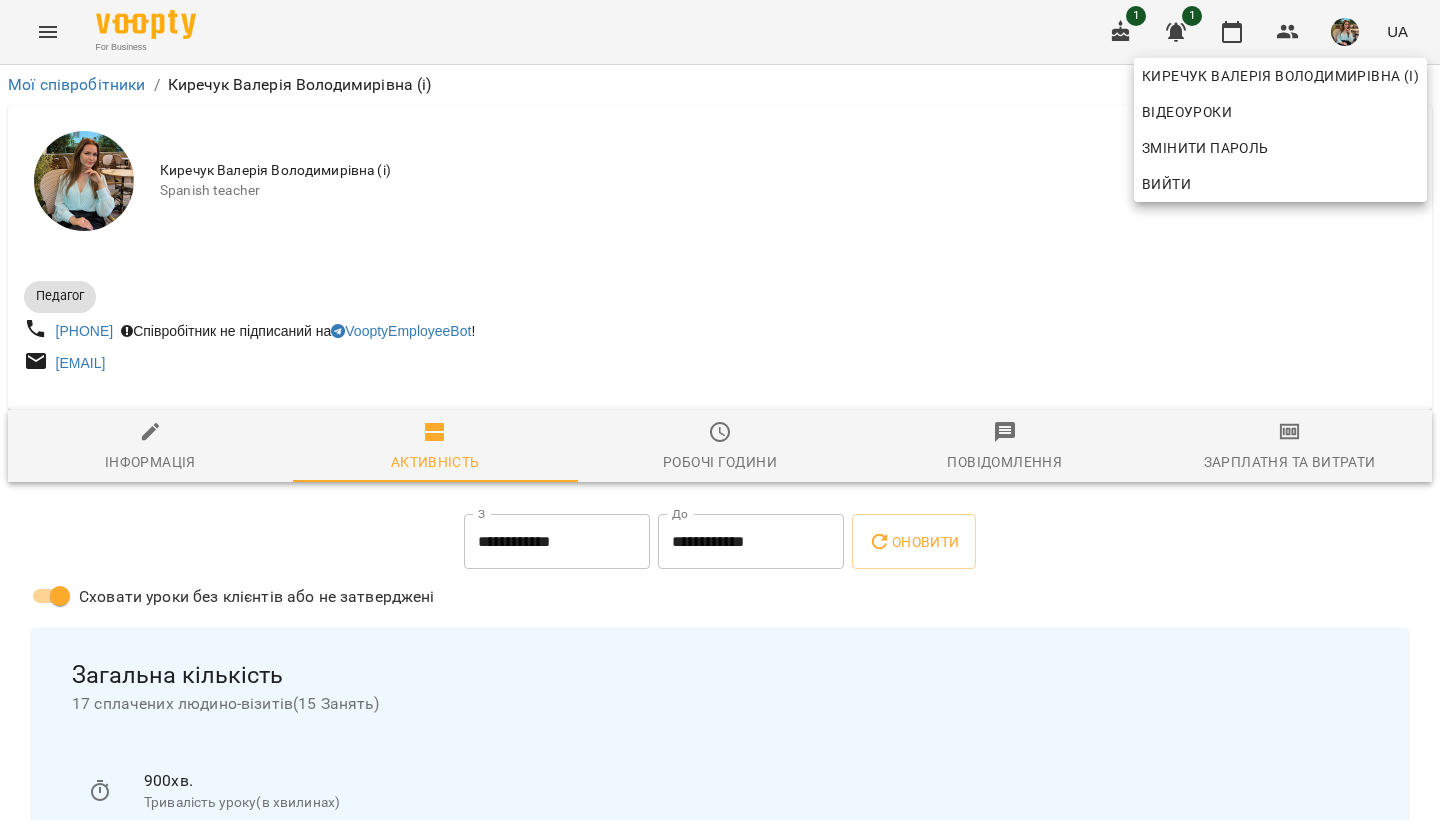 click at bounding box center [720, 410] 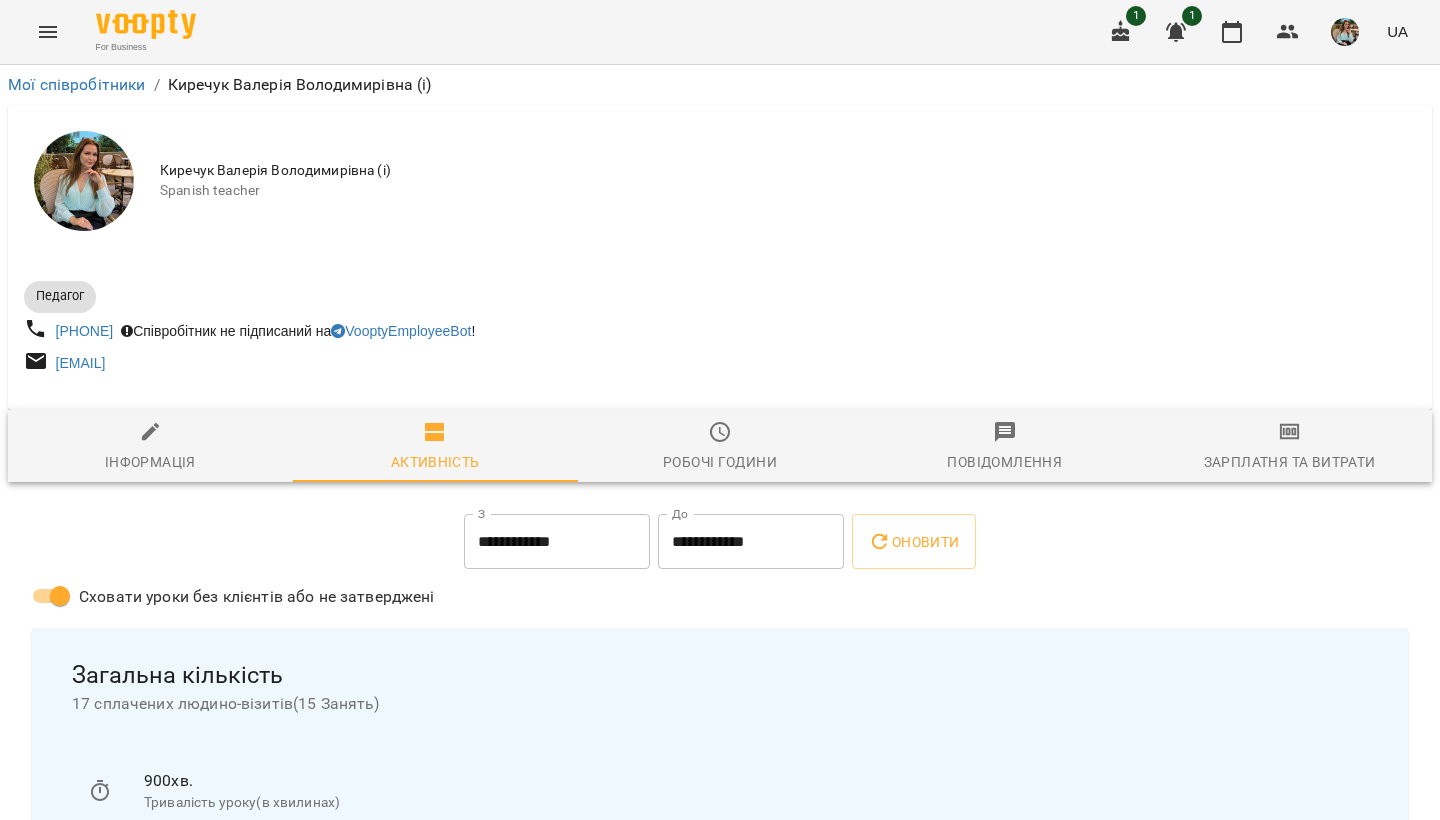 click 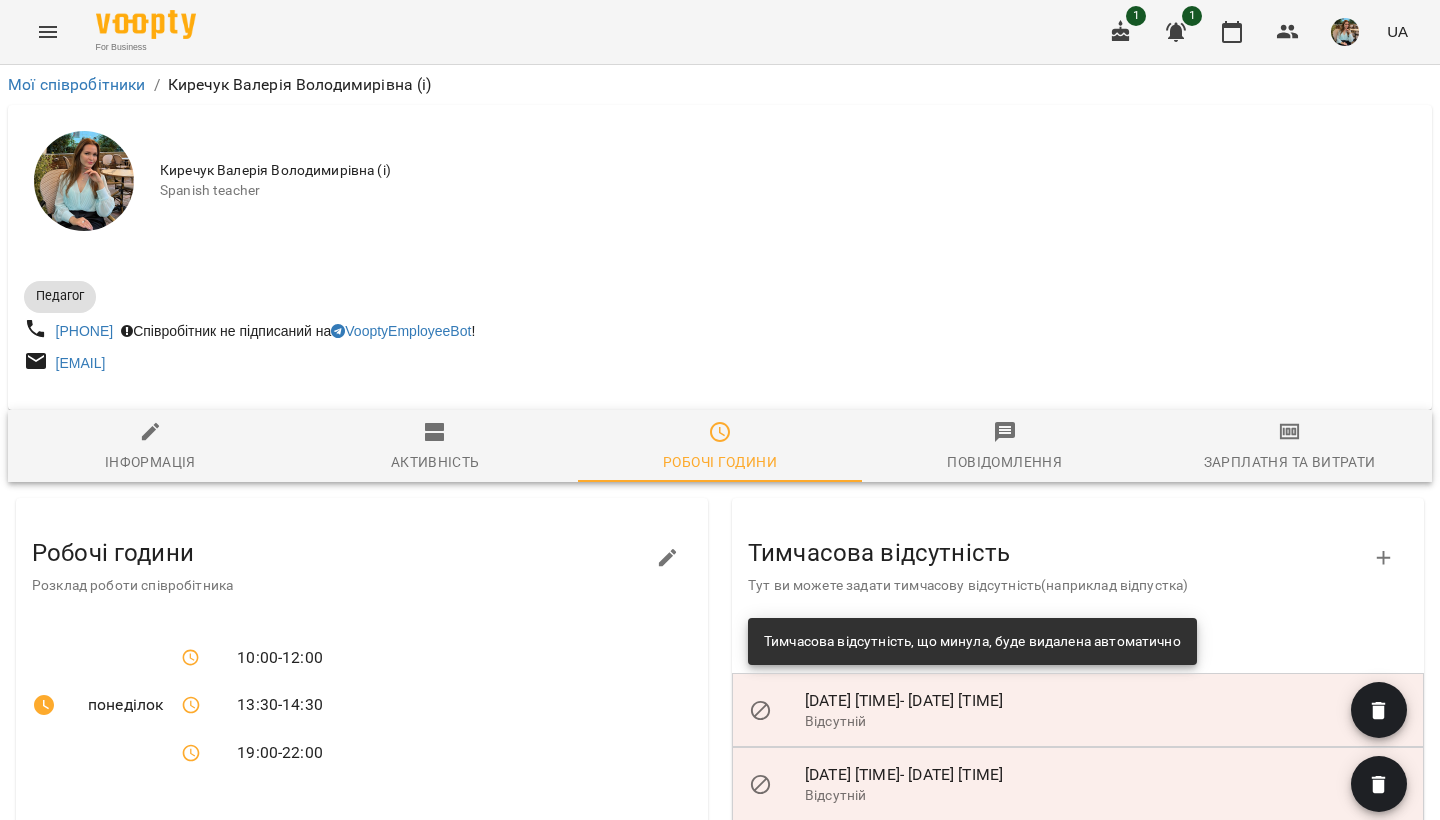 click 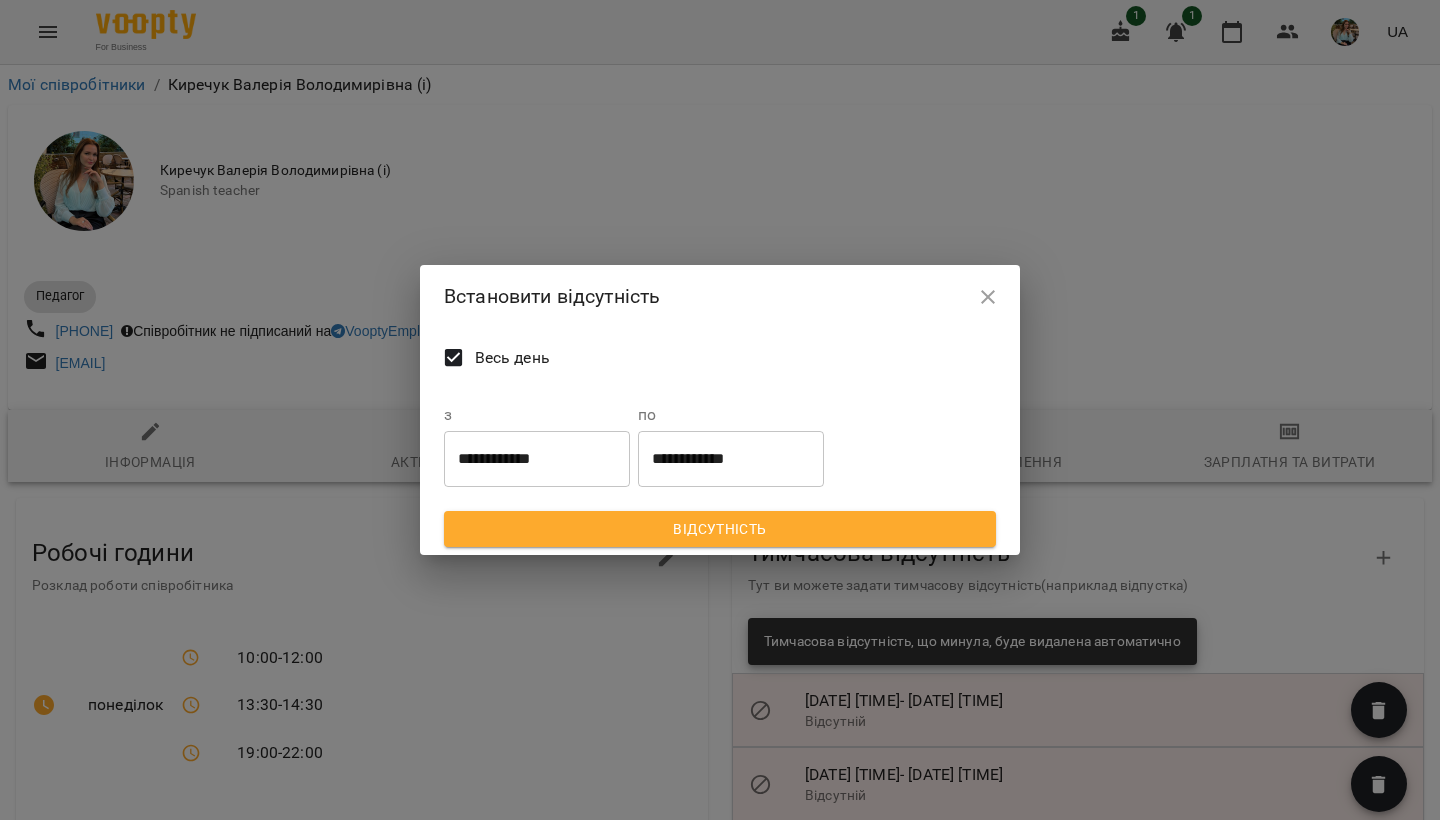 click on "**********" at bounding box center [537, 459] 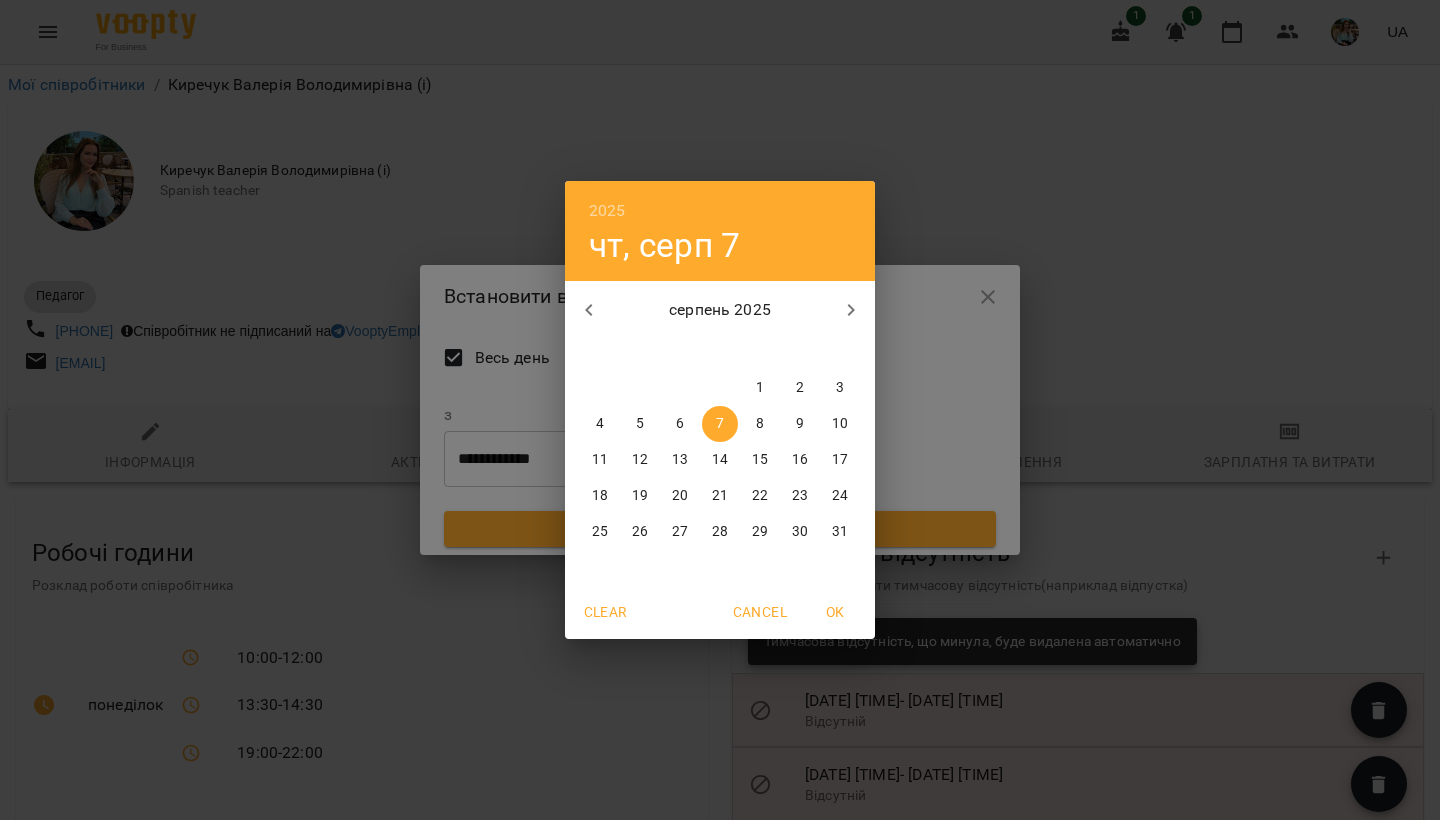 click on "[YEAR] чт, серп 7 серпень [YEAR] пн вт ср чт пт сб нд 28 29 30 31 1 2 3 4 5 6 7 8 9 10 11 12 13 14 15 16 17 18 19 20 21 22 23 24 25 26 27 28 29 30 31 Clear Cancel OK" at bounding box center (720, 410) 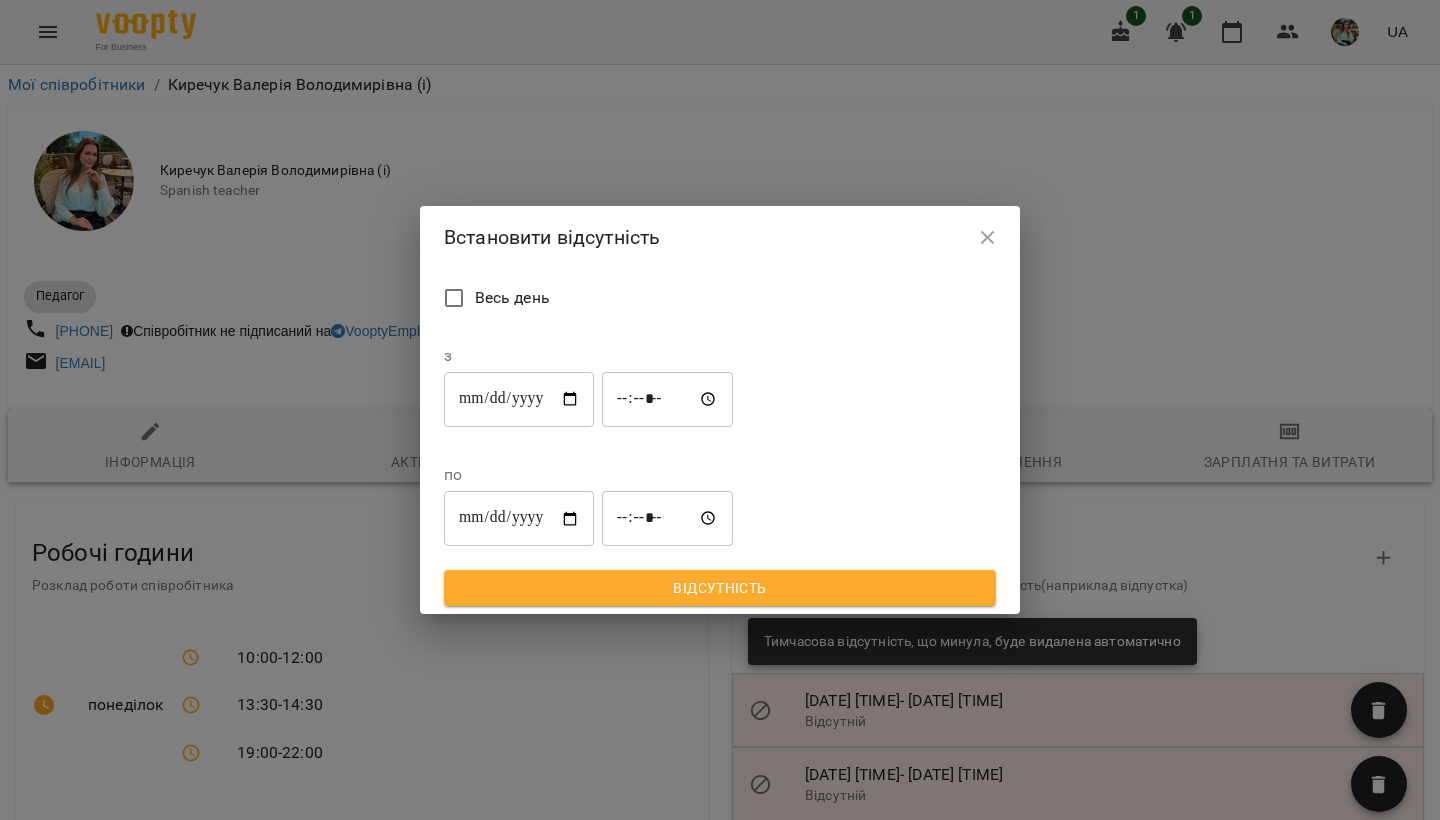 click on "**********" at bounding box center [519, 399] 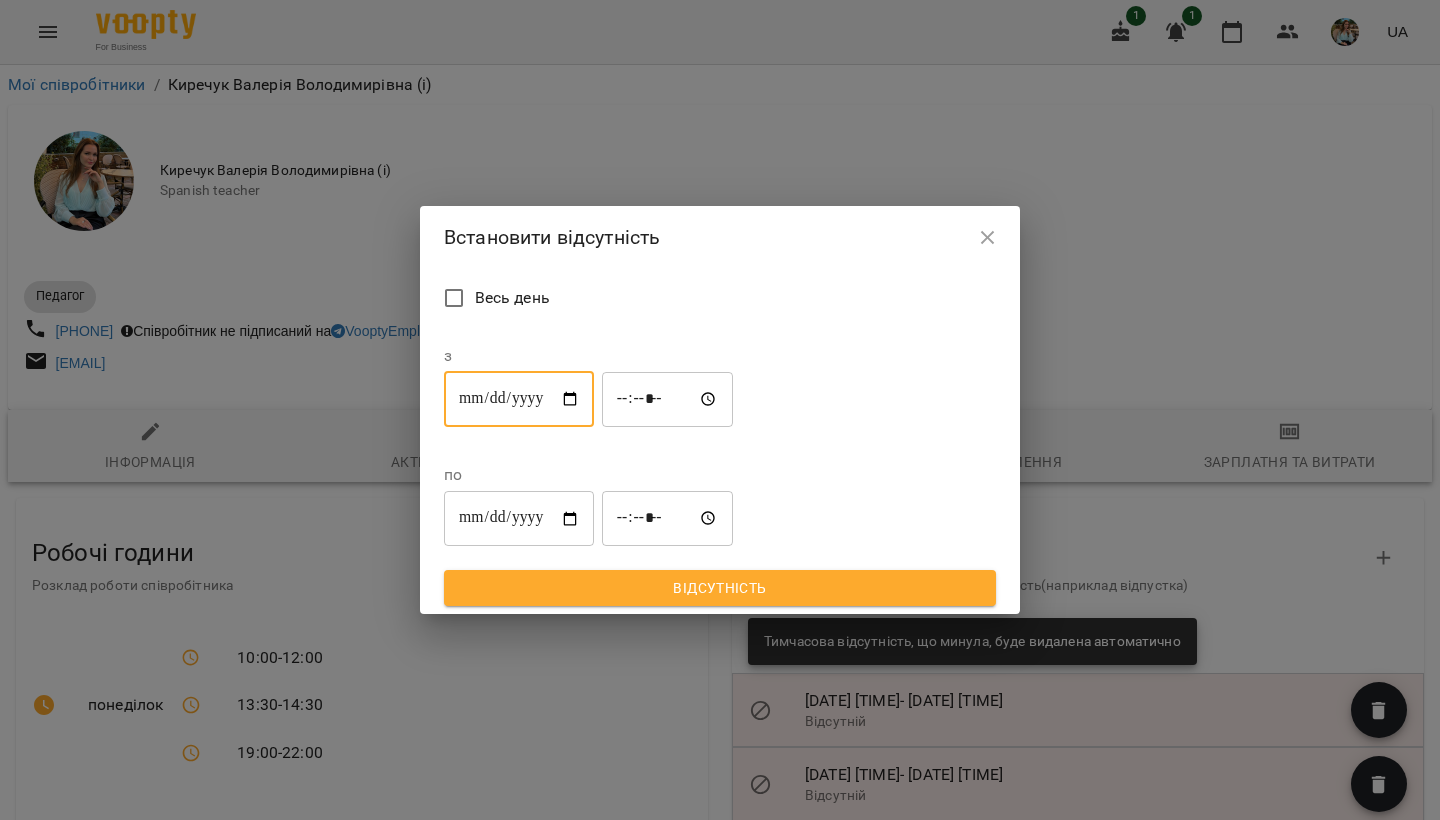 type on "**********" 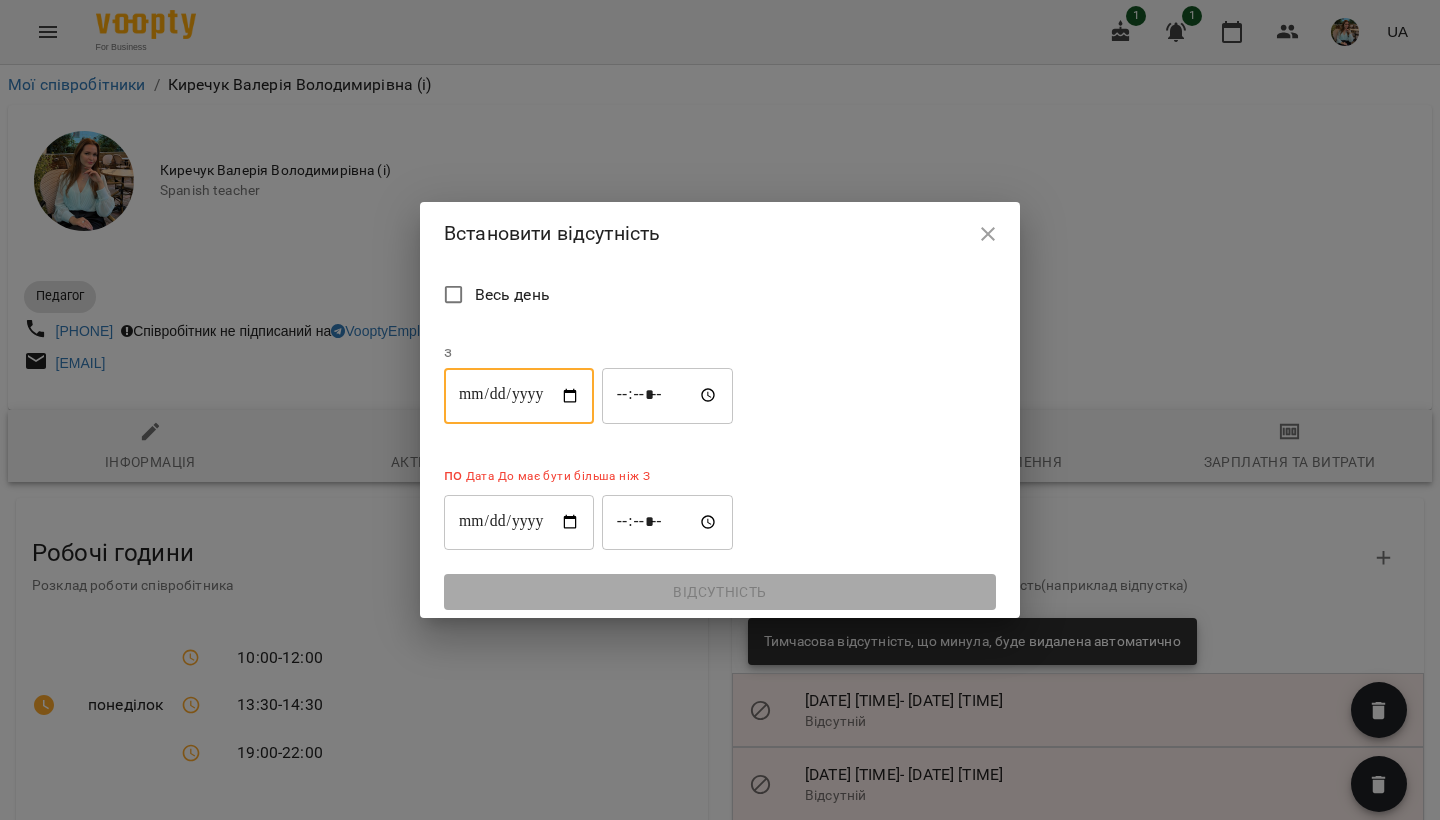 click on "**********" at bounding box center [519, 522] 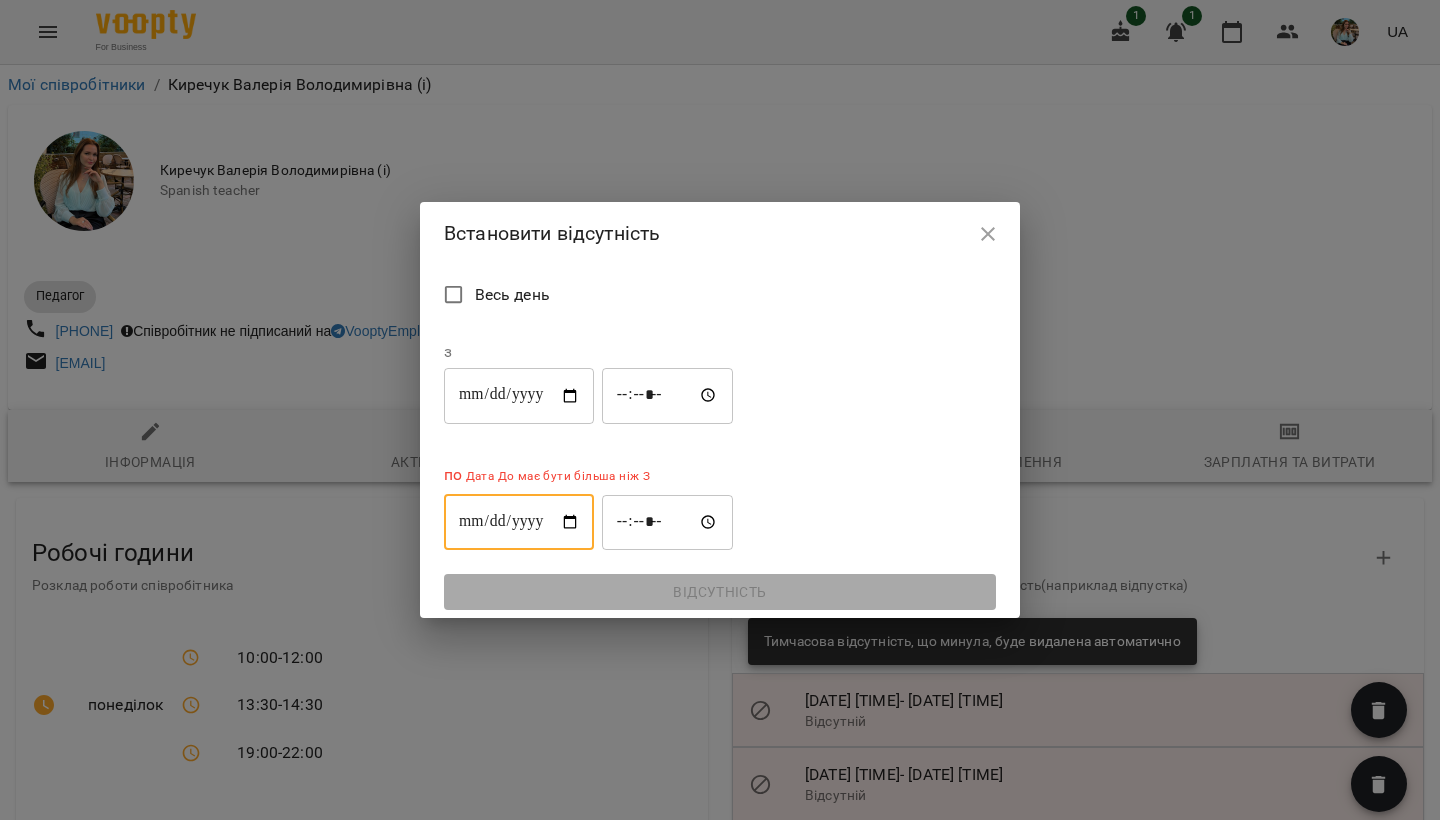 type on "**********" 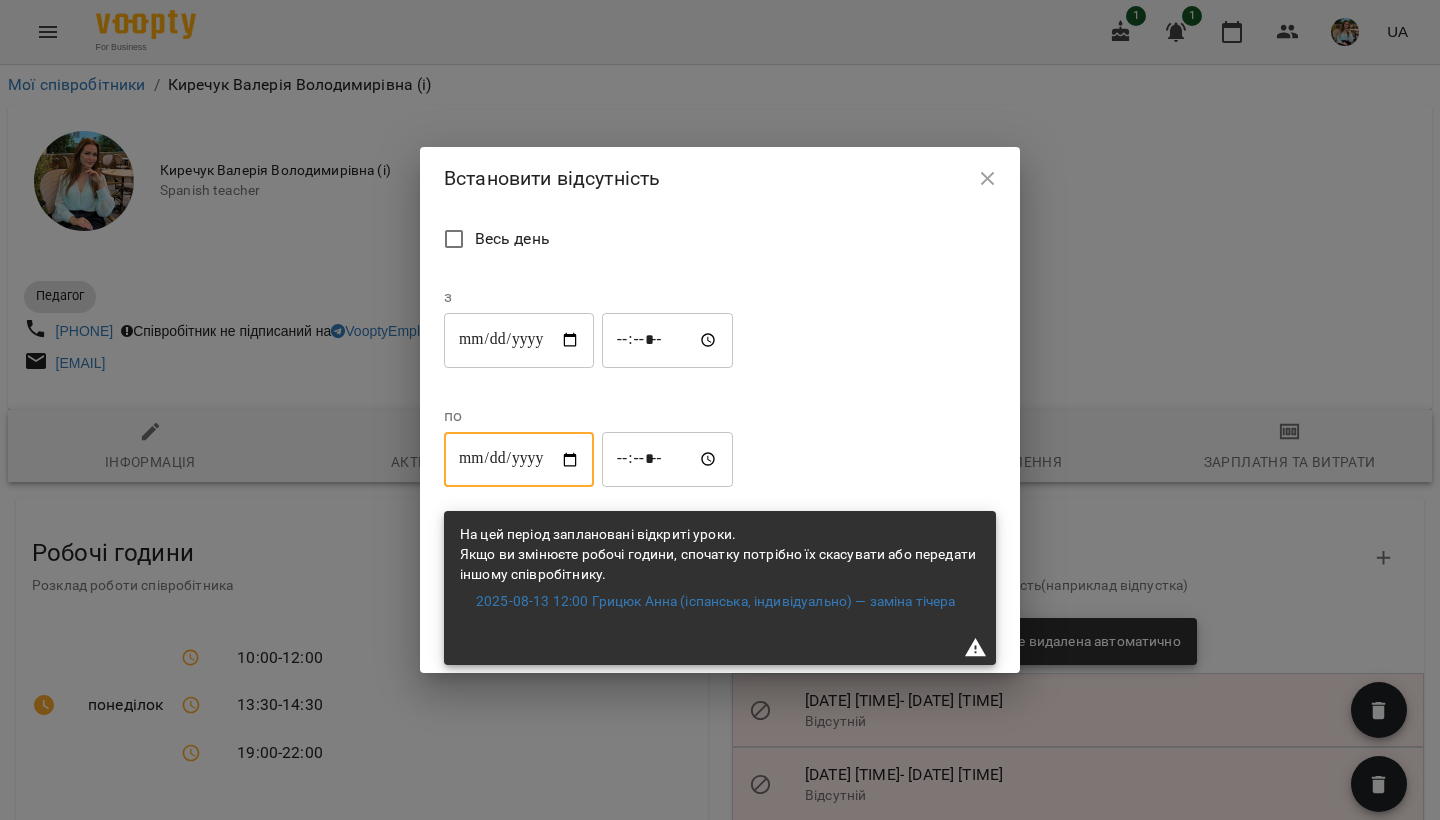 click on "*****" at bounding box center (668, 340) 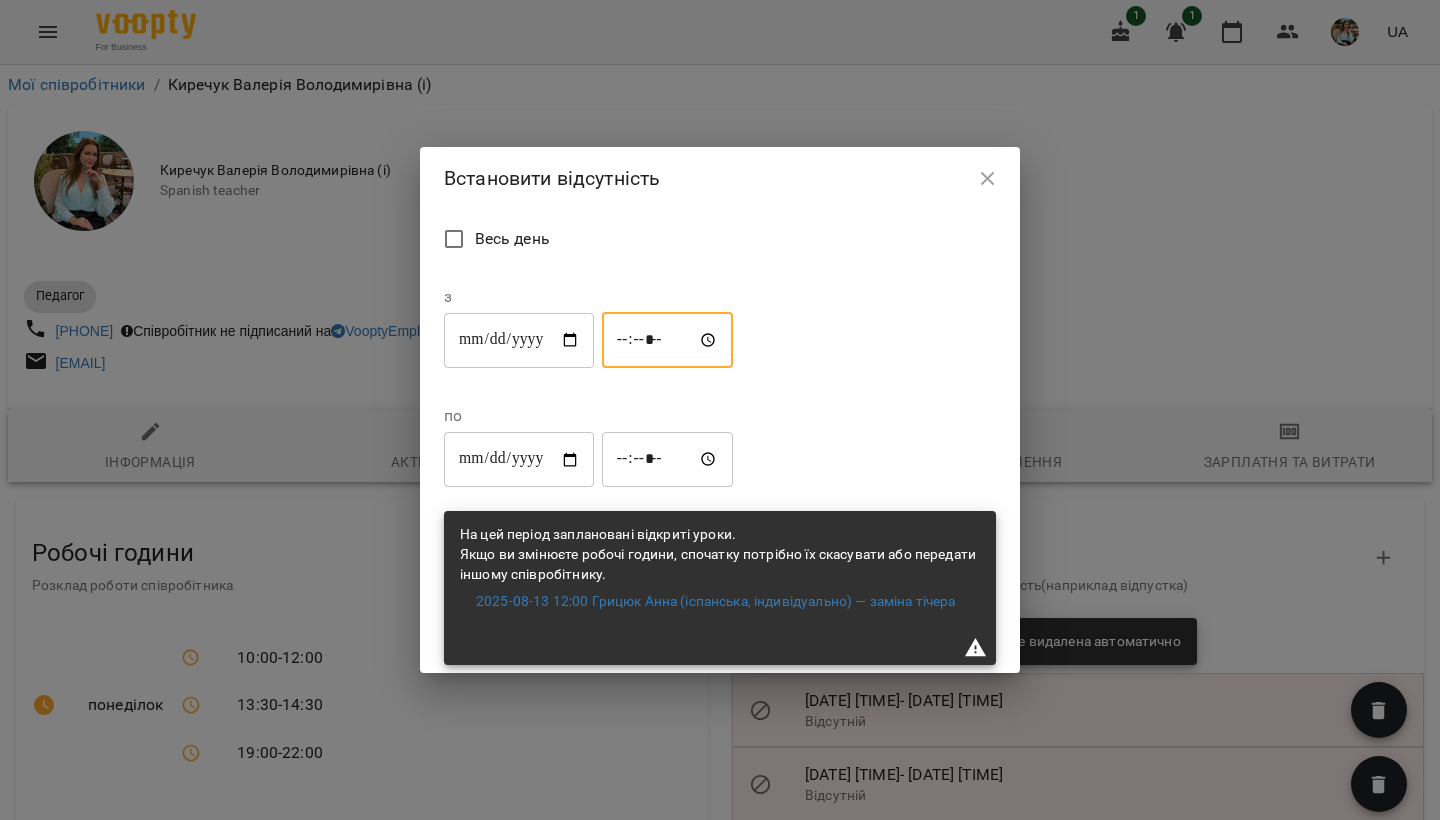 type on "*****" 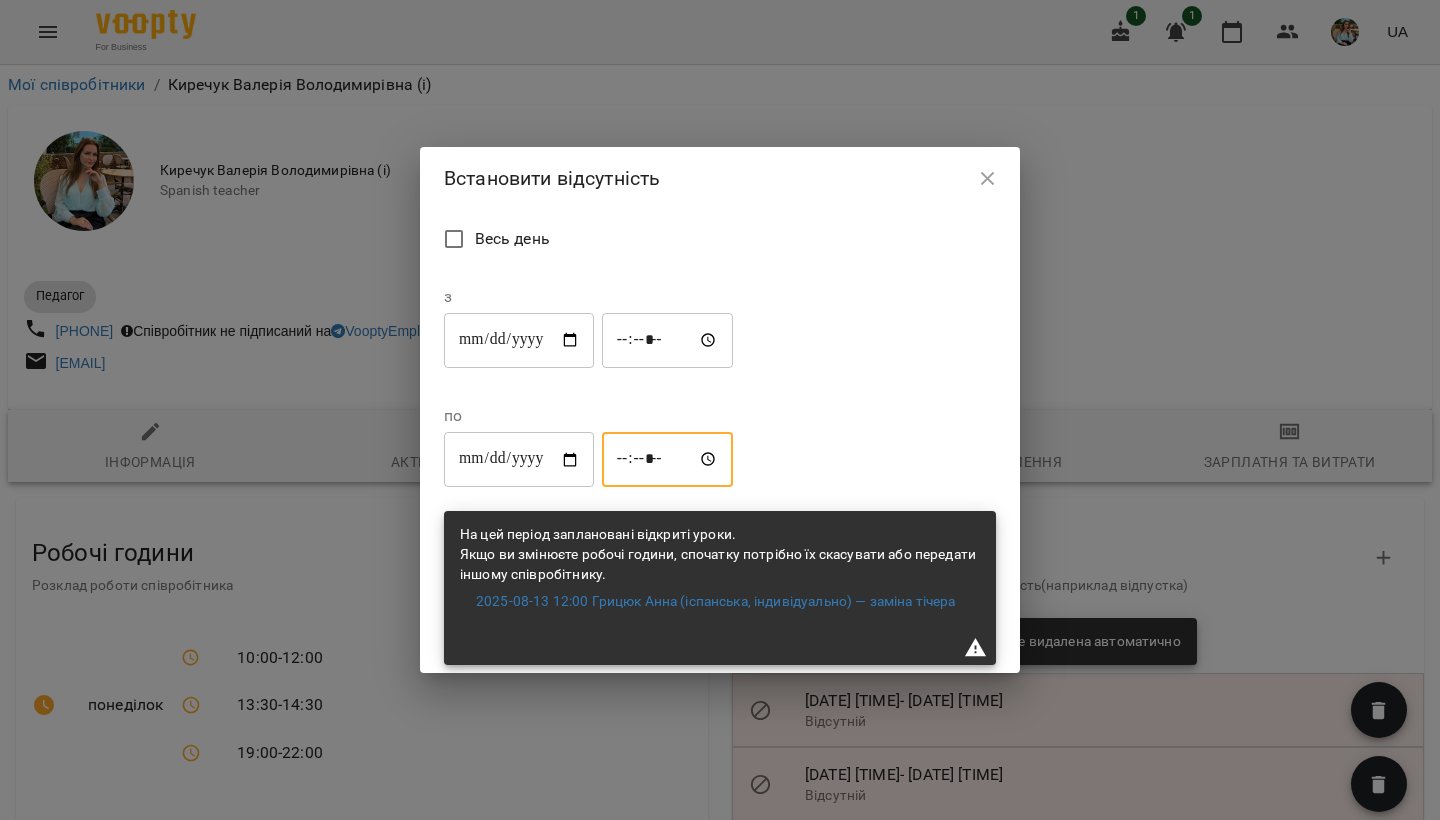 click on "*****" at bounding box center [668, 460] 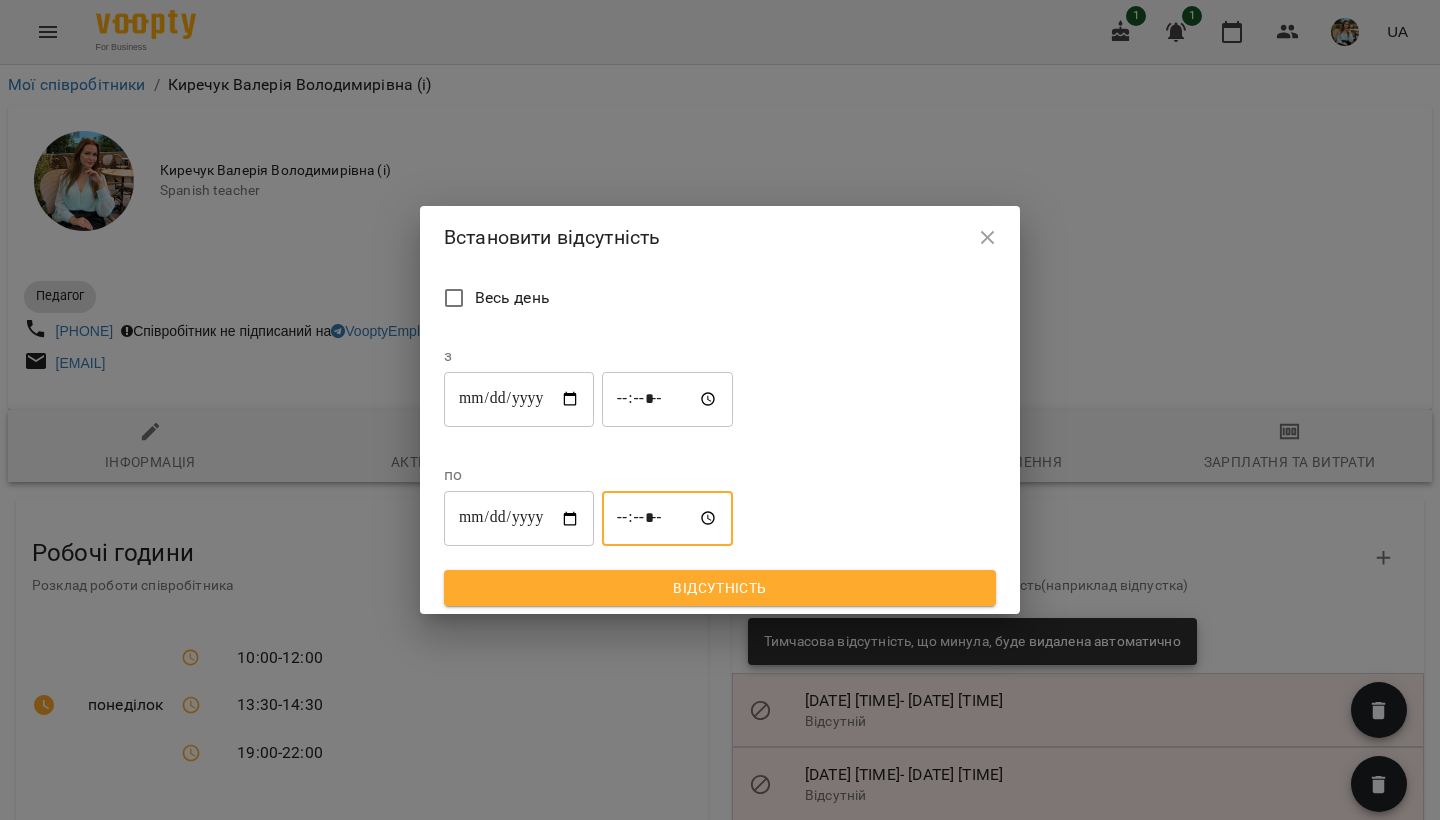 click on "*****" at bounding box center [668, 519] 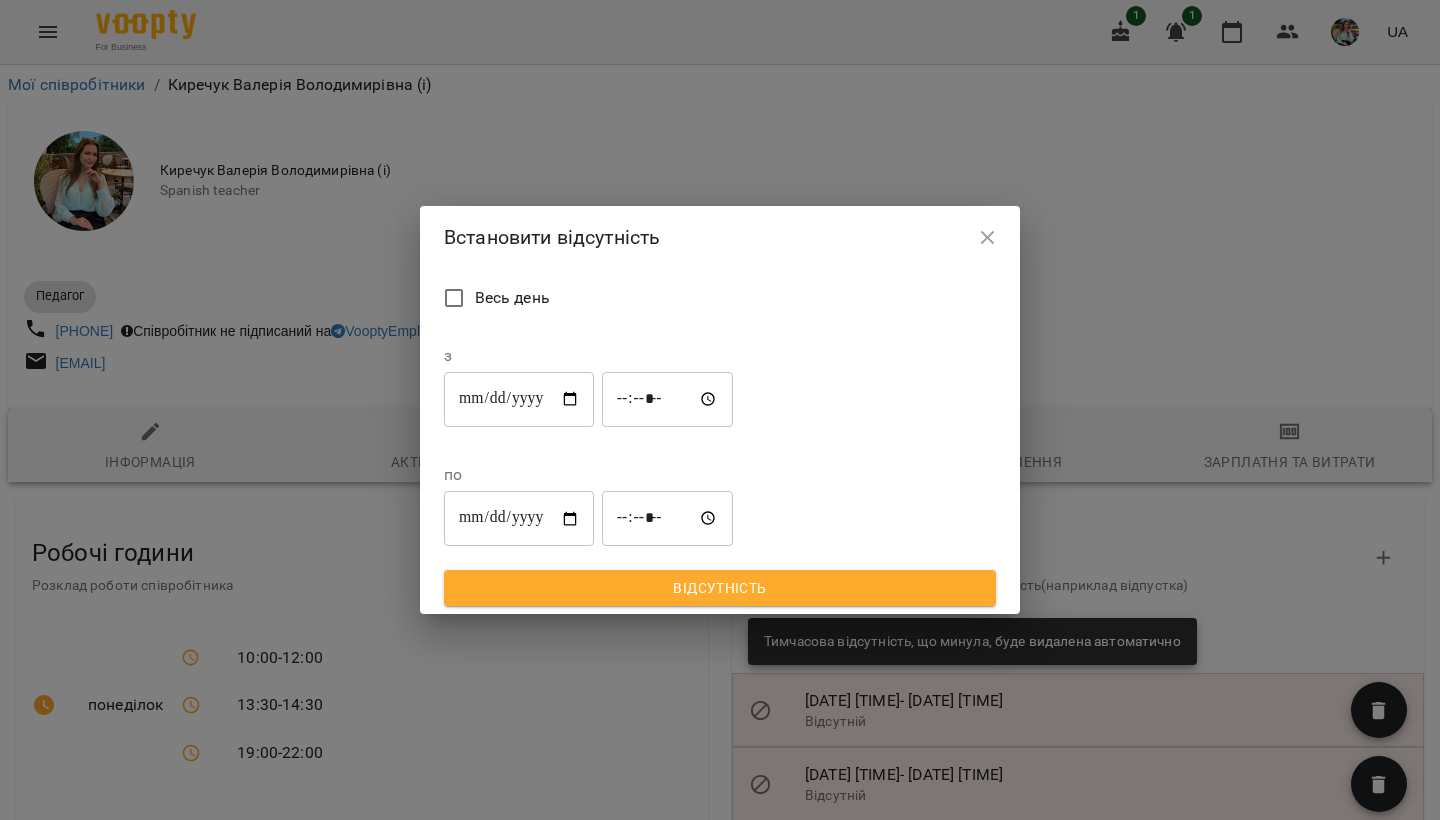 click on "**********" at bounding box center (720, 410) 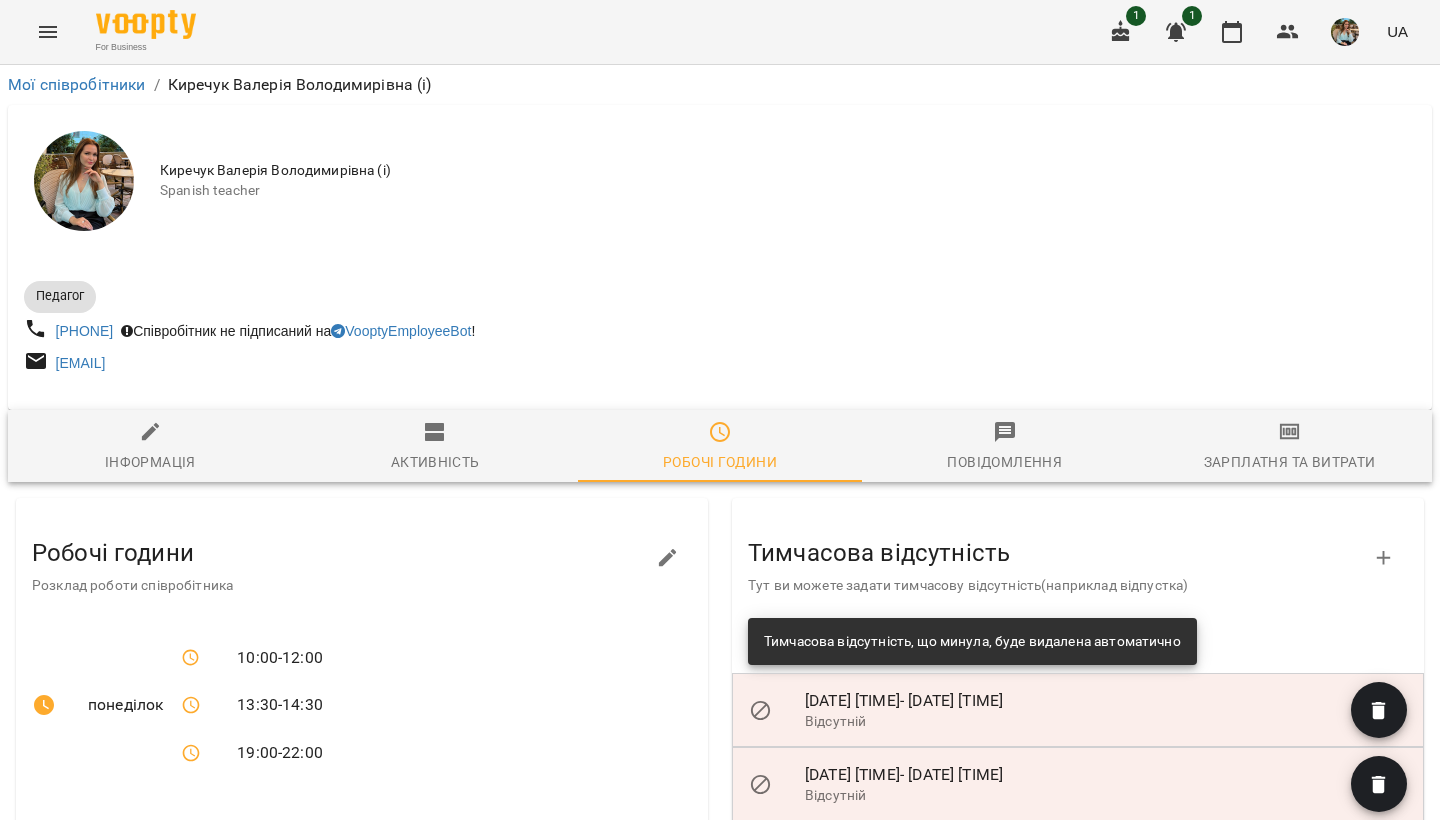 click 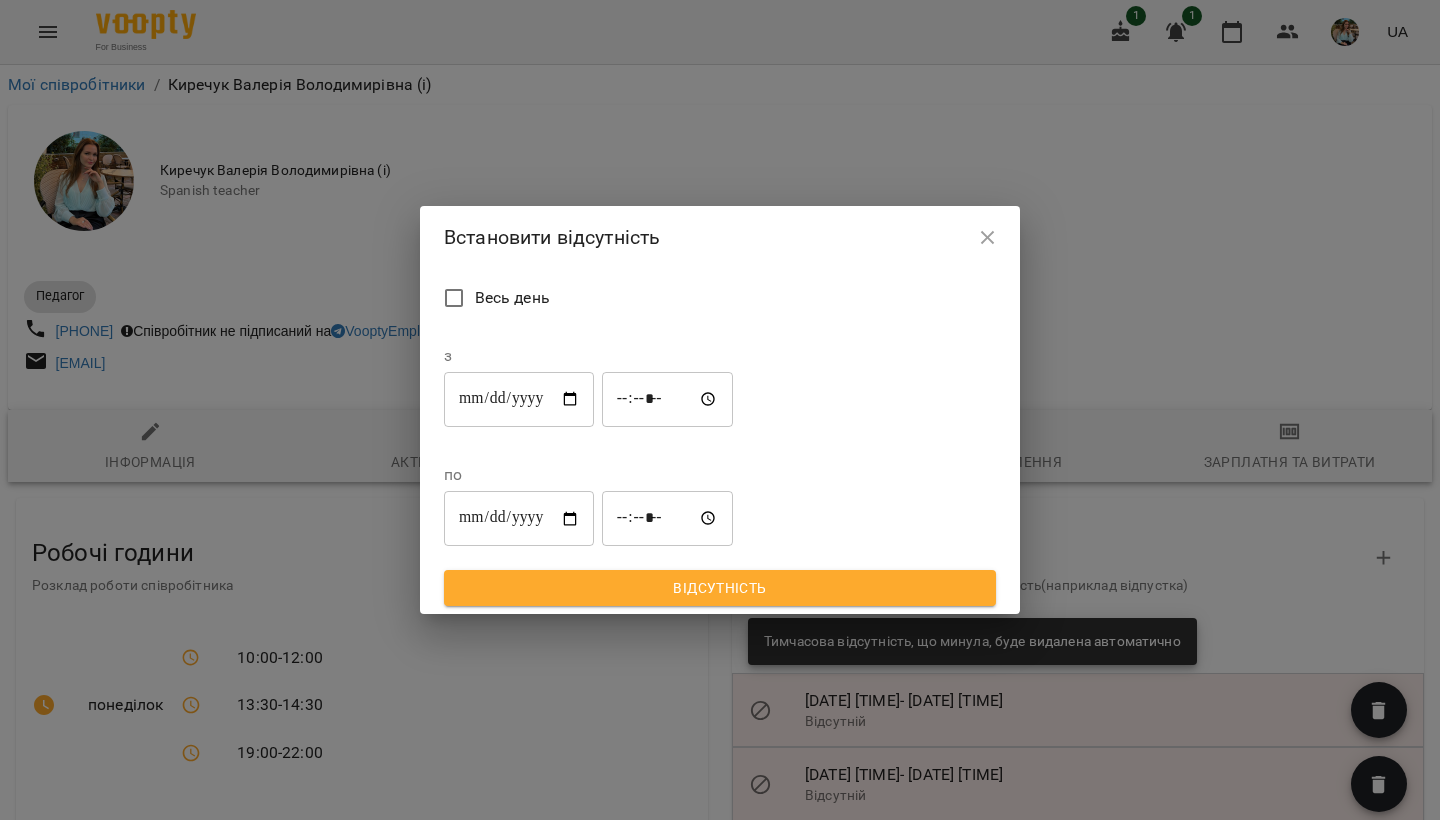 click on "**********" at bounding box center (519, 399) 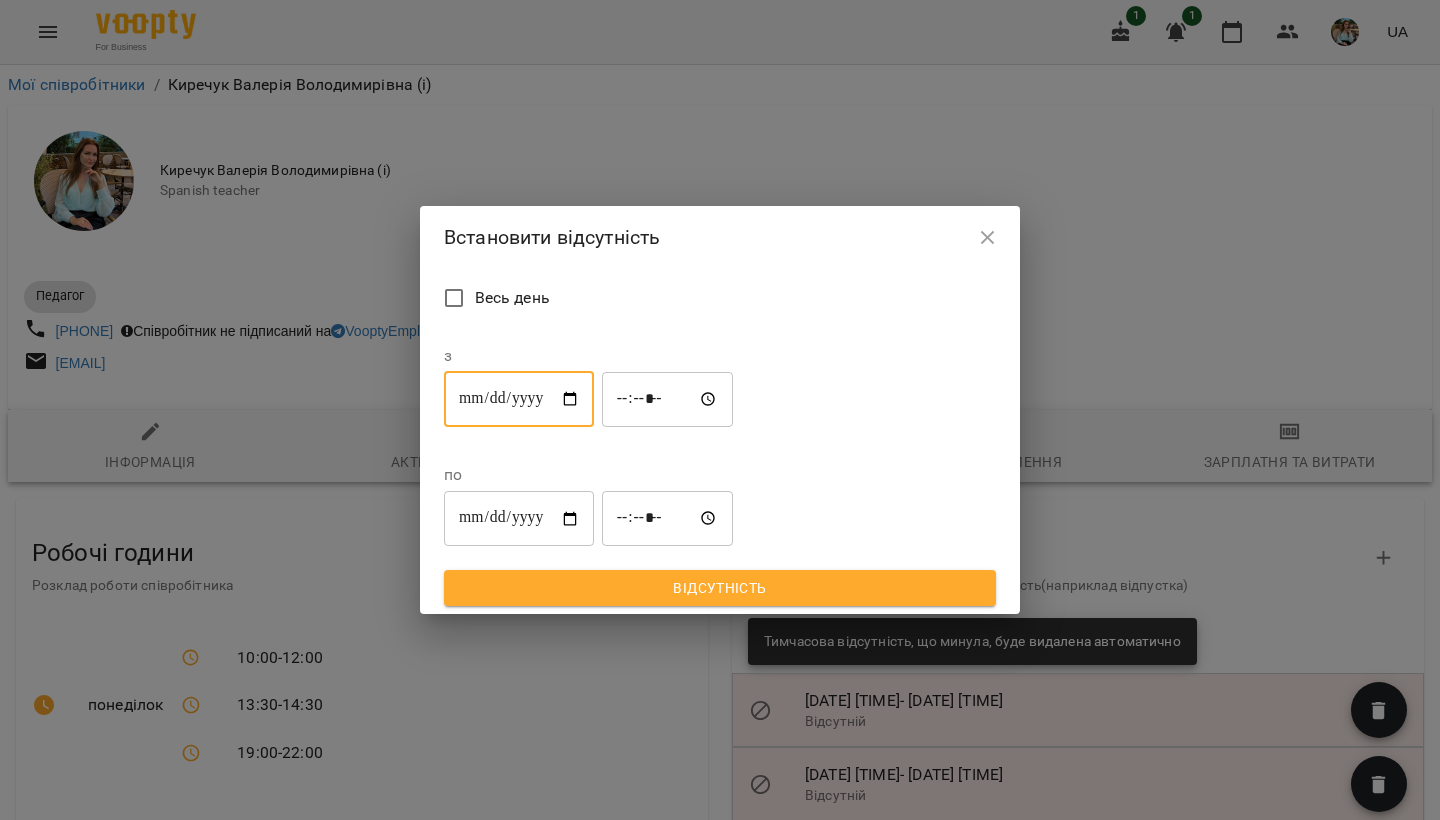 type on "**********" 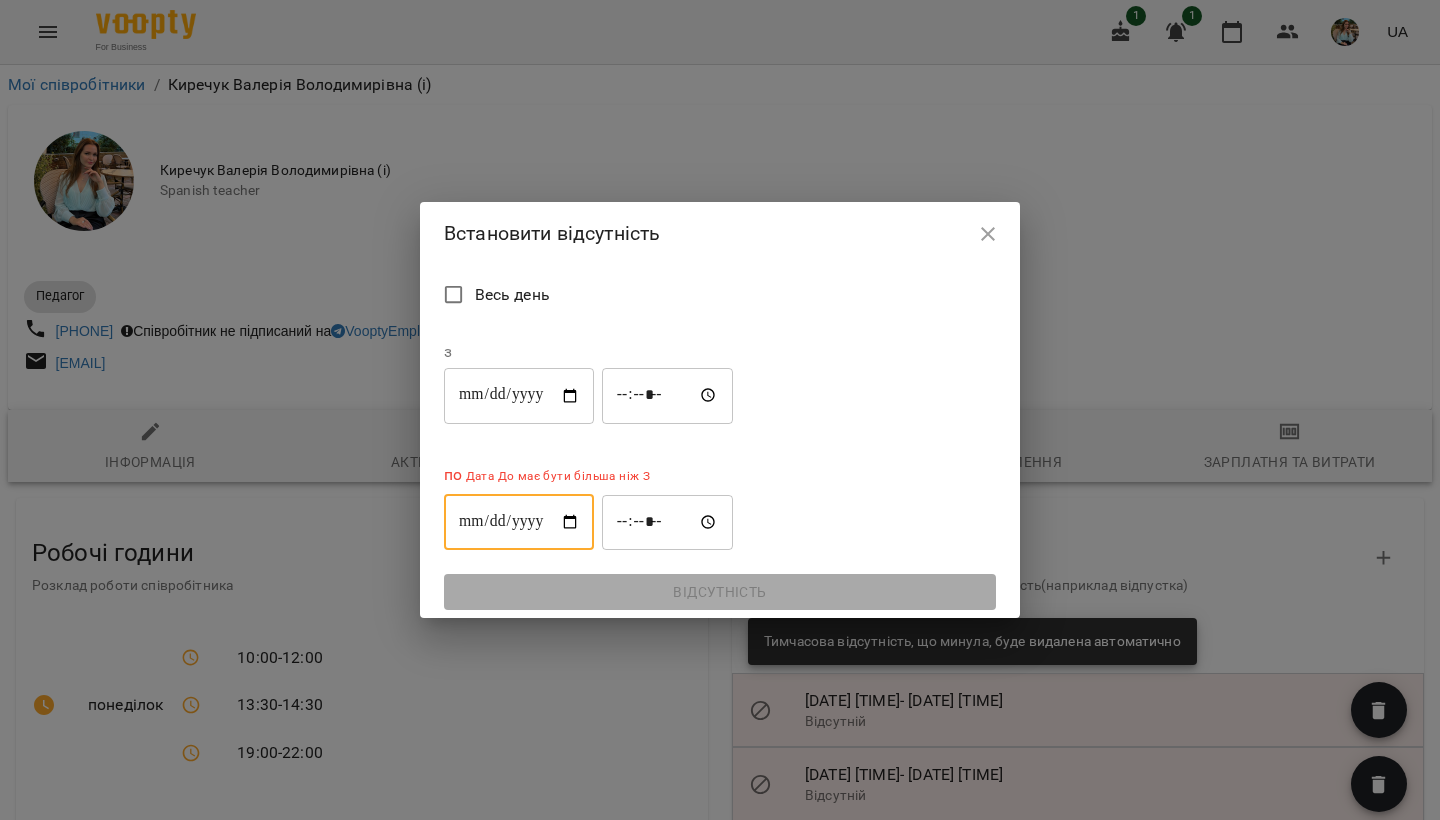 click on "**********" at bounding box center [519, 522] 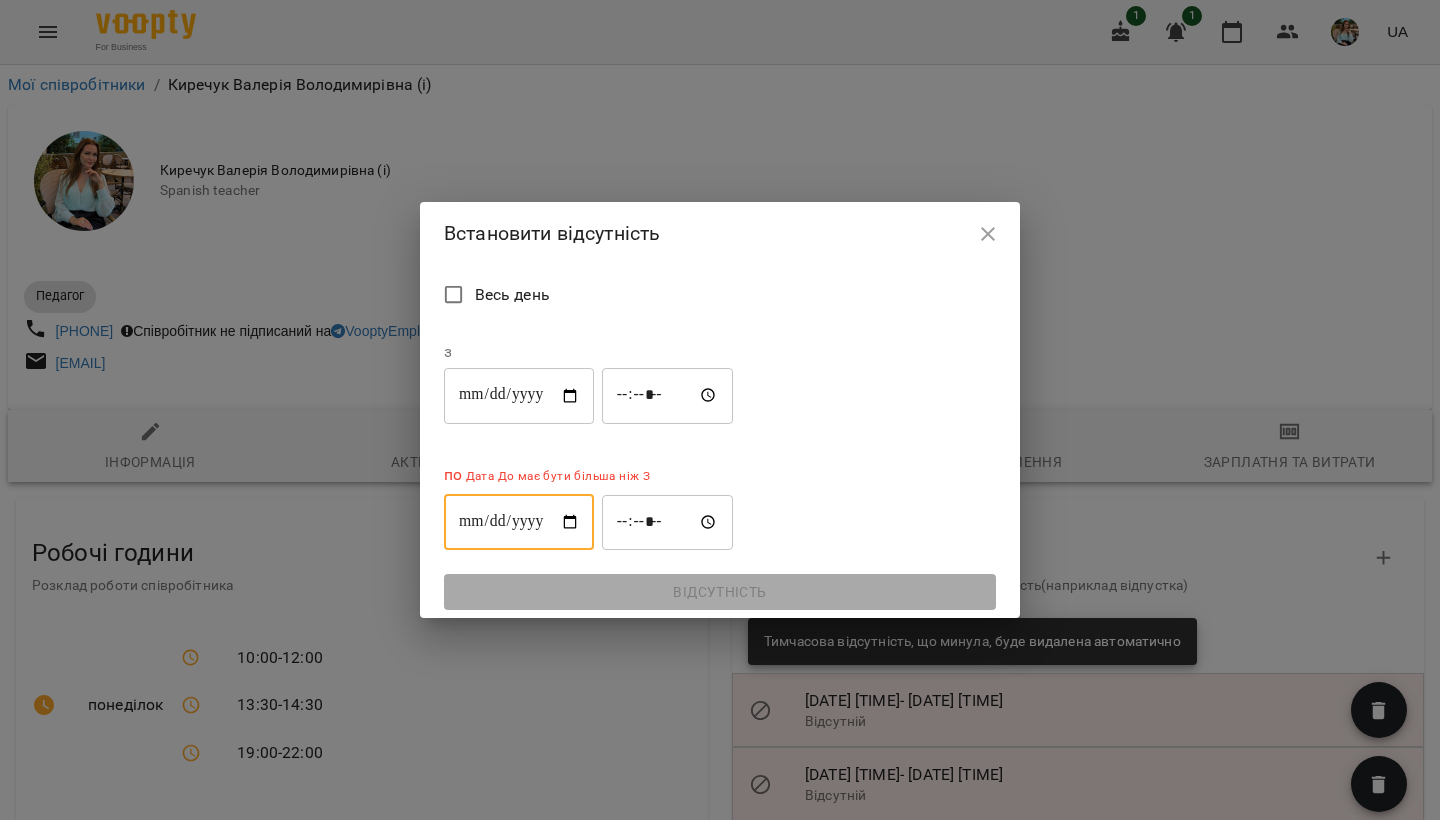 type on "**********" 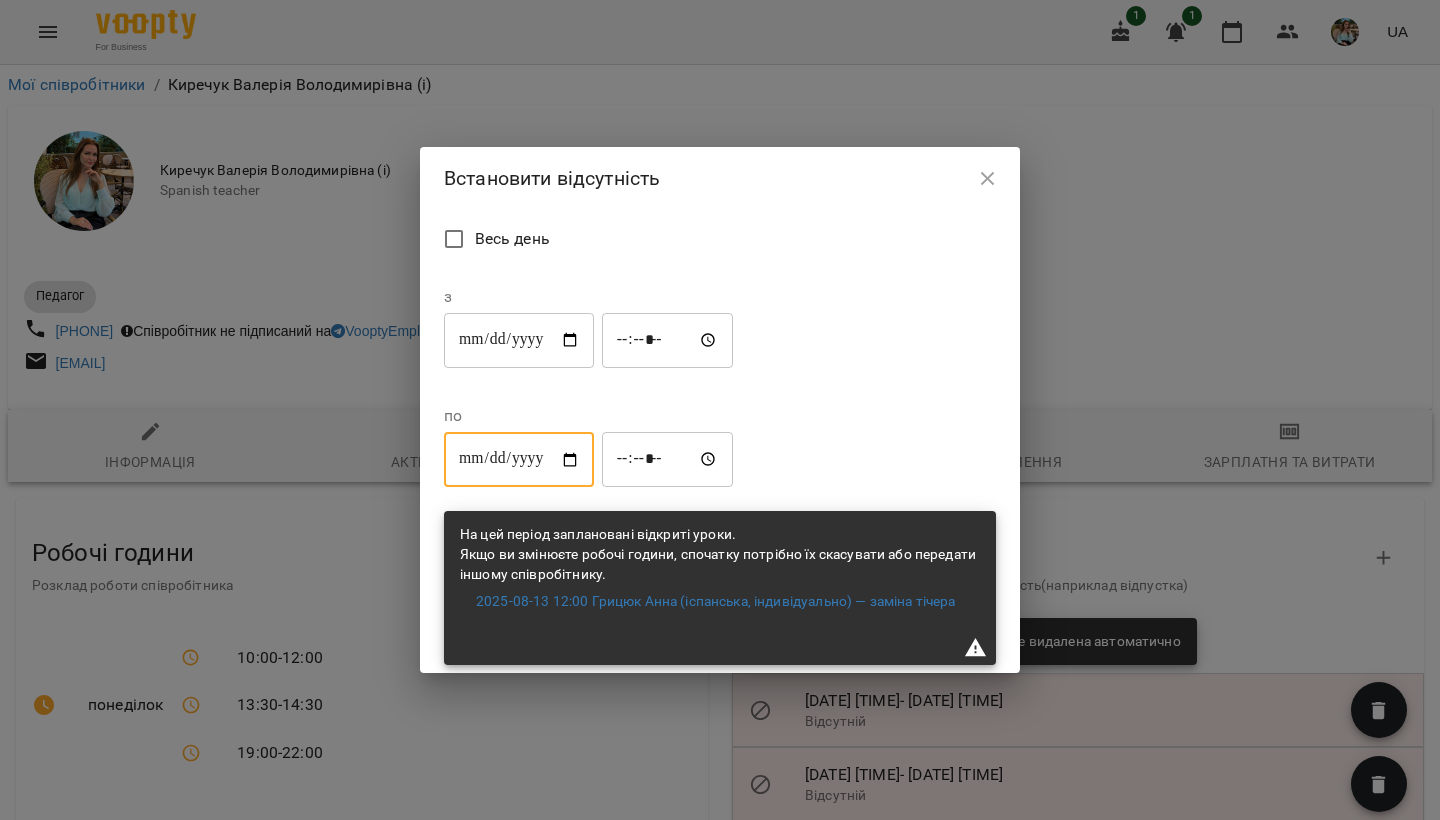click on "*****" at bounding box center (668, 340) 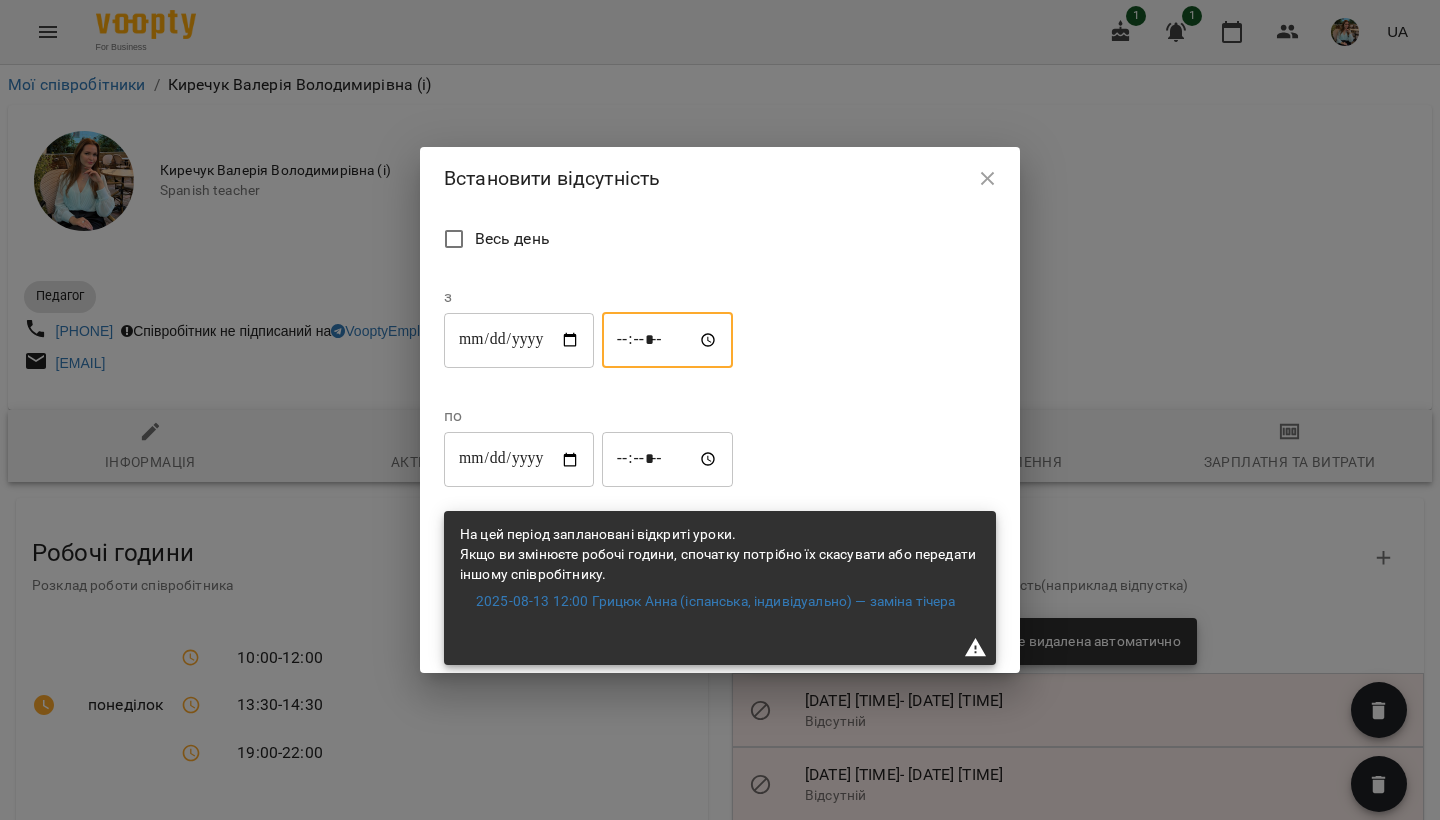 type on "*****" 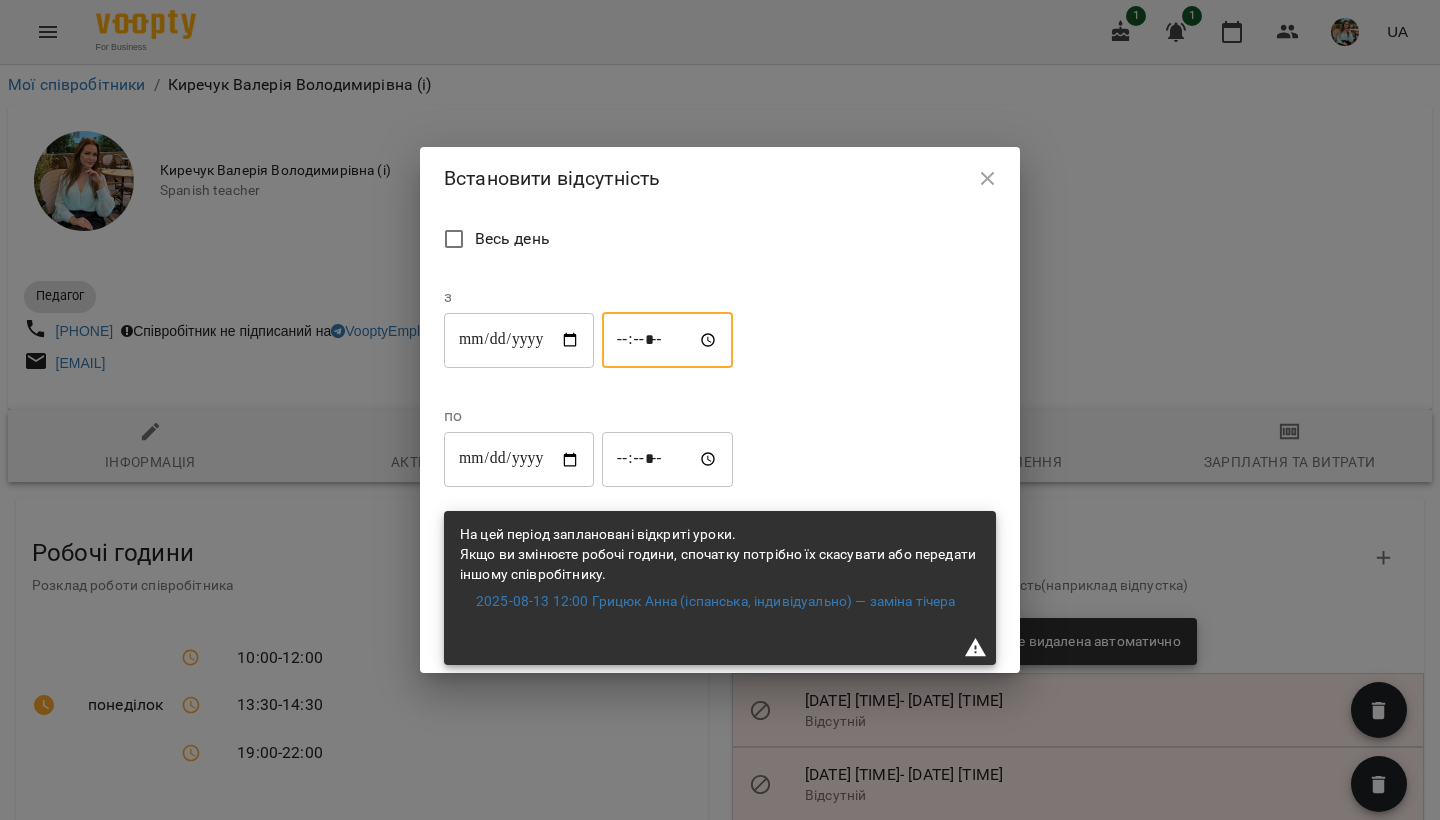 click on "*****" at bounding box center [668, 460] 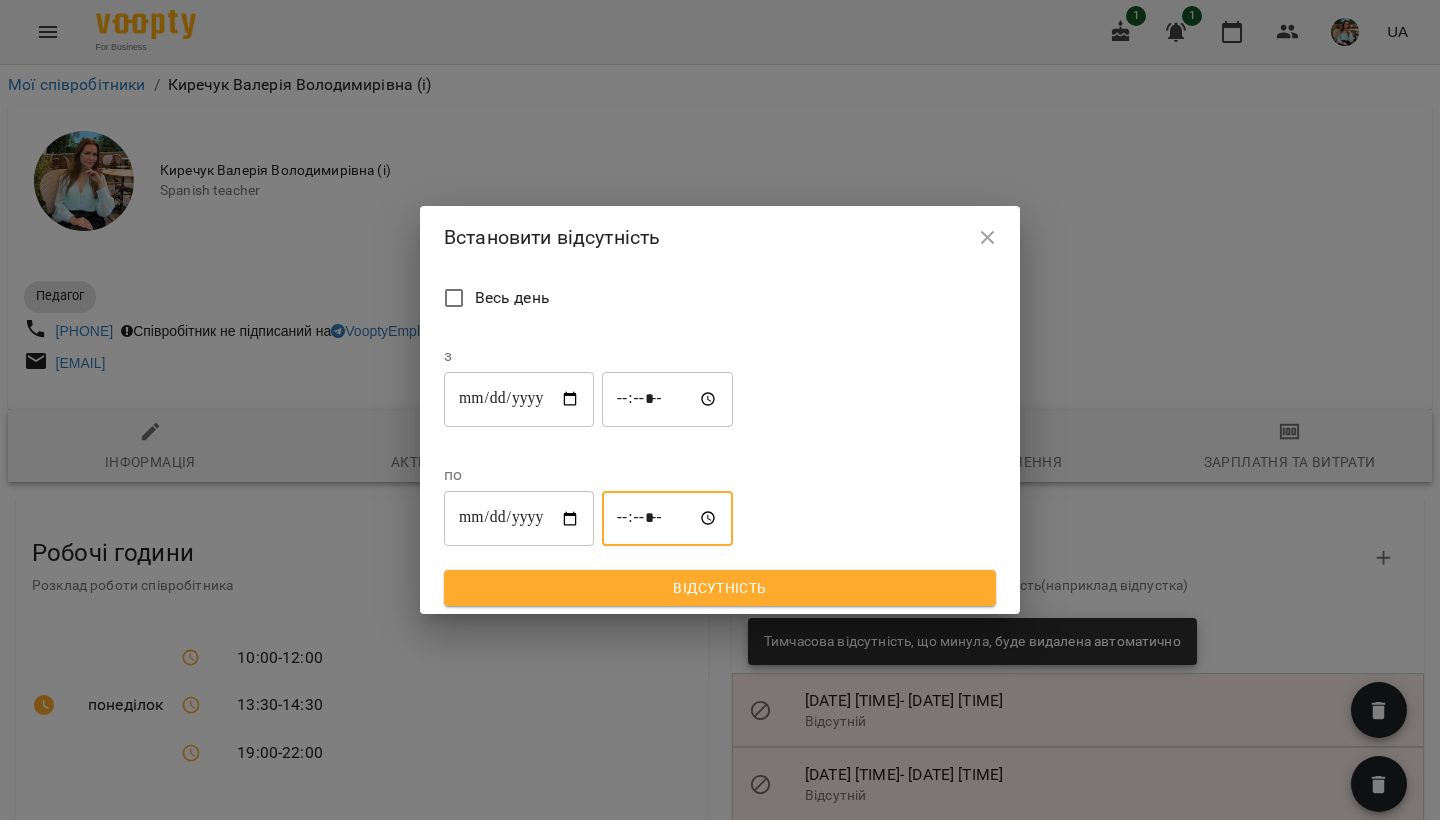click on "*****" at bounding box center [668, 519] 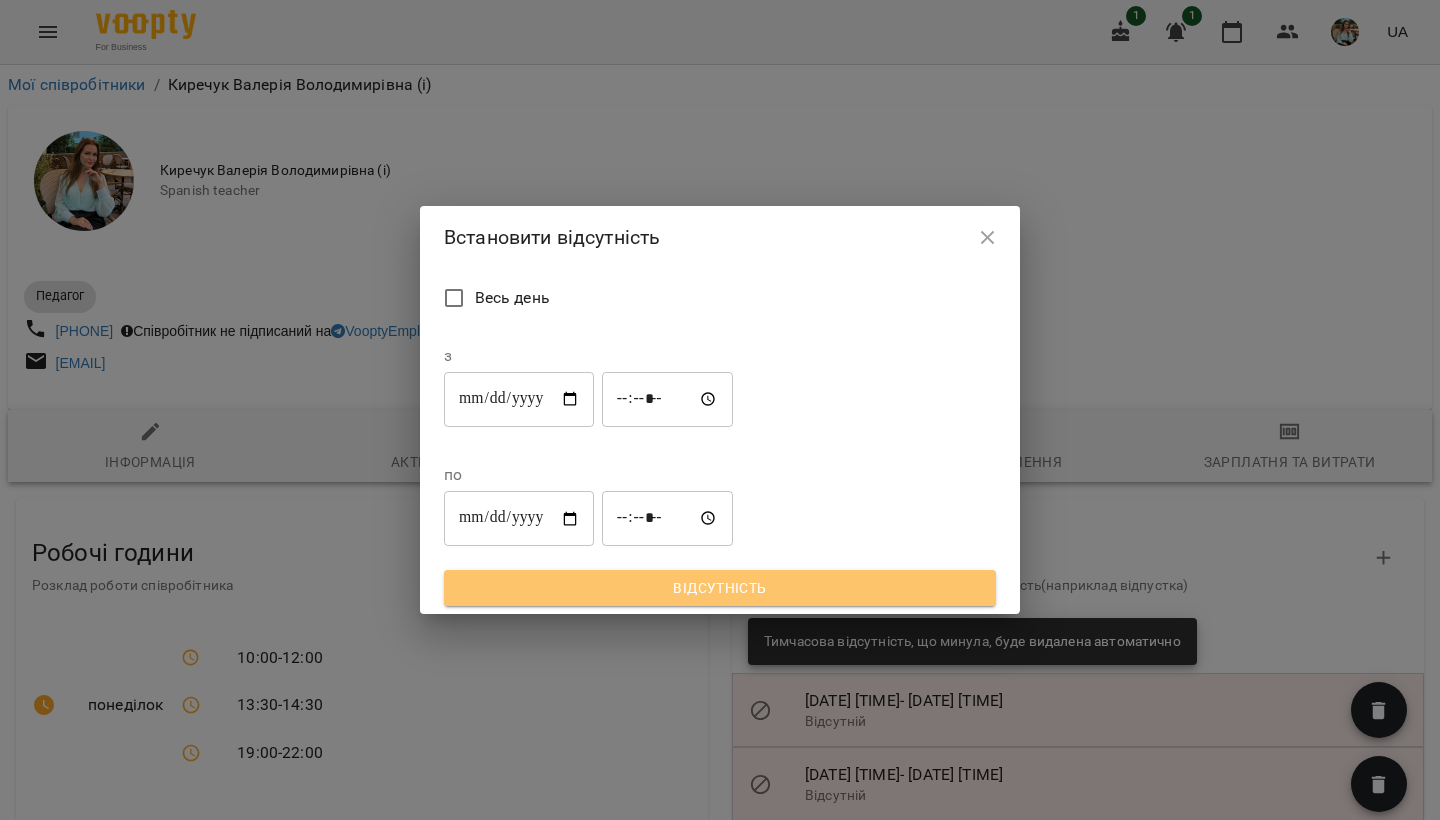 click on "Відсутність" at bounding box center (720, 588) 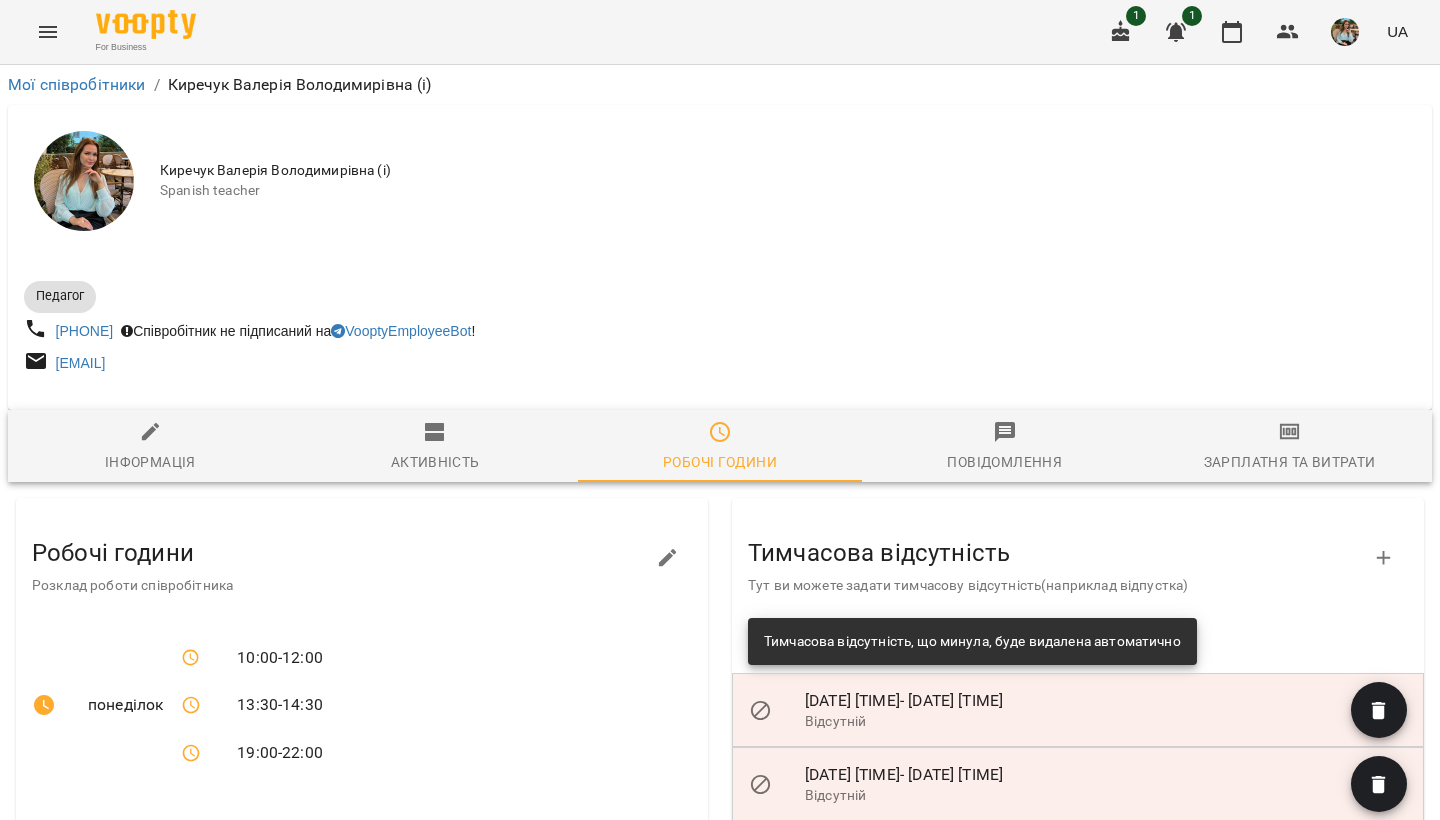 click at bounding box center (1345, 32) 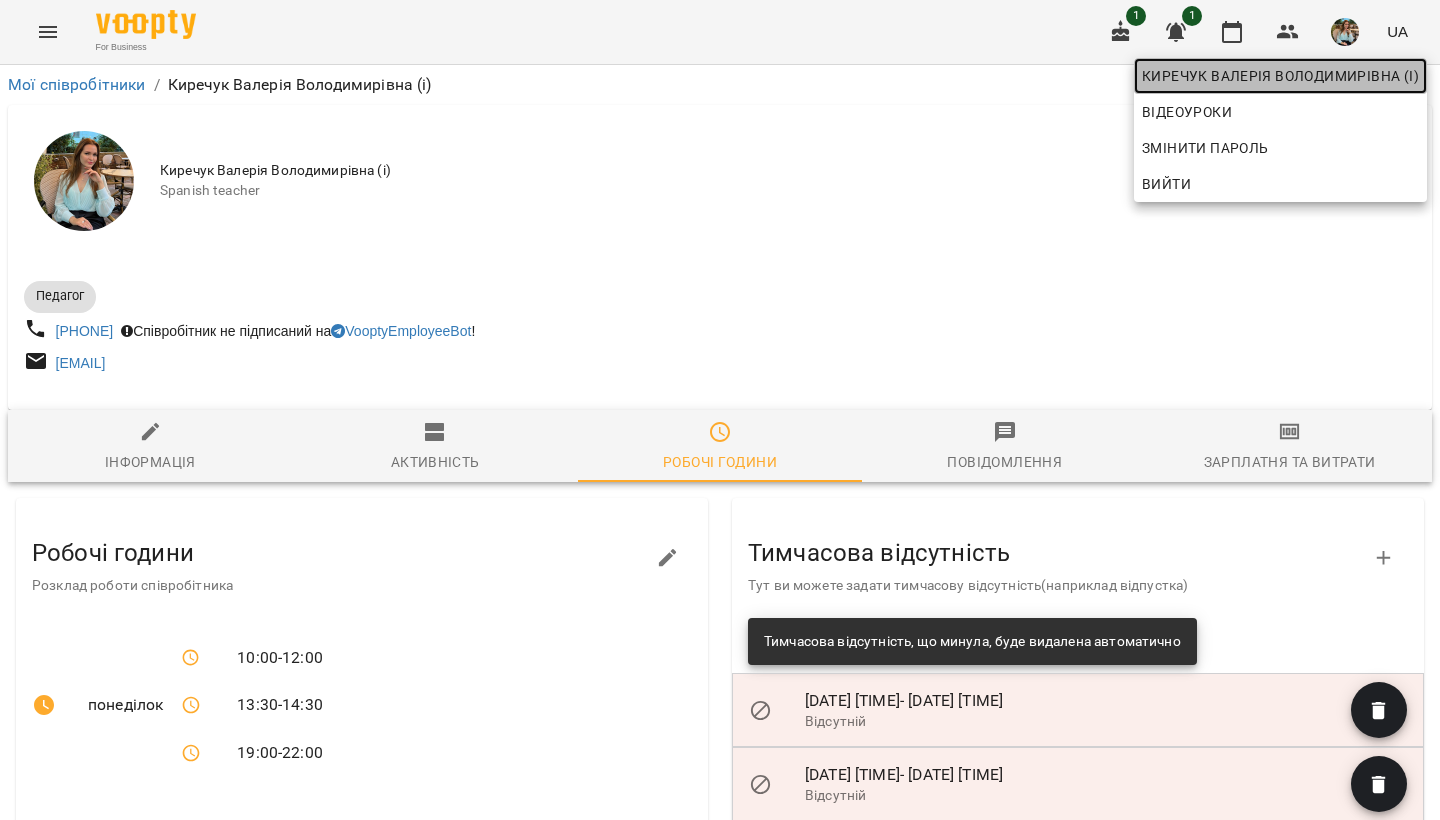 click on "Киречук Валерія Володимирівна (і)" at bounding box center (1280, 76) 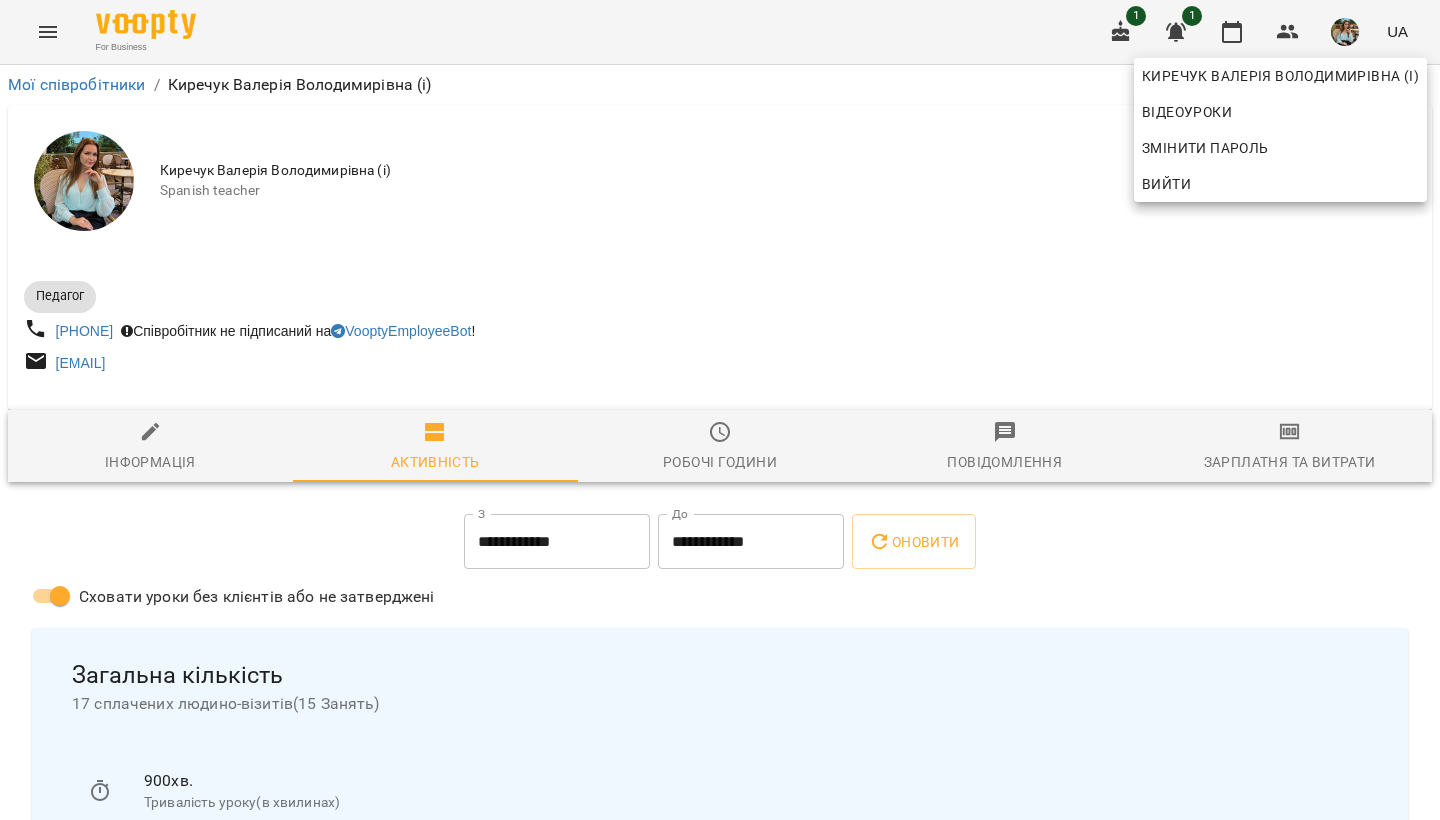 click at bounding box center [720, 410] 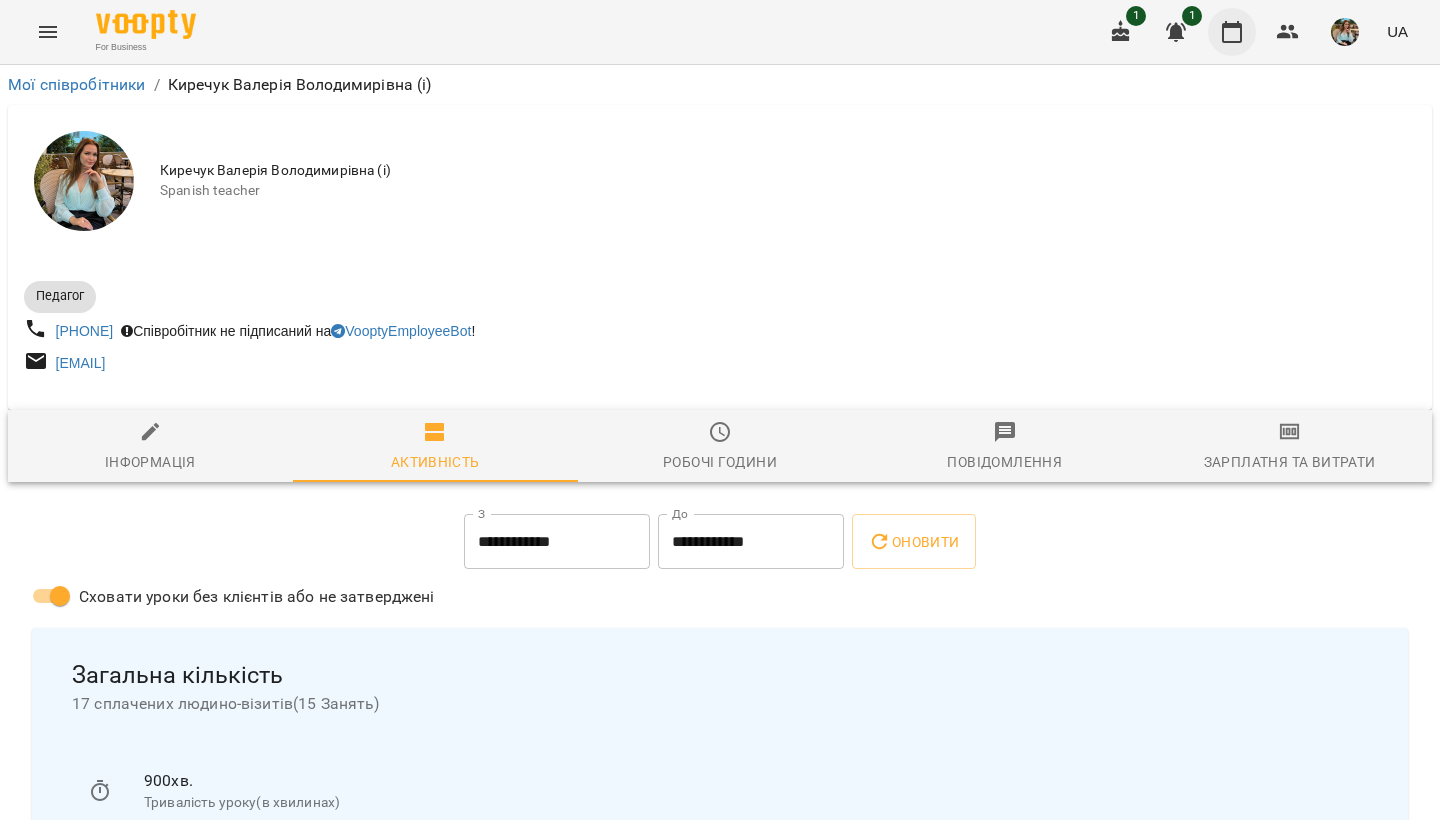 click 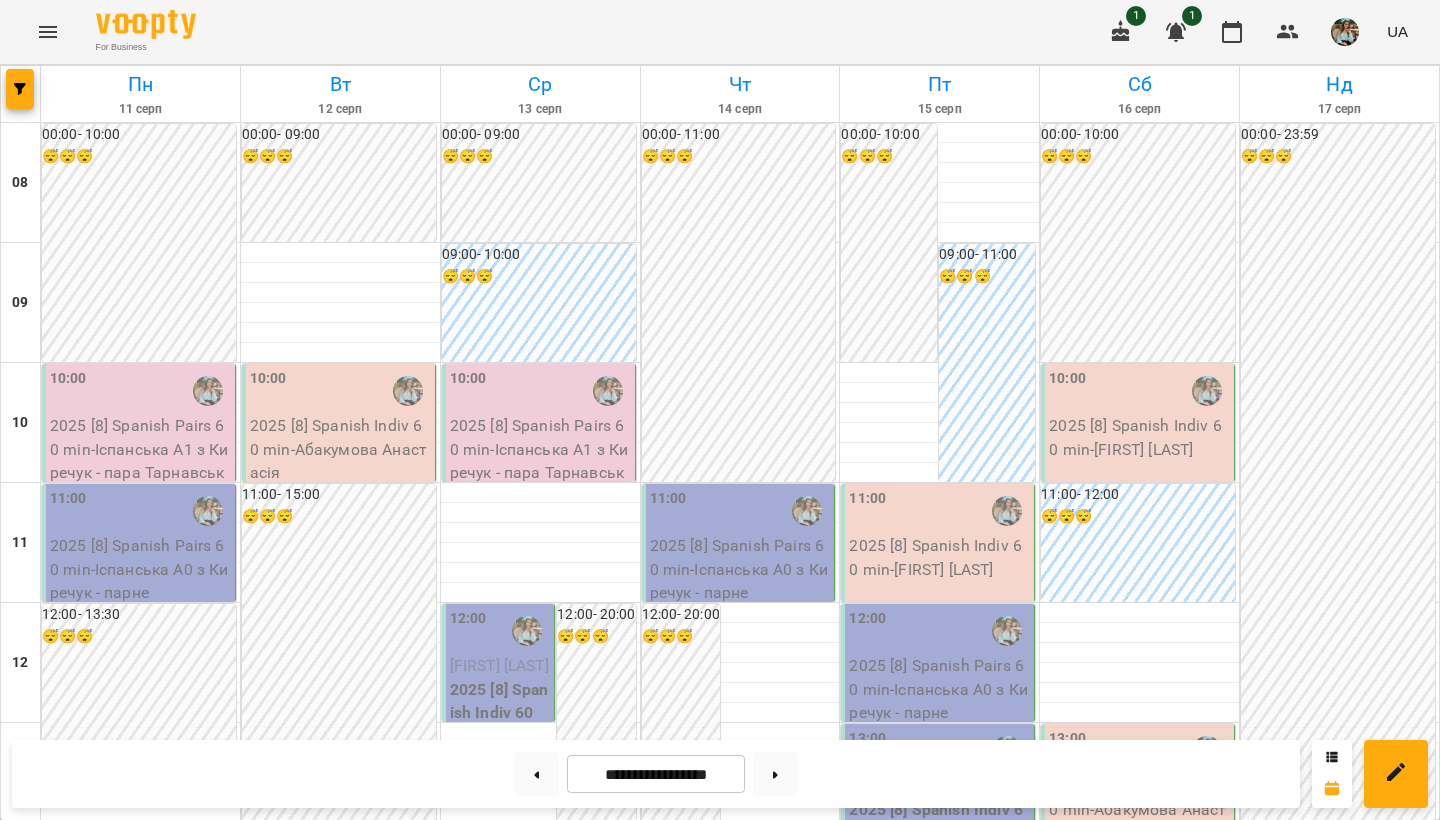 scroll, scrollTop: 1192, scrollLeft: 0, axis: vertical 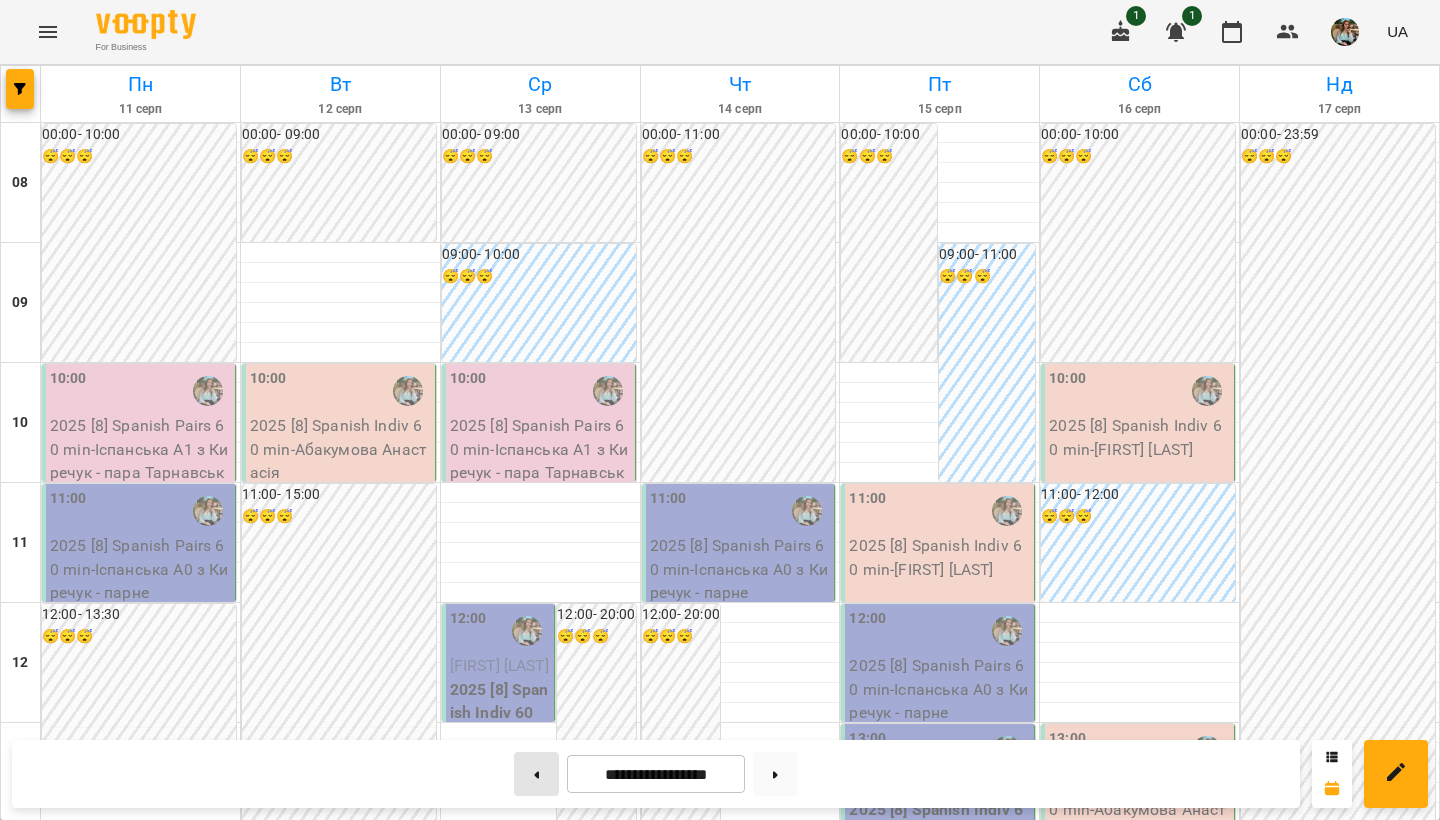 click 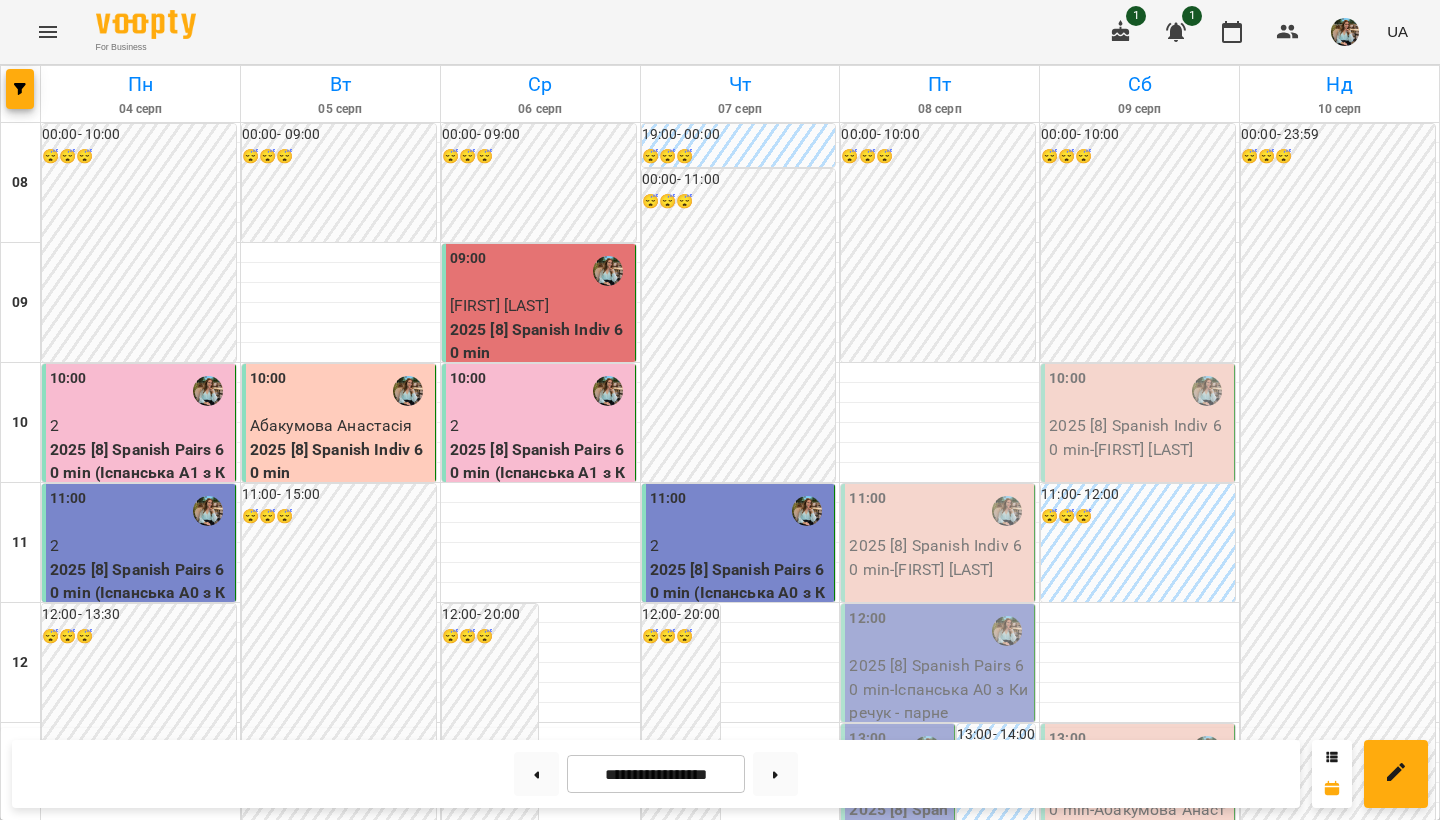 scroll, scrollTop: 1192, scrollLeft: 0, axis: vertical 